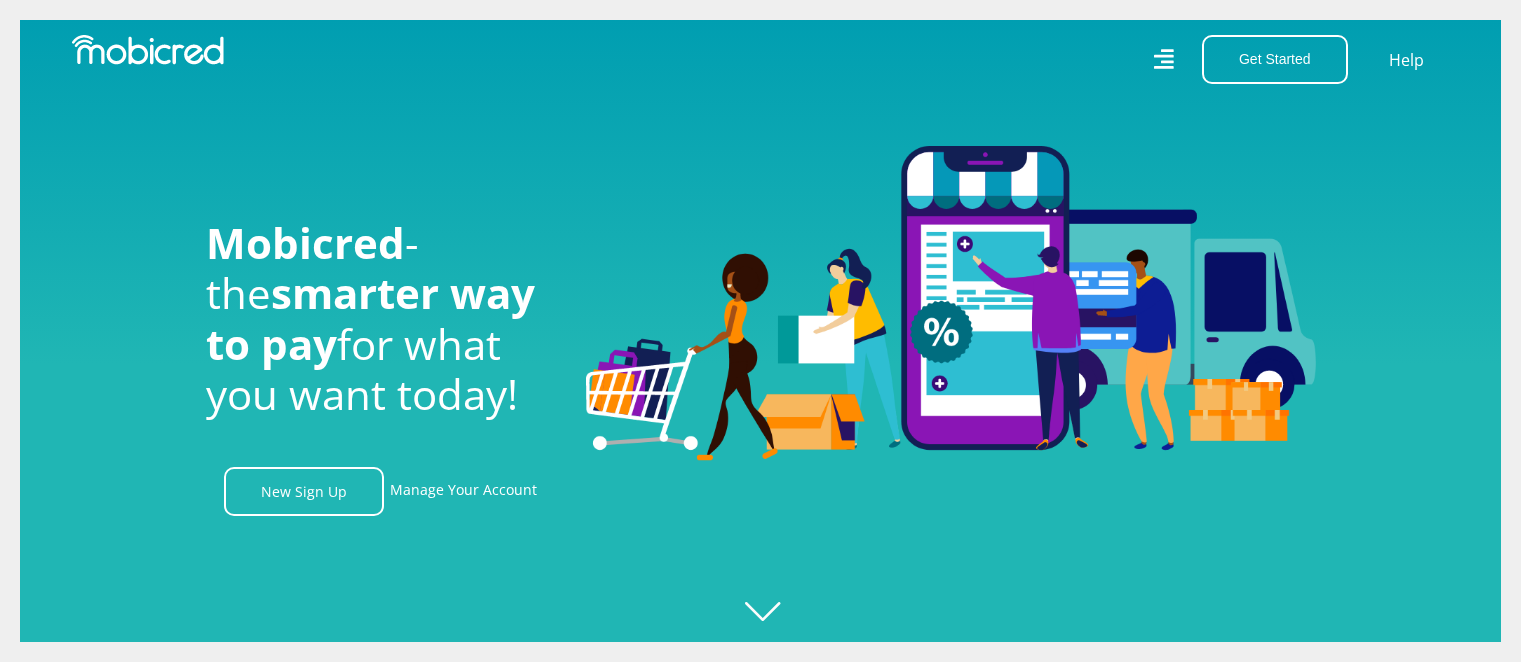 scroll, scrollTop: 0, scrollLeft: 0, axis: both 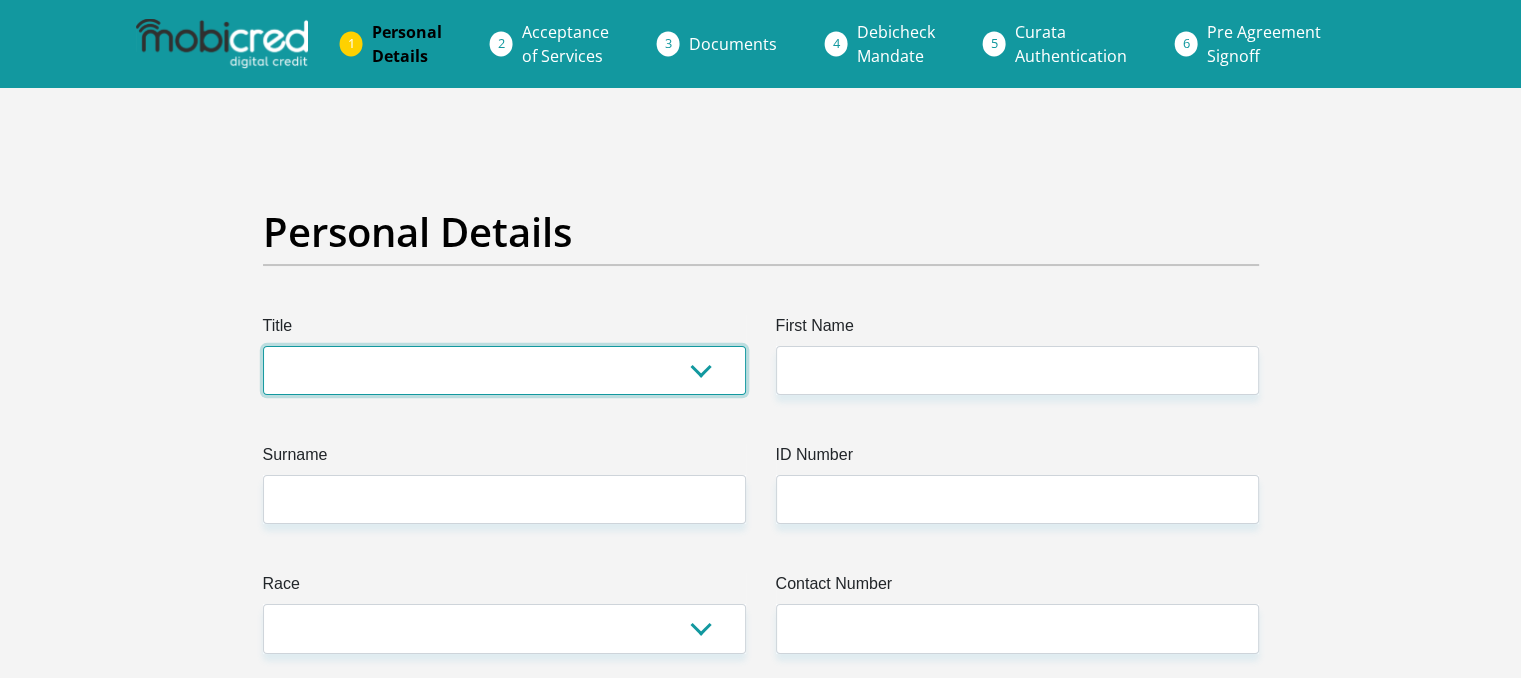 click on "Mr
Ms
Mrs
Dr
Other" at bounding box center (504, 370) 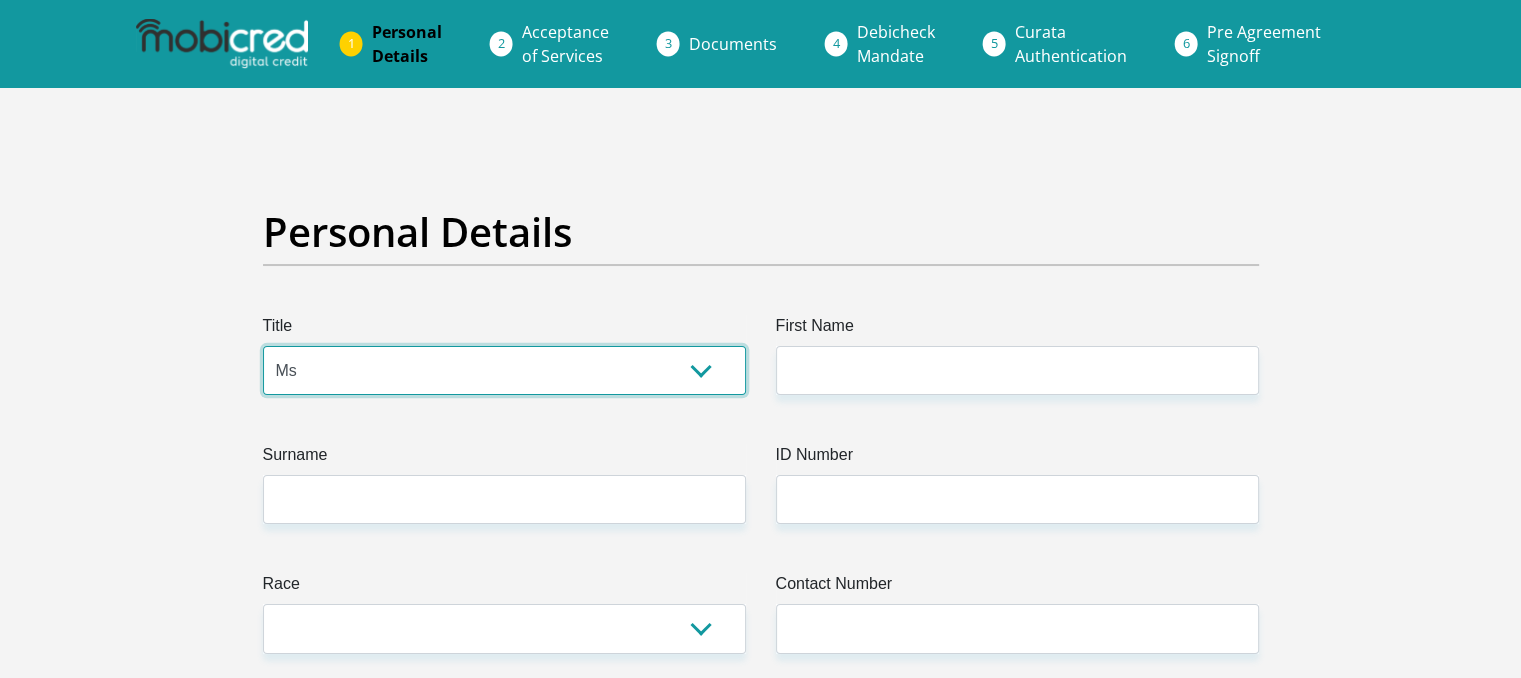 click on "Mr
Ms
Mrs
Dr
Other" at bounding box center [504, 370] 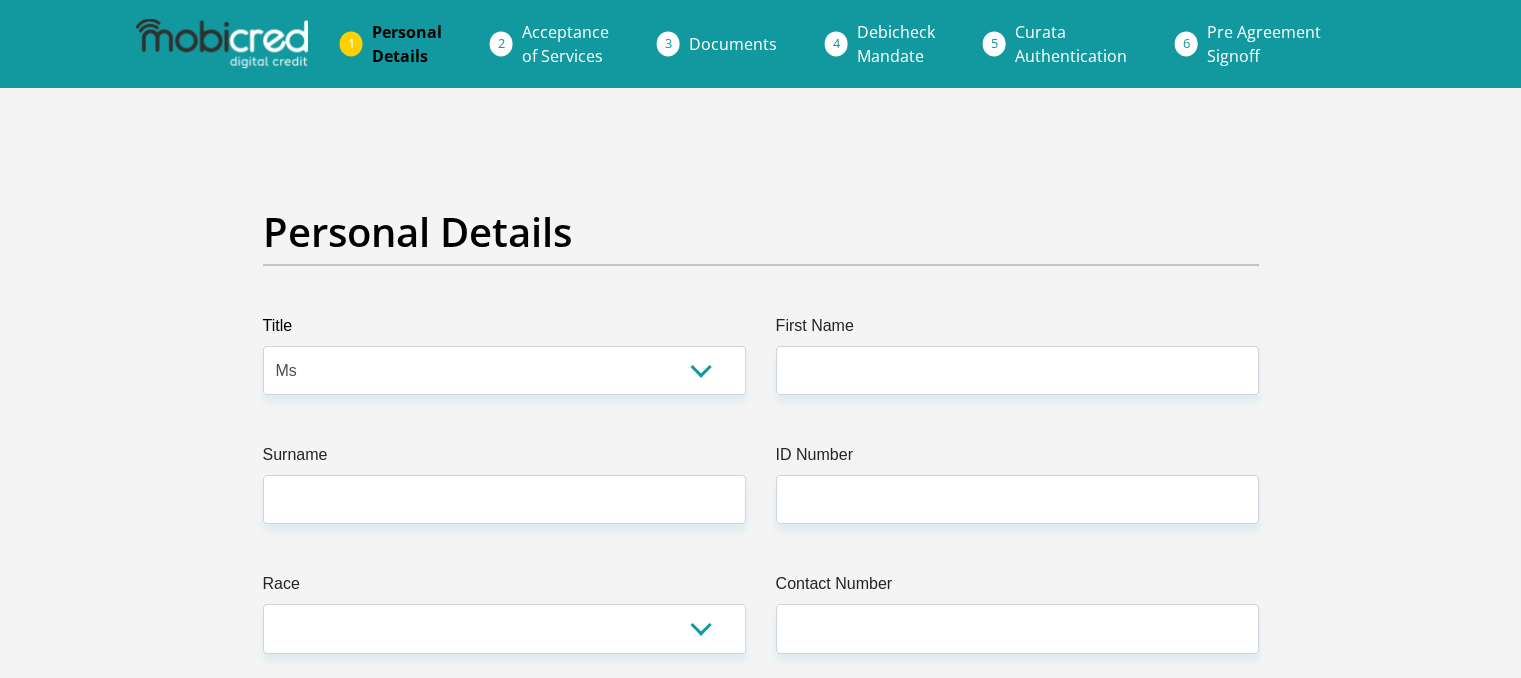 drag, startPoint x: 774, startPoint y: 365, endPoint x: 792, endPoint y: 373, distance: 19.697716 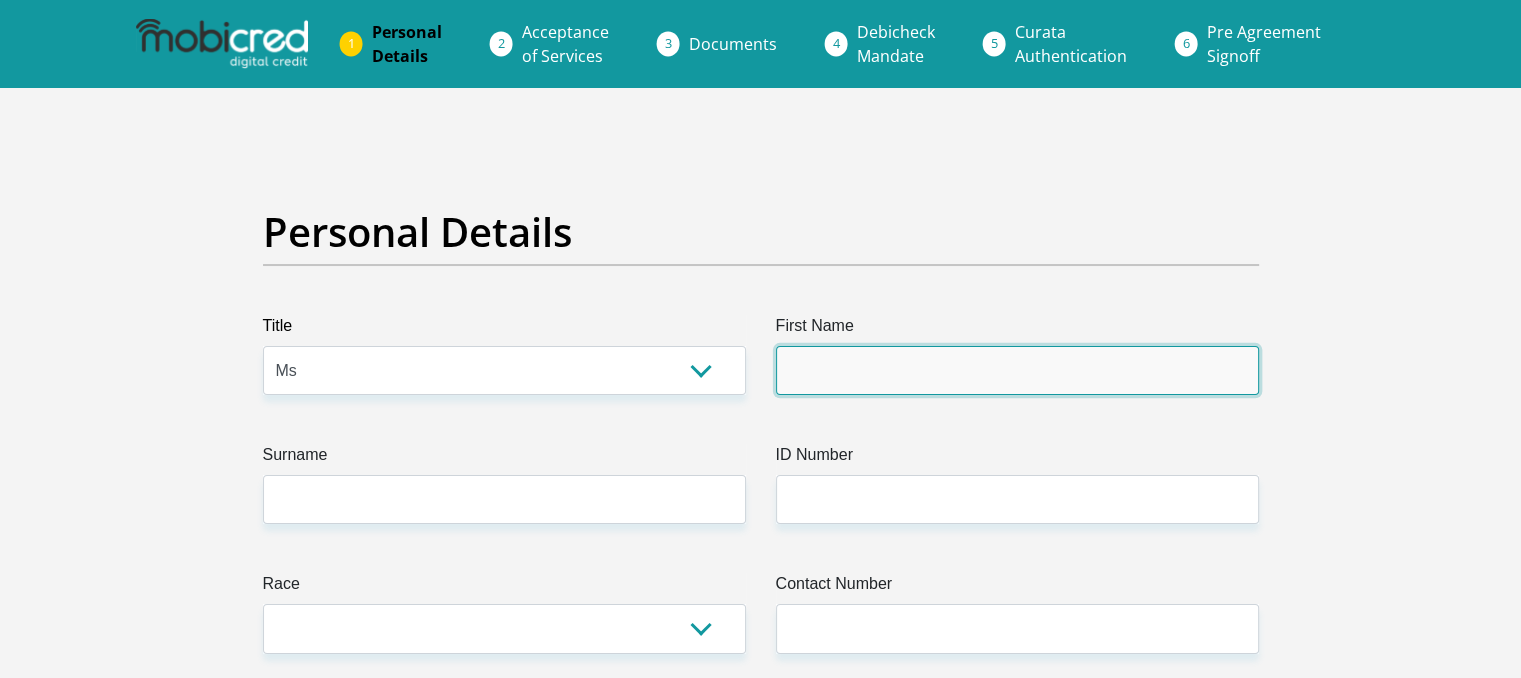 type on "[FIRST][LAST]" 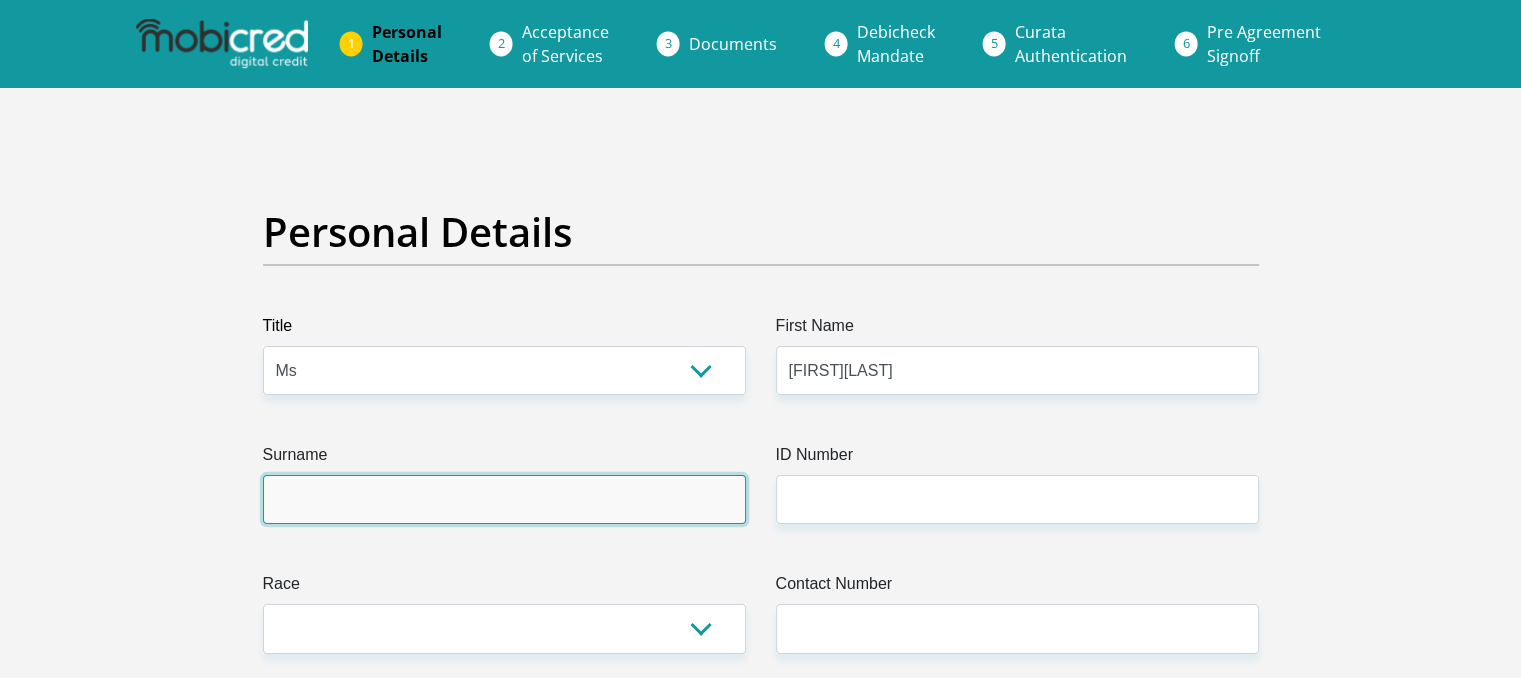 type on "[LAST][LAST]" 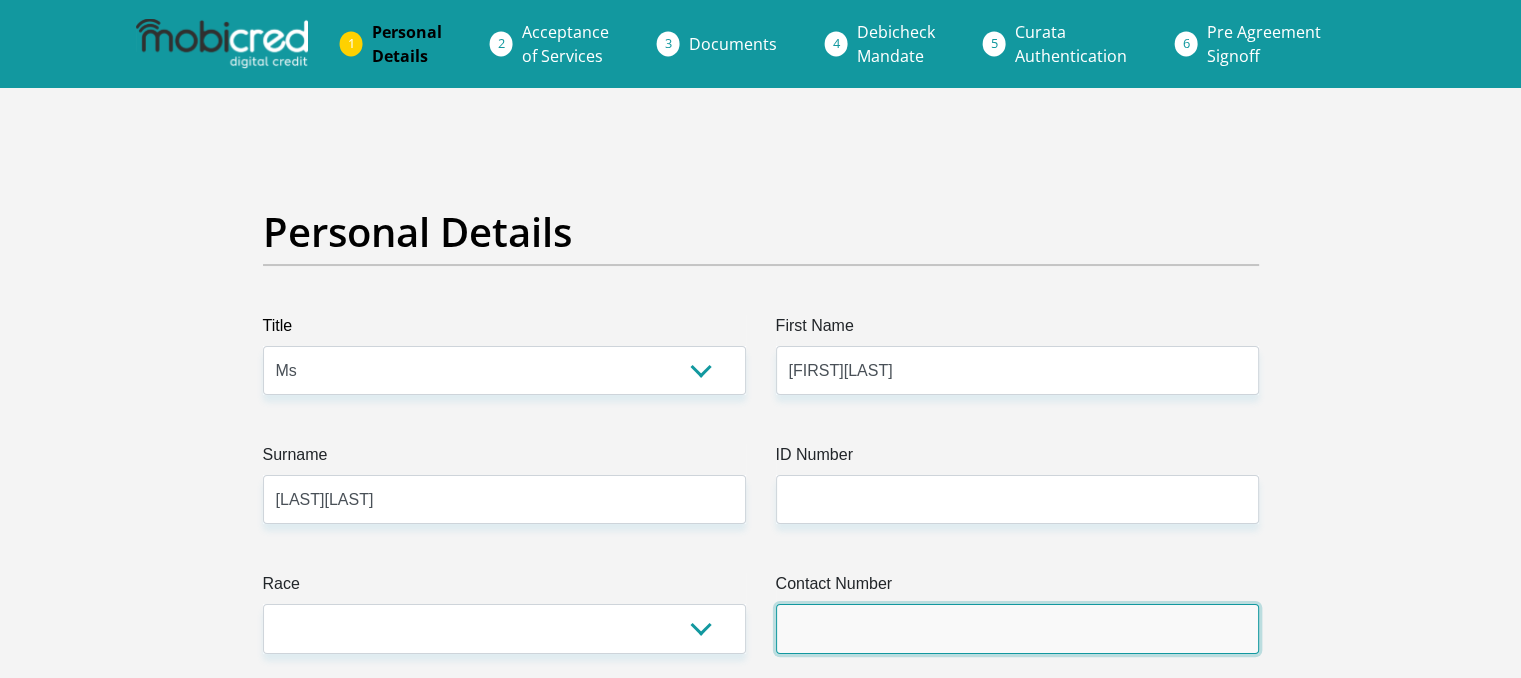 type on "[PHONE]" 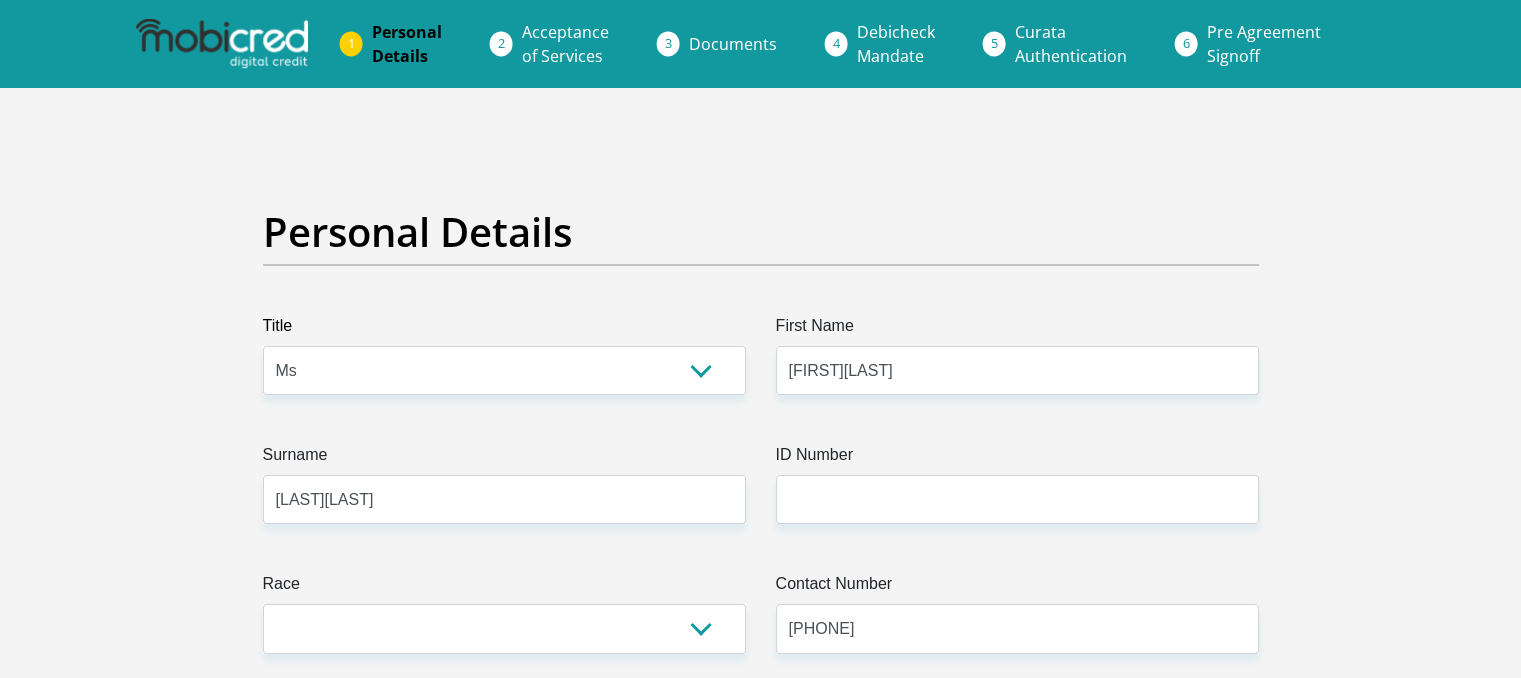 select on "ZAF" 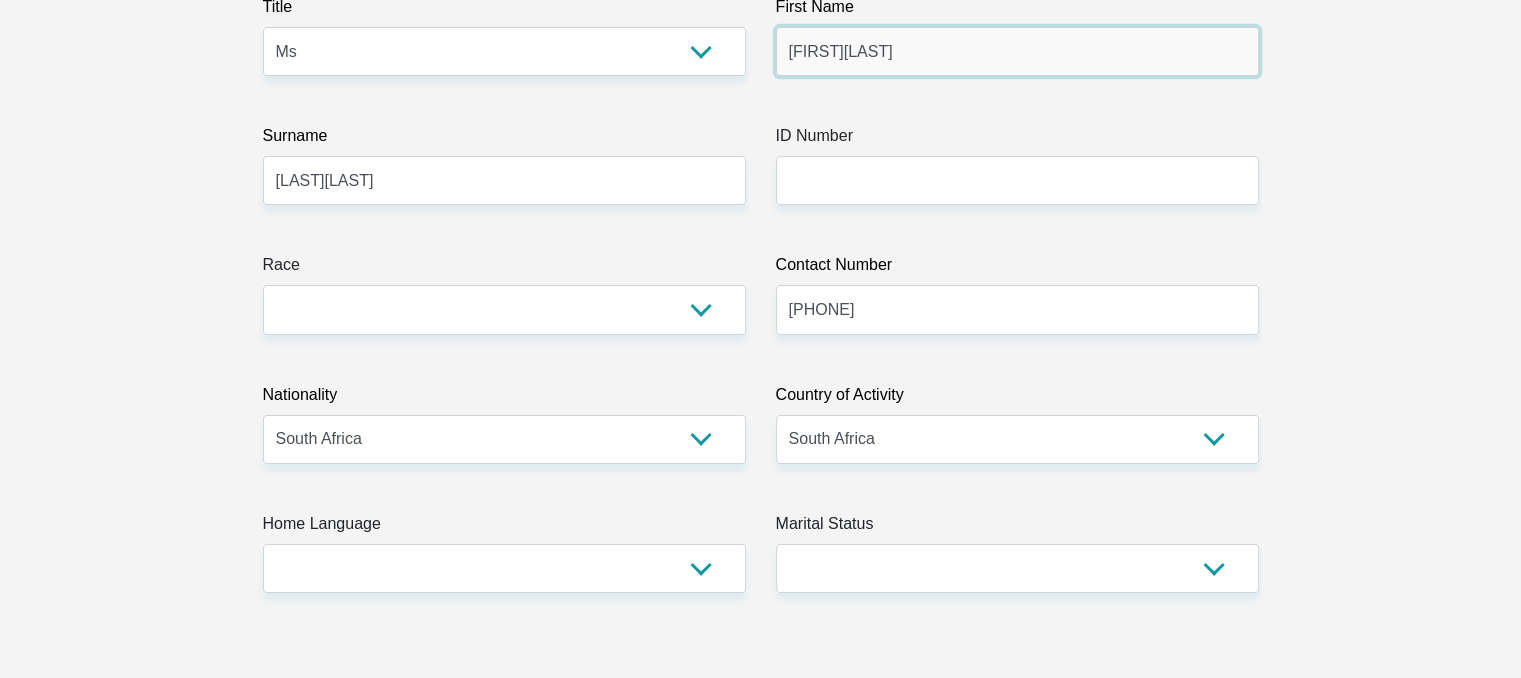 scroll, scrollTop: 320, scrollLeft: 0, axis: vertical 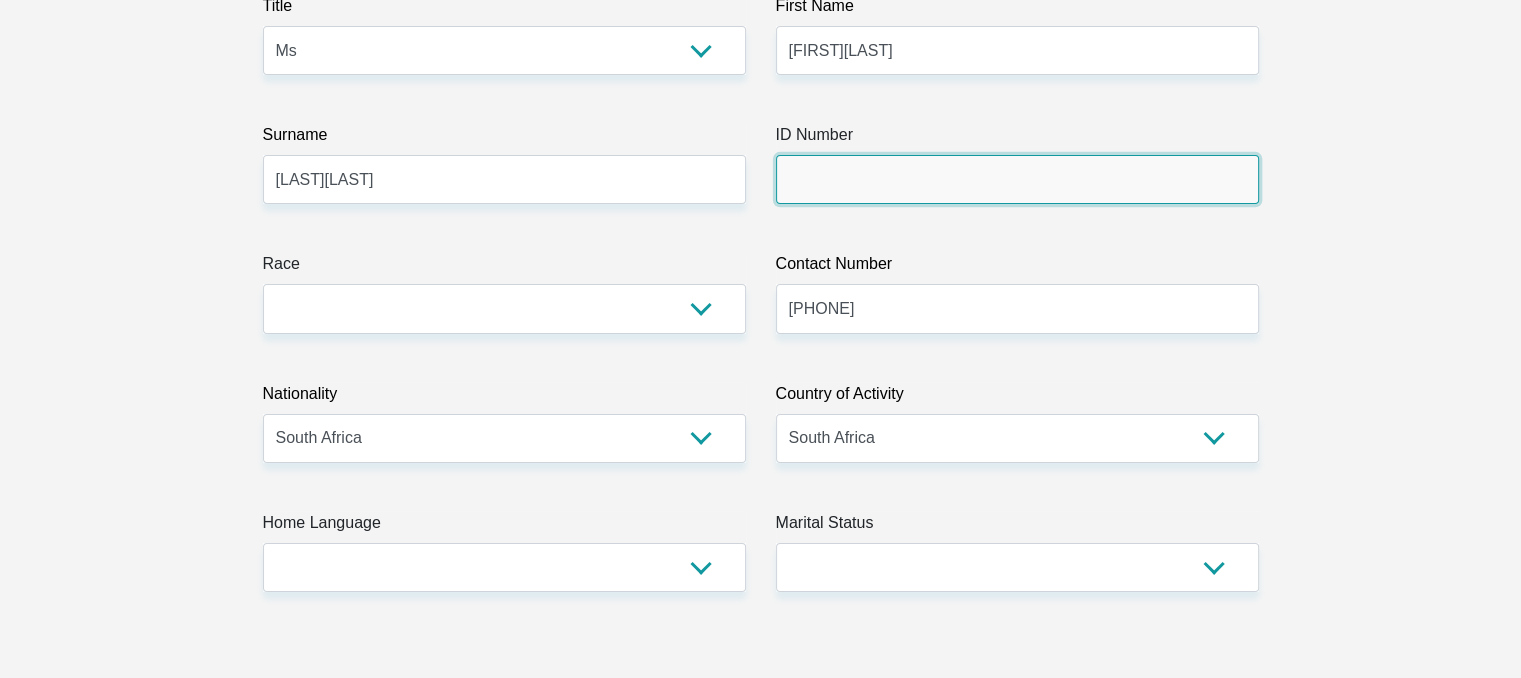 click on "ID Number" at bounding box center [1017, 179] 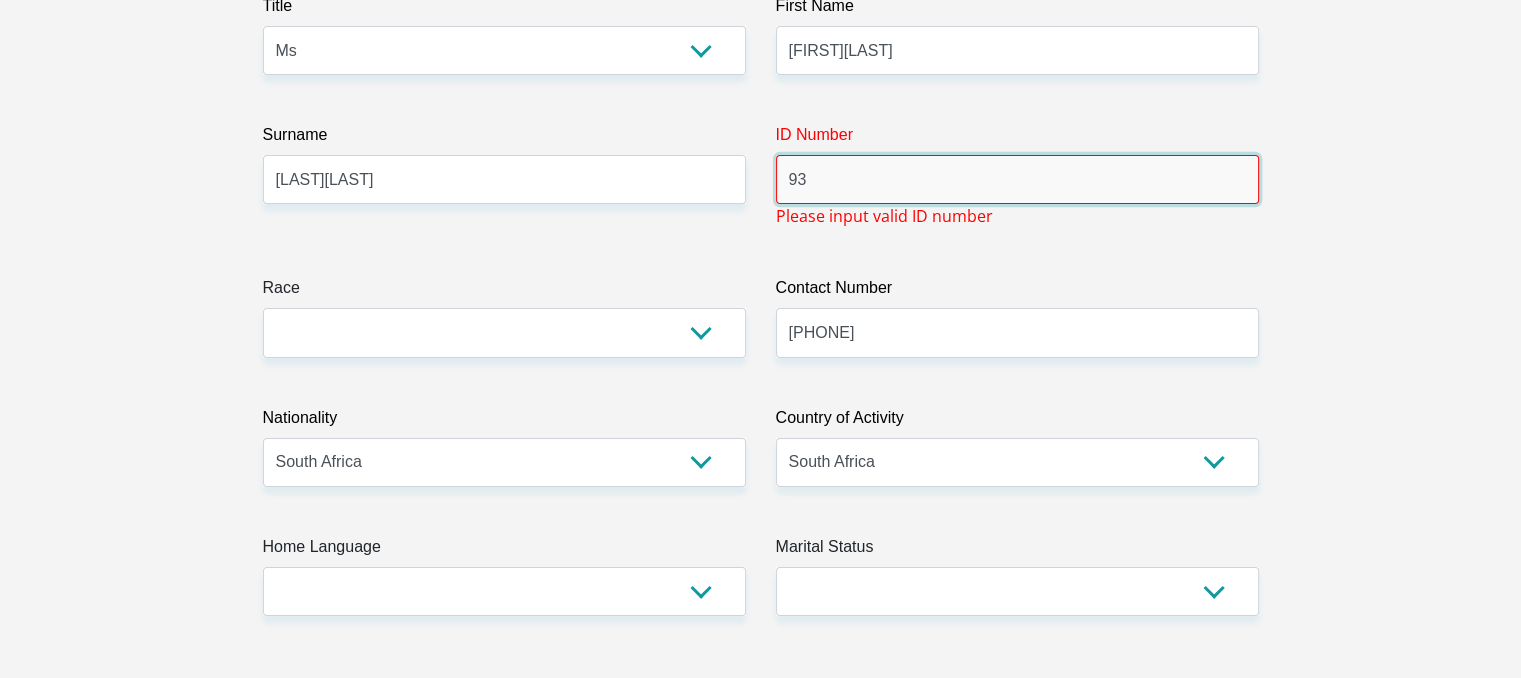 type on "9" 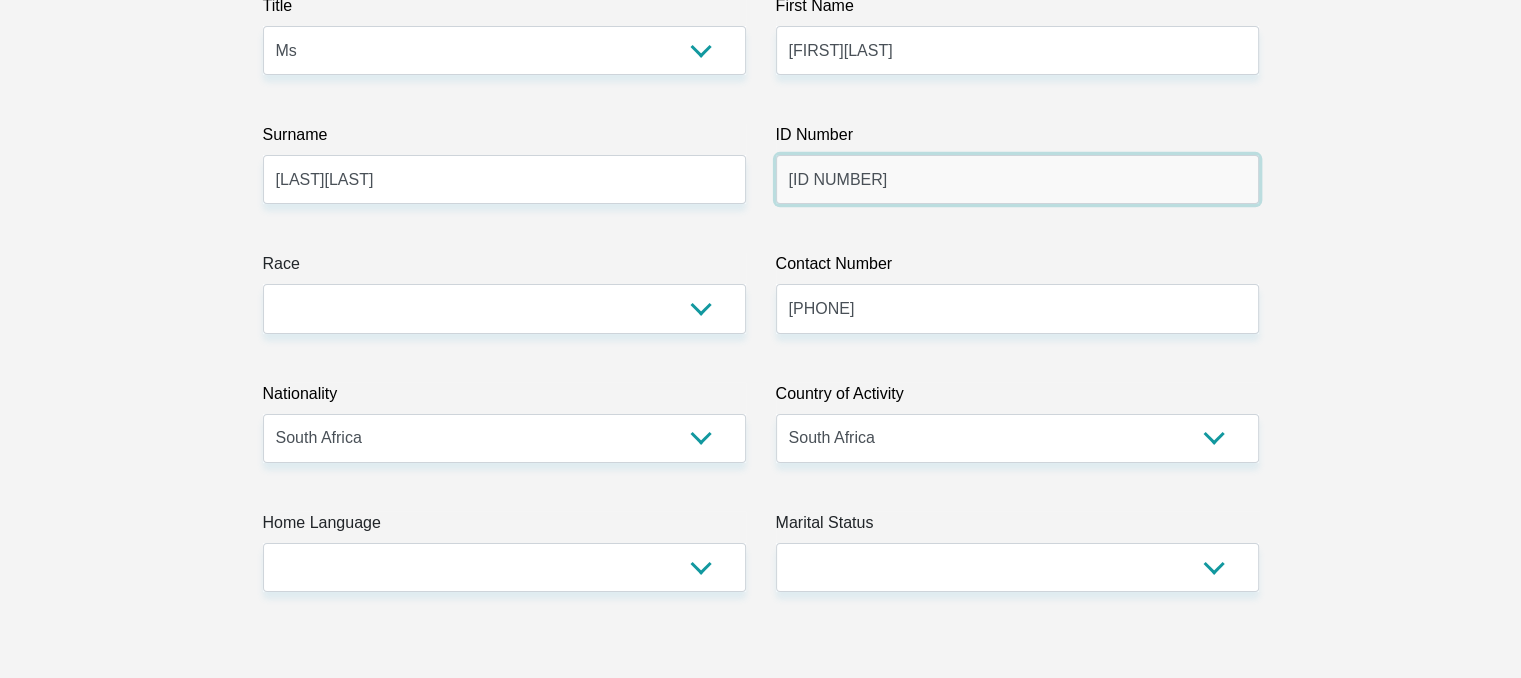 type on "[ID NUMBER]" 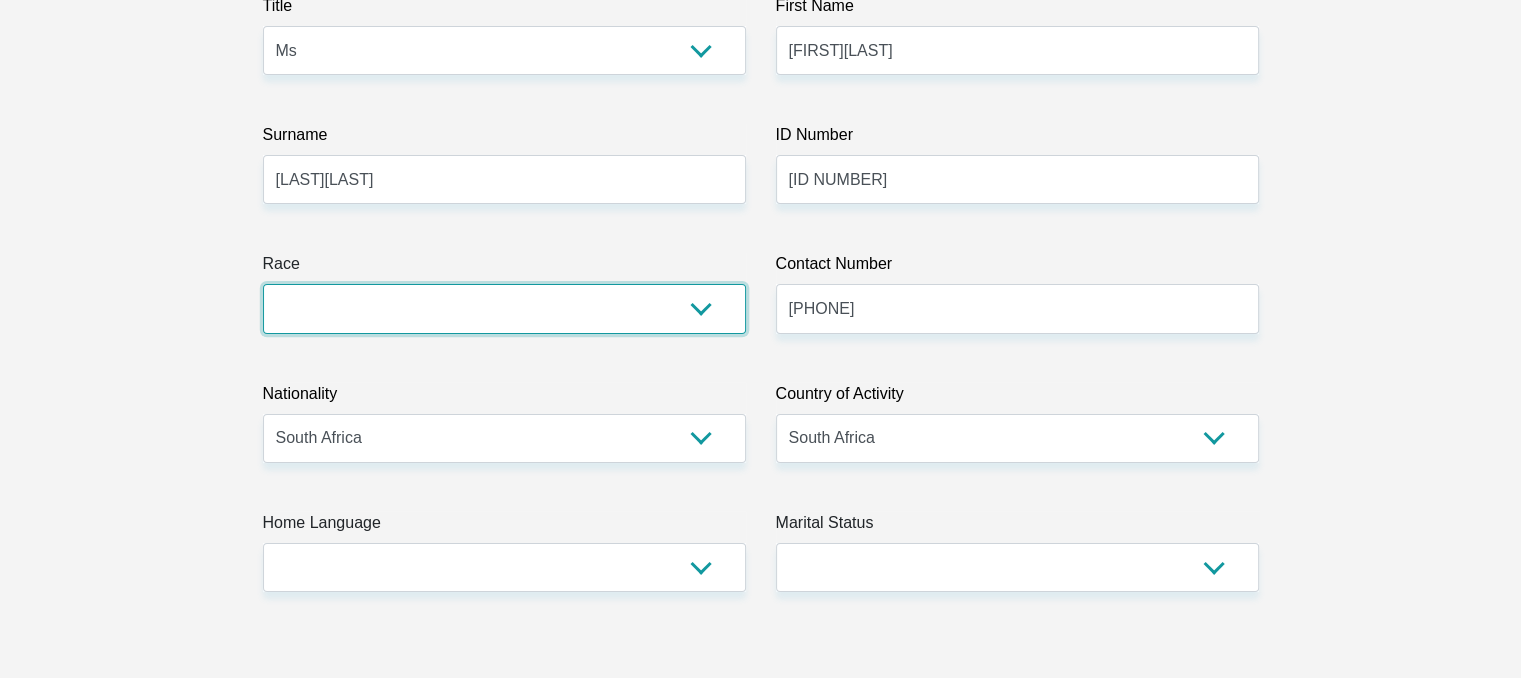 click on "Black
Coloured
Indian
White
Other" at bounding box center [504, 308] 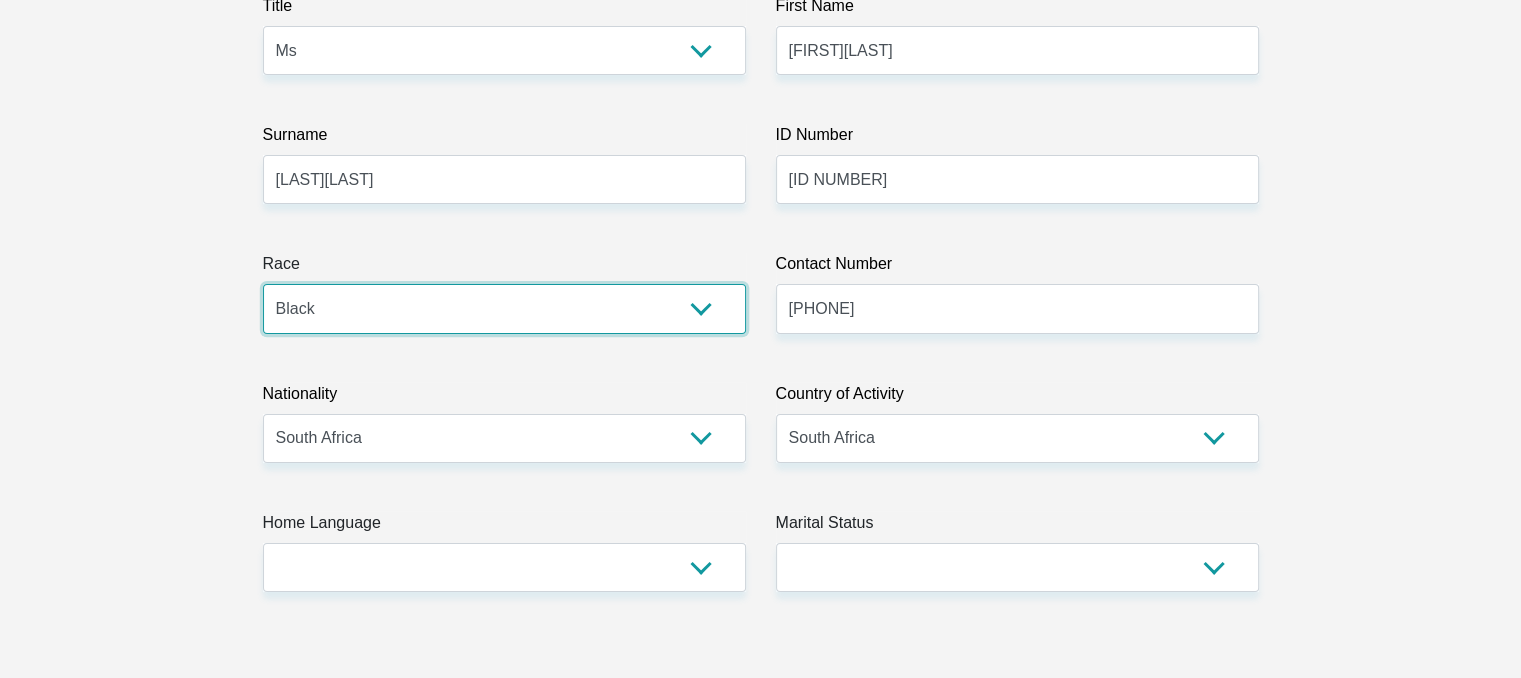 click on "Black
Coloured
Indian
White
Other" at bounding box center (504, 308) 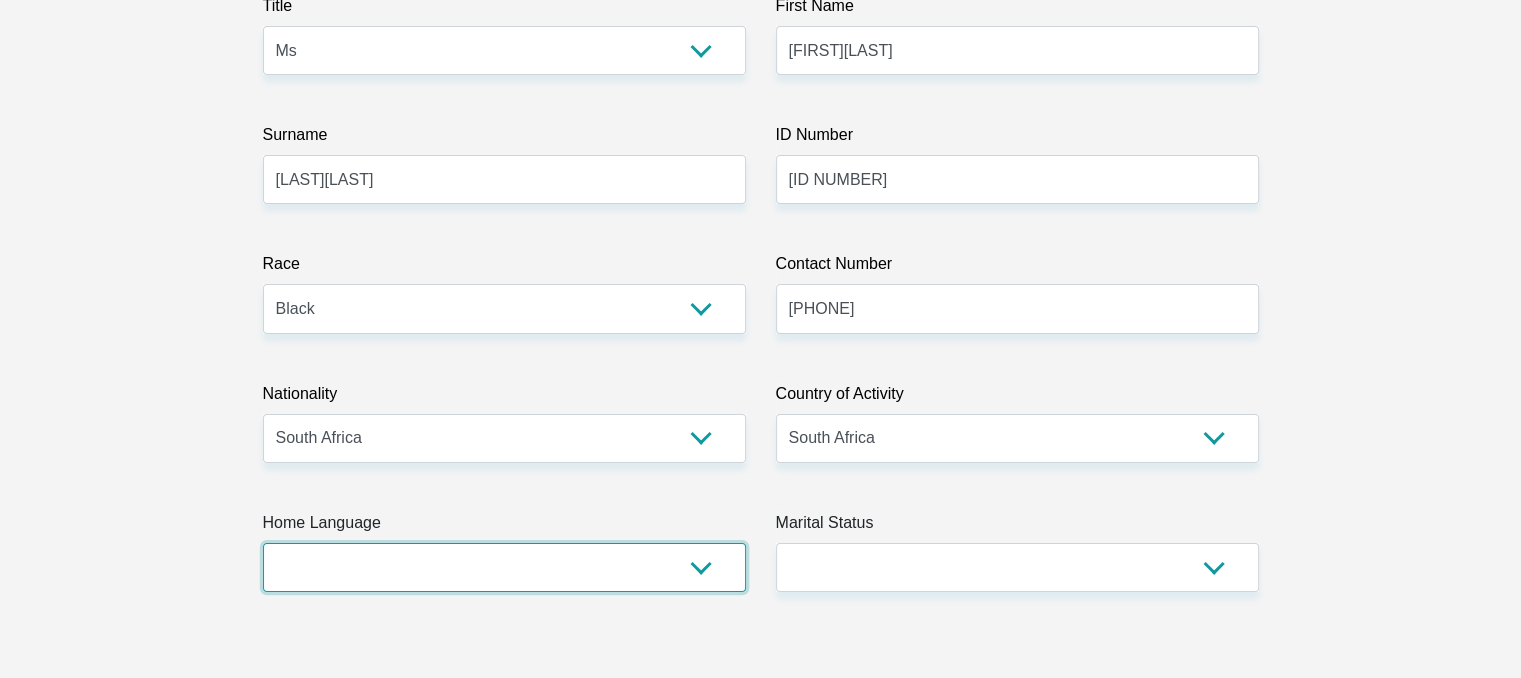 click on "Afrikaans
English
Sepedi
South Ndebele
Southern Sotho
Swati
Tsonga
Tswana
Venda
Xhosa
Zulu
Other" at bounding box center [504, 567] 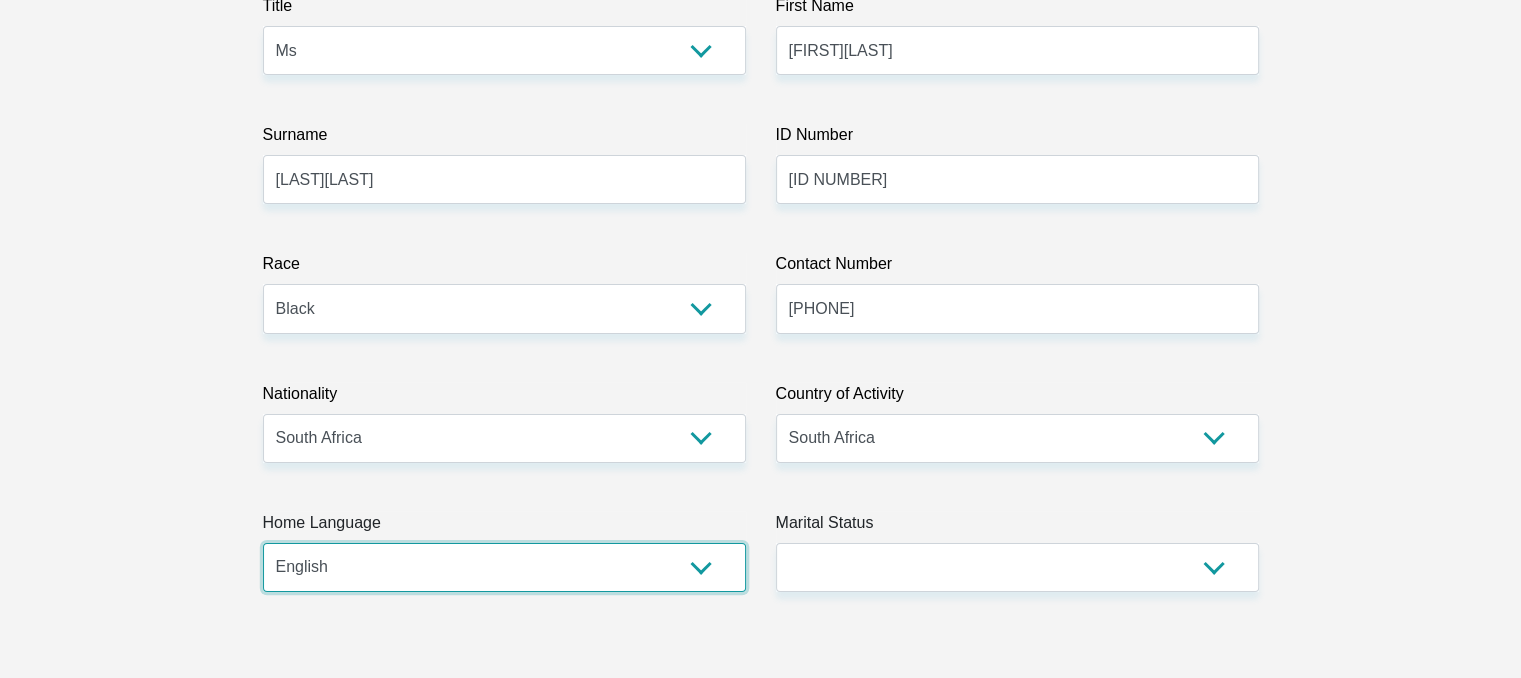 click on "Afrikaans
English
Sepedi
South Ndebele
Southern Sotho
Swati
Tsonga
Tswana
Venda
Xhosa
Zulu
Other" at bounding box center [504, 567] 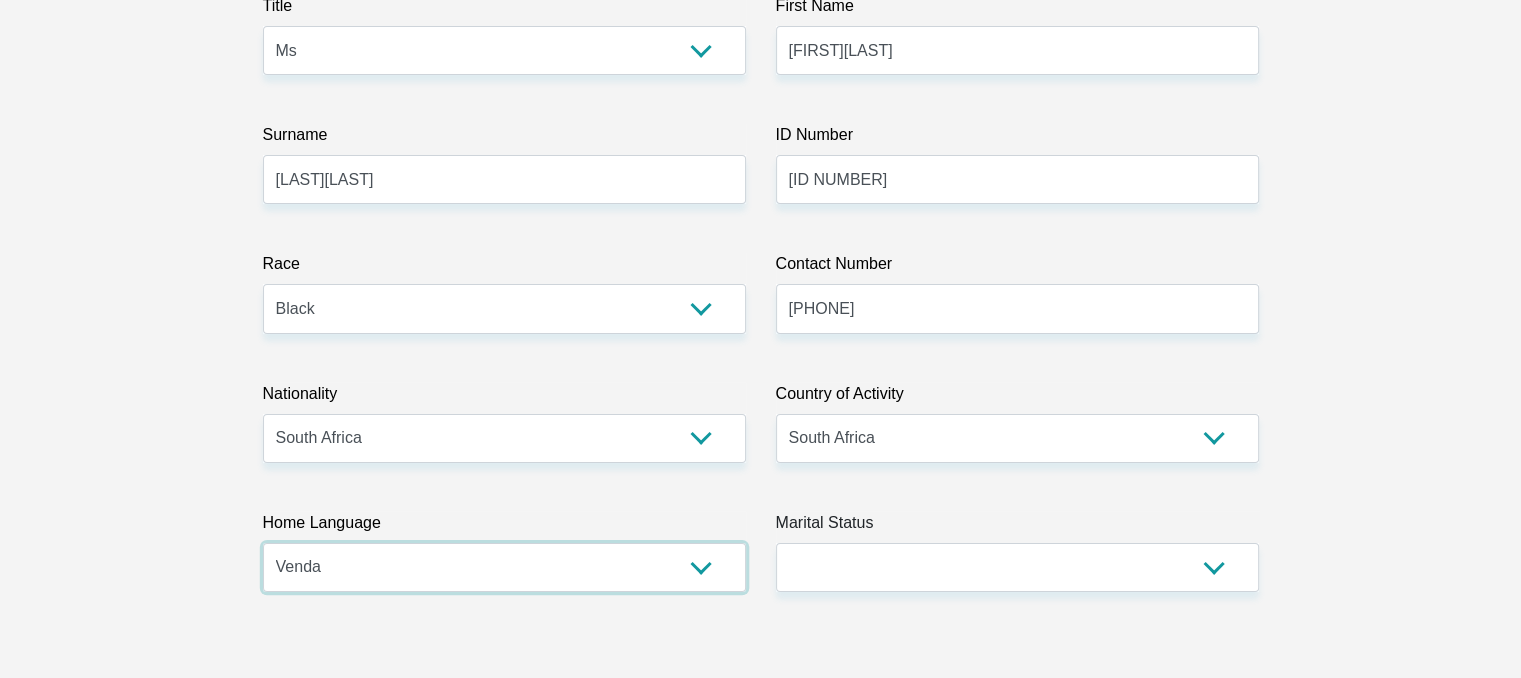 select on "tsn" 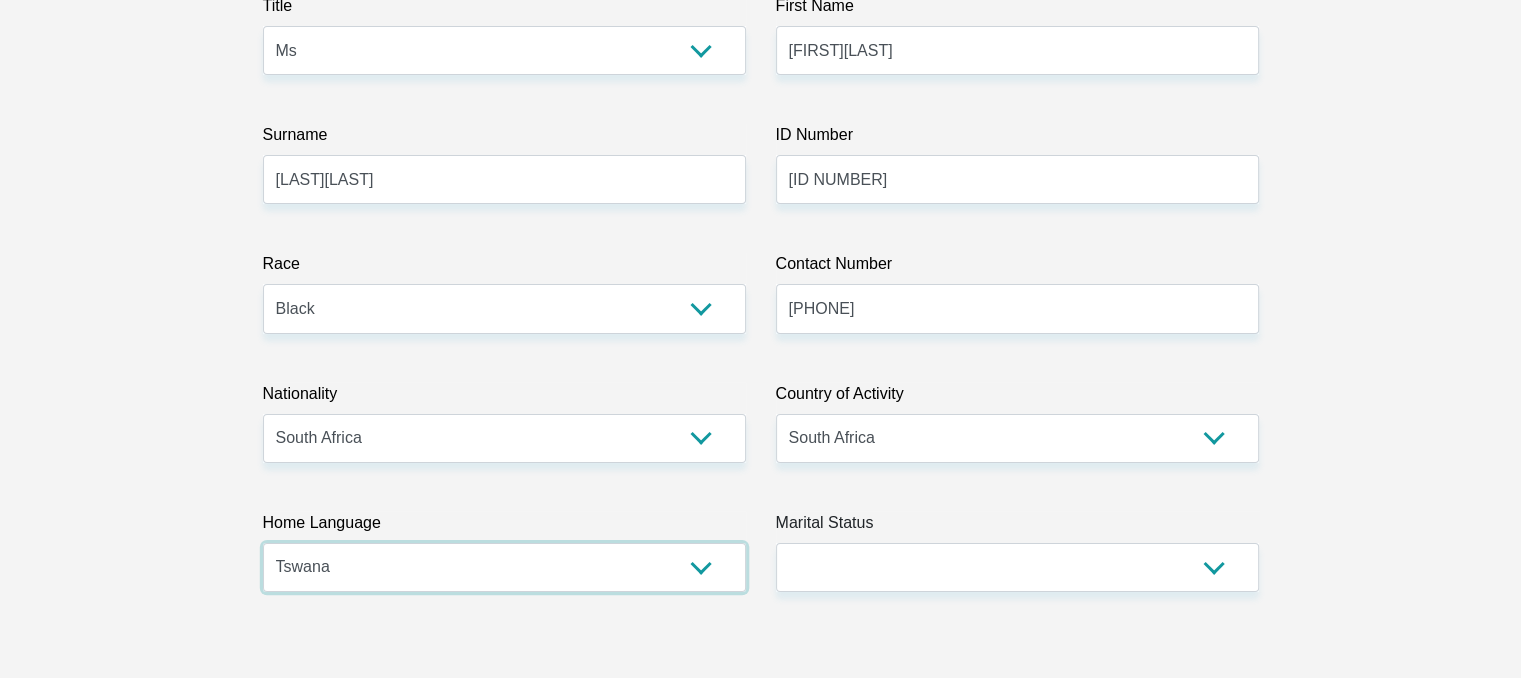 click on "Afrikaans
English
Sepedi
South Ndebele
Southern Sotho
Swati
Tsonga
Tswana
Venda
Xhosa
Zulu
Other" at bounding box center (504, 567) 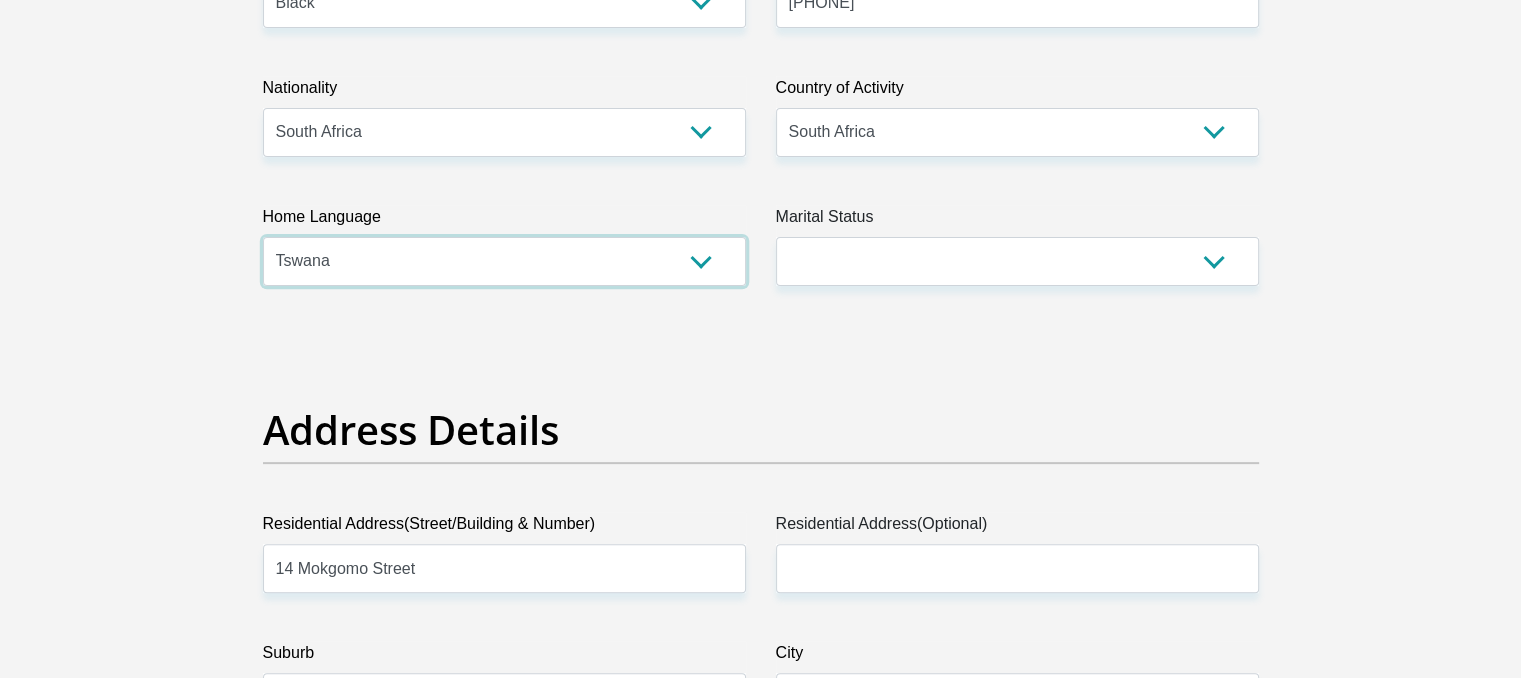 scroll, scrollTop: 733, scrollLeft: 0, axis: vertical 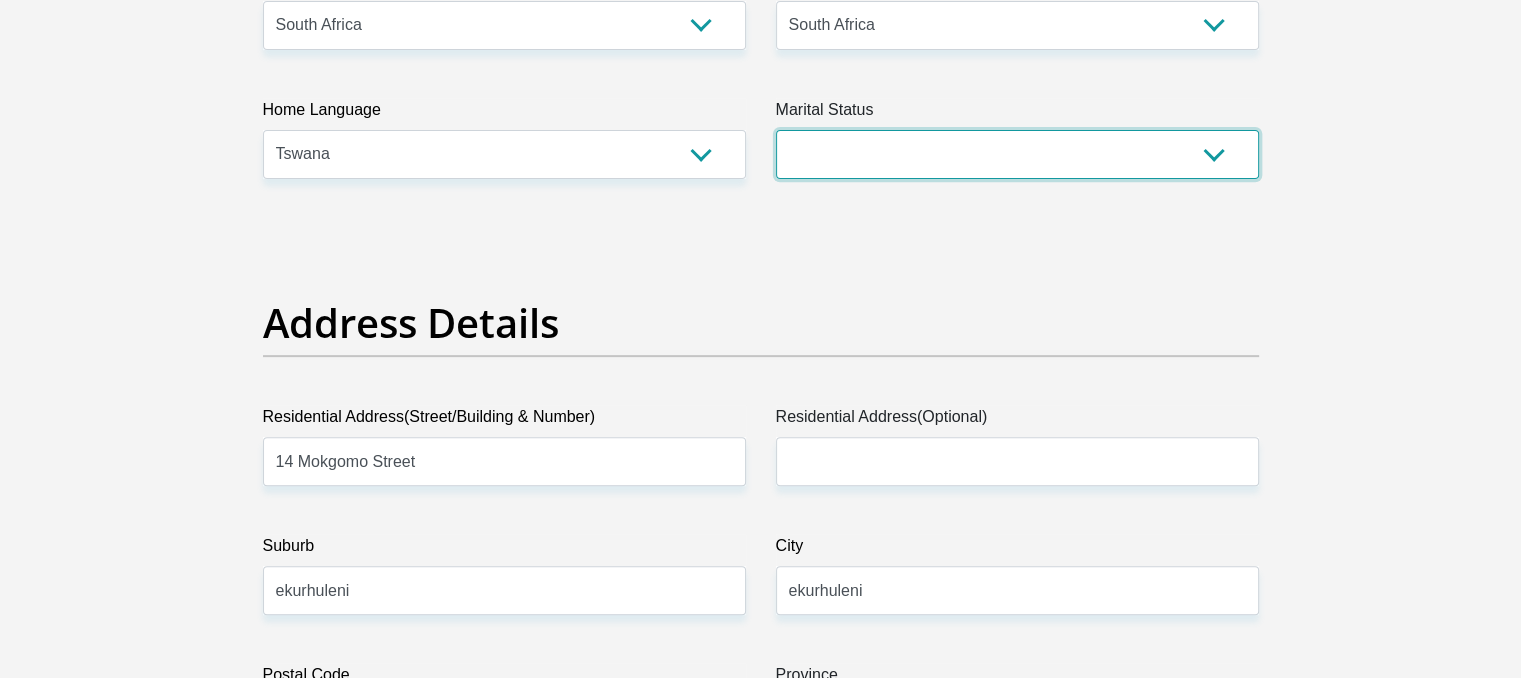 click on "Married ANC
Single
Divorced
Widowed
Married COP or Customary Law" at bounding box center (1017, 154) 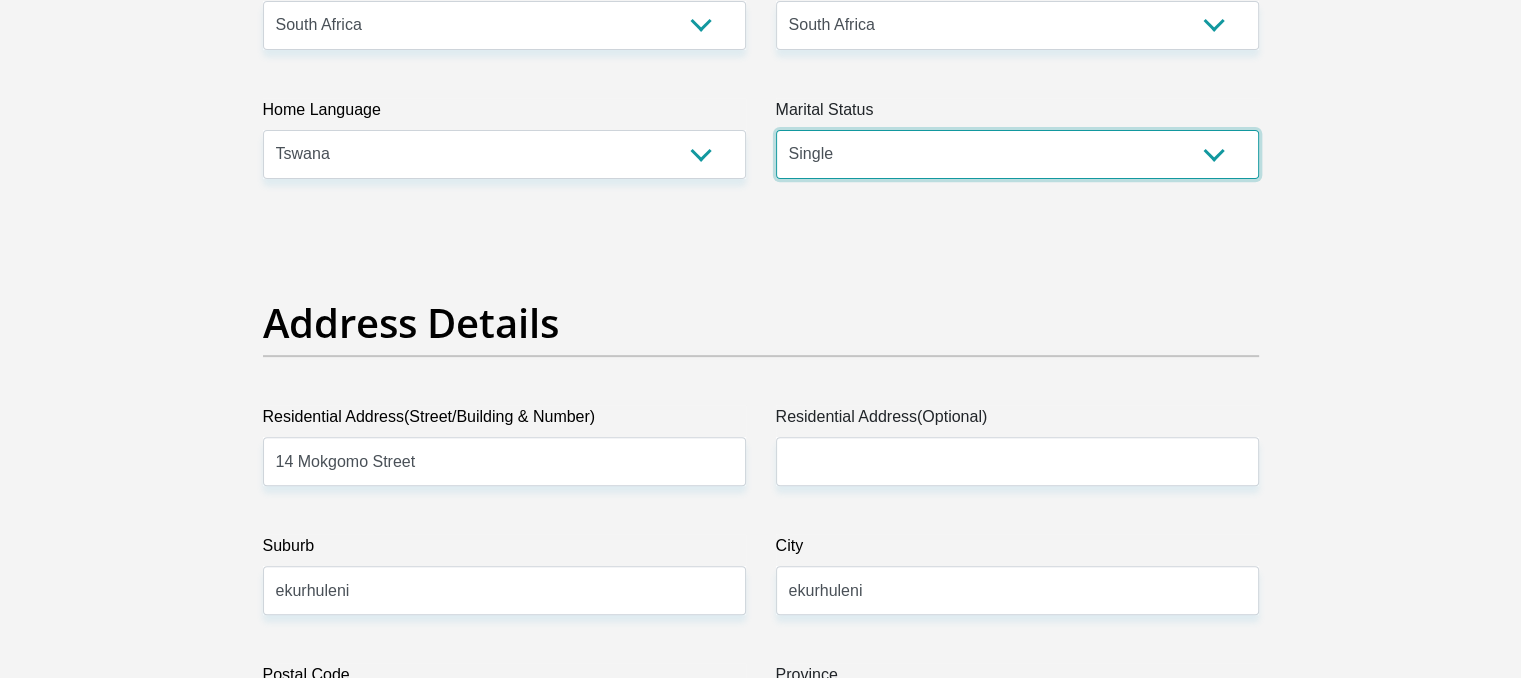 click on "Married ANC
Single
Divorced
Widowed
Married COP or Customary Law" at bounding box center [1017, 154] 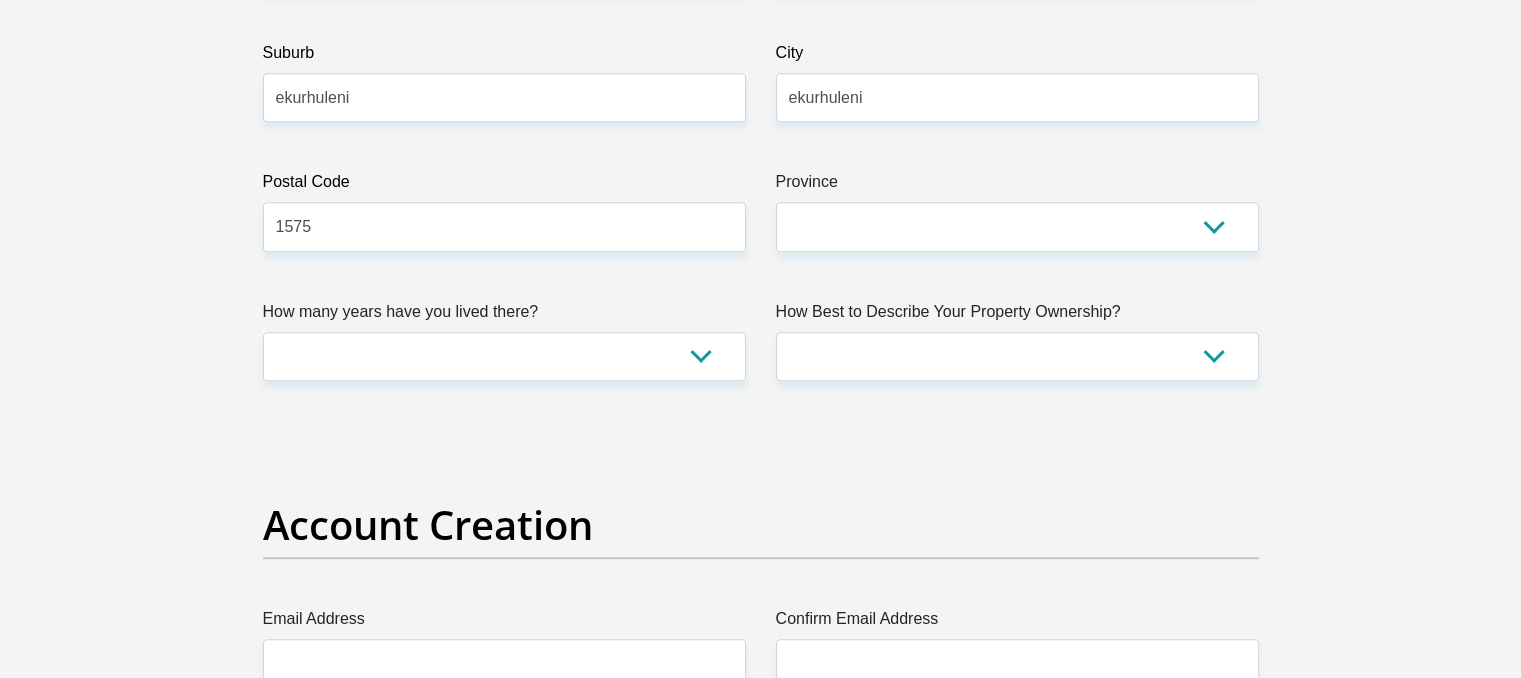 scroll, scrollTop: 1306, scrollLeft: 0, axis: vertical 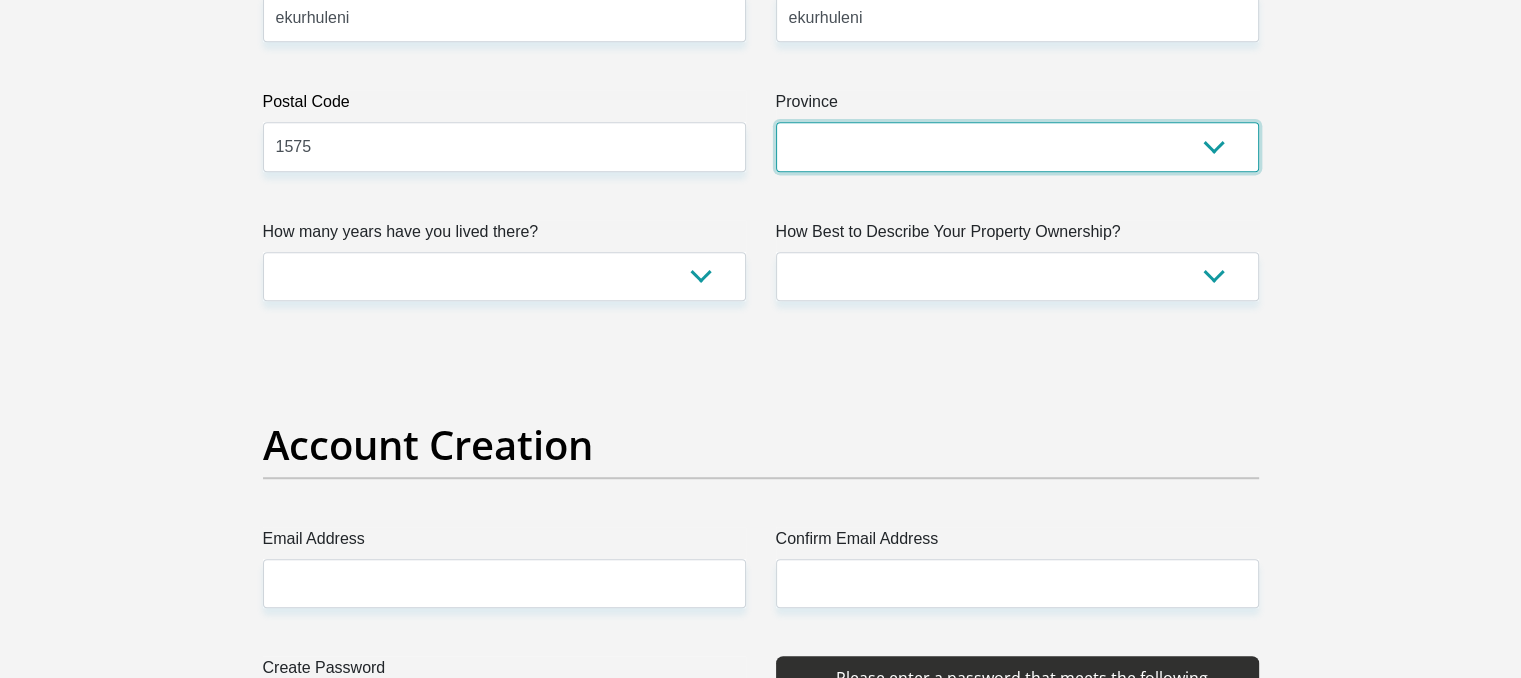 click on "Eastern Cape
Free State
Gauteng
KwaZulu-Natal
Limpopo
Mpumalanga
Northern Cape
North West
Western Cape" at bounding box center (1017, 146) 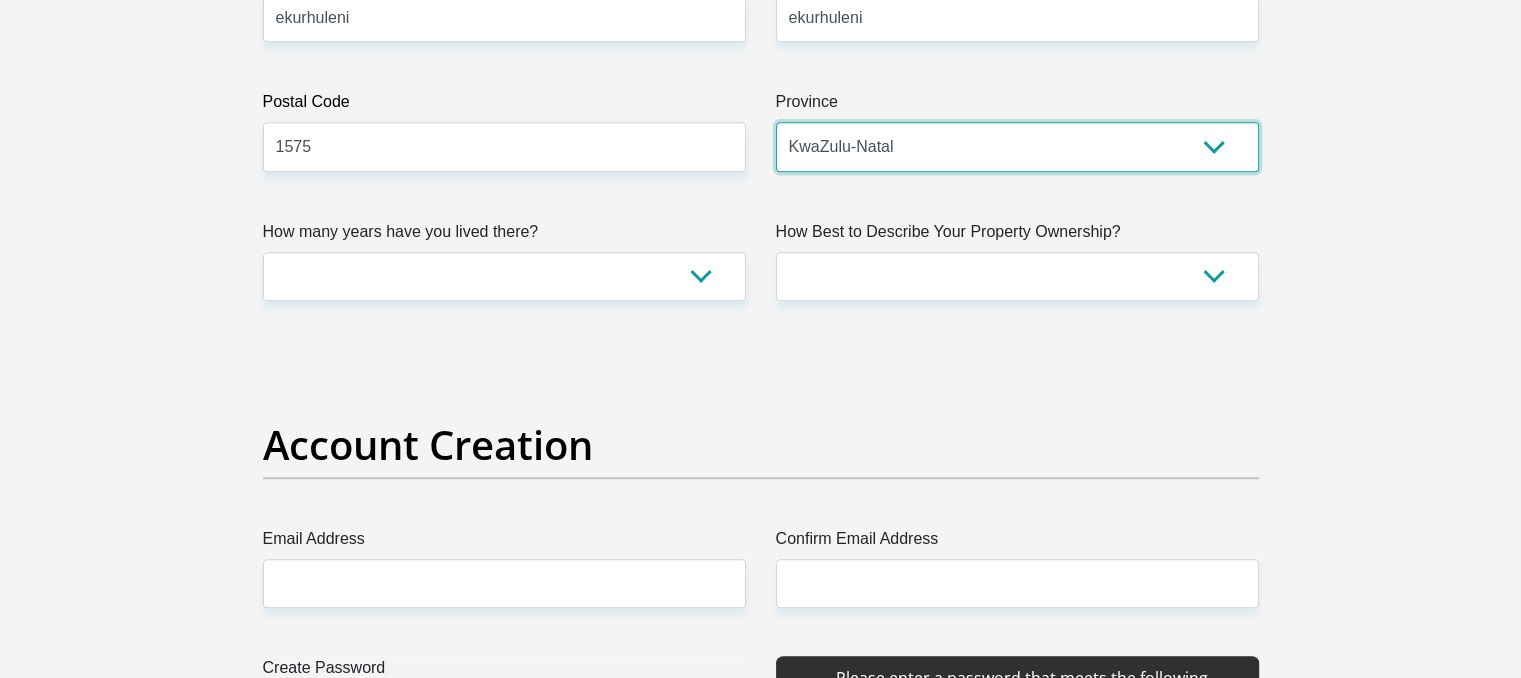 click on "Eastern Cape
Free State
Gauteng
KwaZulu-Natal
Limpopo
Mpumalanga
Northern Cape
North West
Western Cape" at bounding box center (1017, 146) 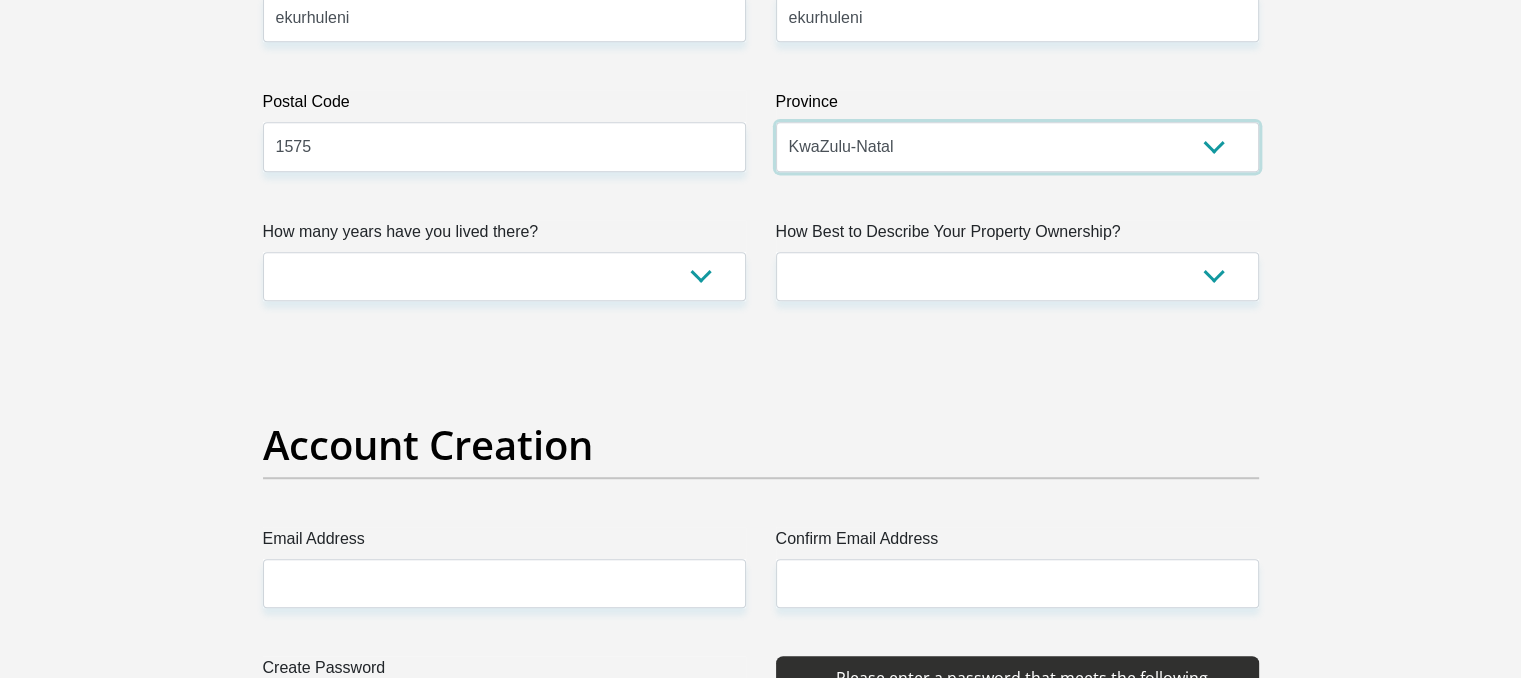 click on "Eastern Cape
Free State
Gauteng
KwaZulu-Natal
Limpopo
Mpumalanga
Northern Cape
North West
Western Cape" at bounding box center [1017, 146] 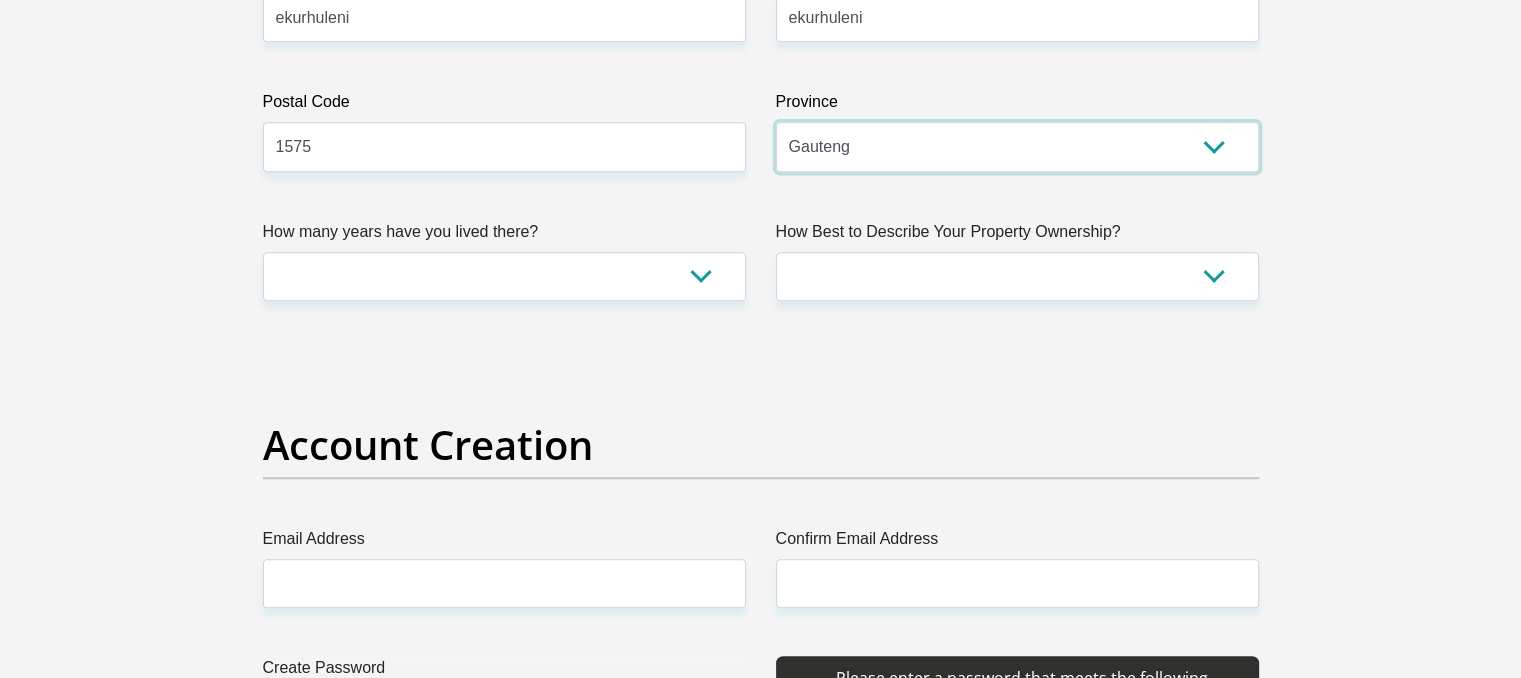 click on "Eastern Cape
Free State
Gauteng
KwaZulu-Natal
Limpopo
Mpumalanga
Northern Cape
North West
Western Cape" at bounding box center [1017, 146] 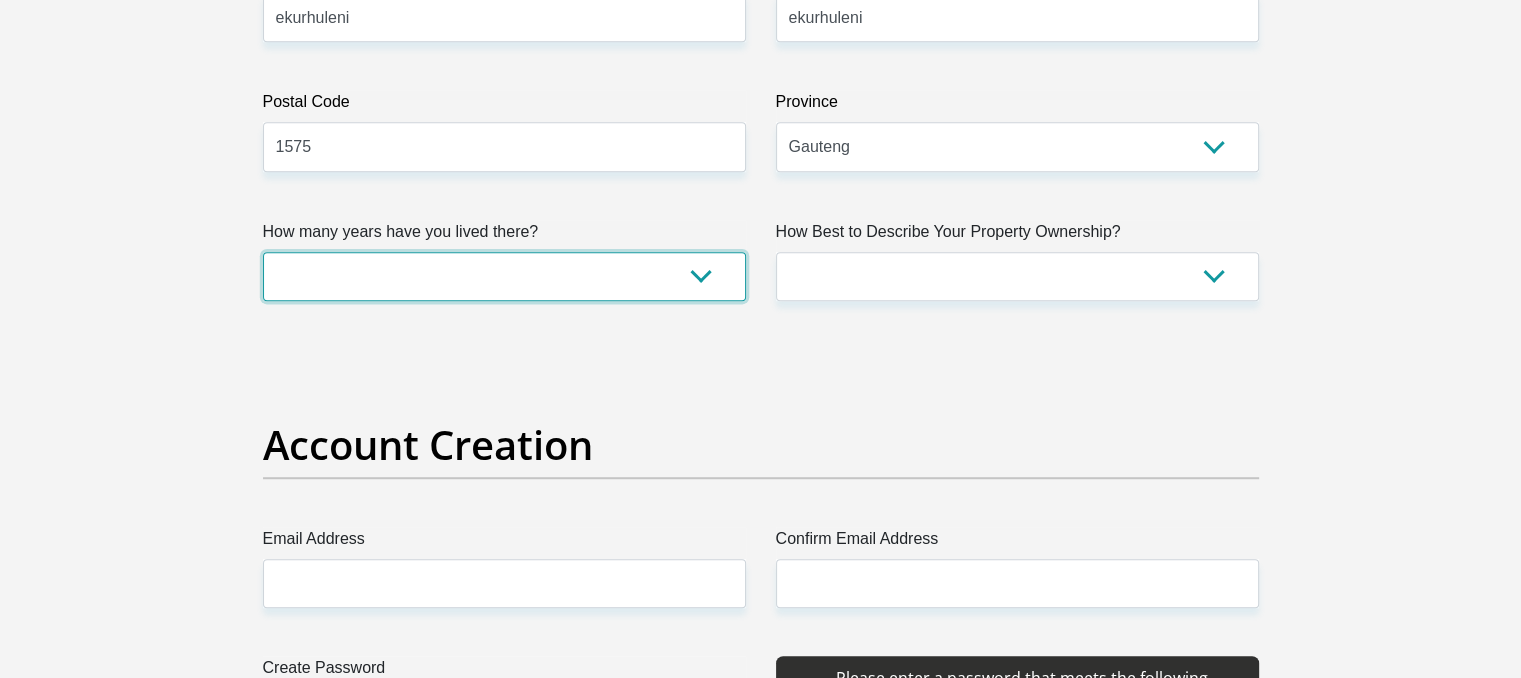 click on "less than 1 year
1-3 years
3-5 years
5+ years" at bounding box center [504, 276] 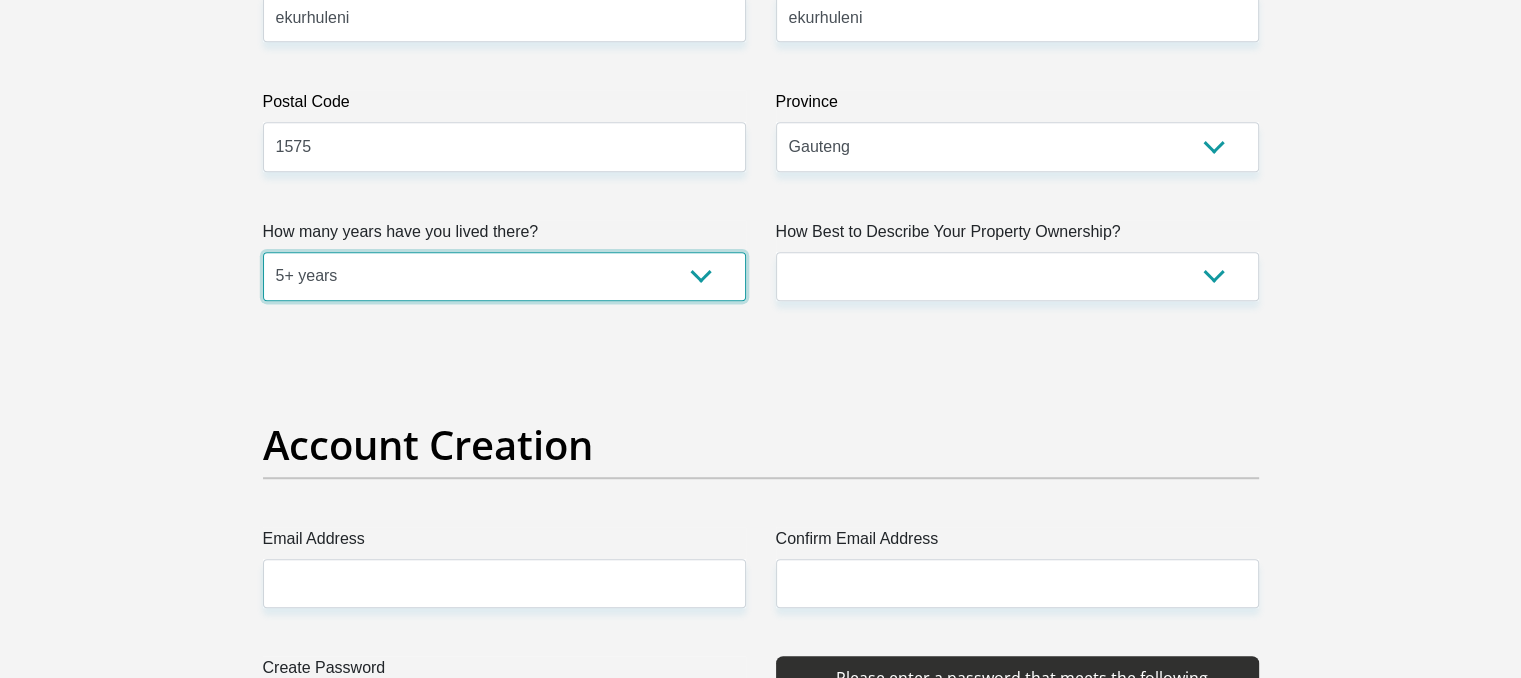 click on "less than 1 year
1-3 years
3-5 years
5+ years" at bounding box center [504, 276] 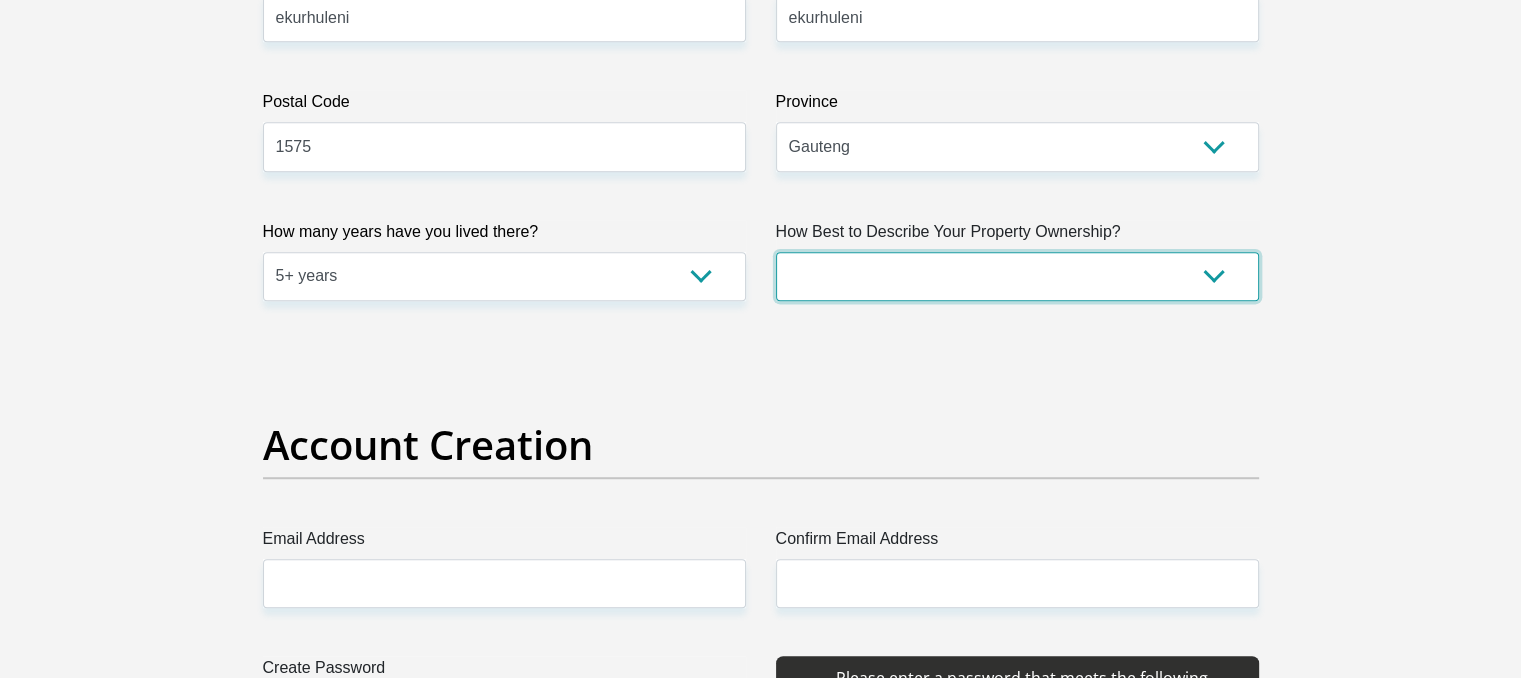 click on "Owned
Rented
Family Owned
Company Dwelling" at bounding box center [1017, 276] 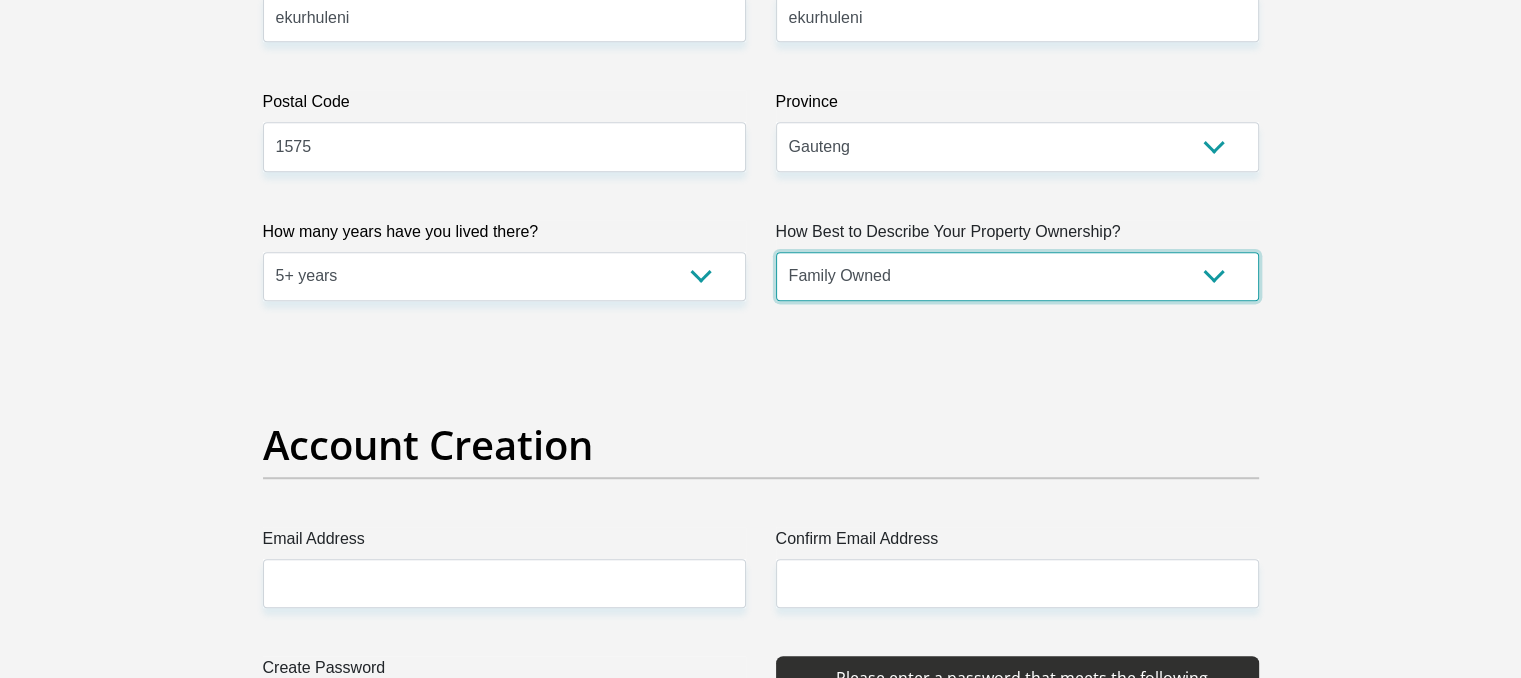 click on "Owned
Rented
Family Owned
Company Dwelling" at bounding box center (1017, 276) 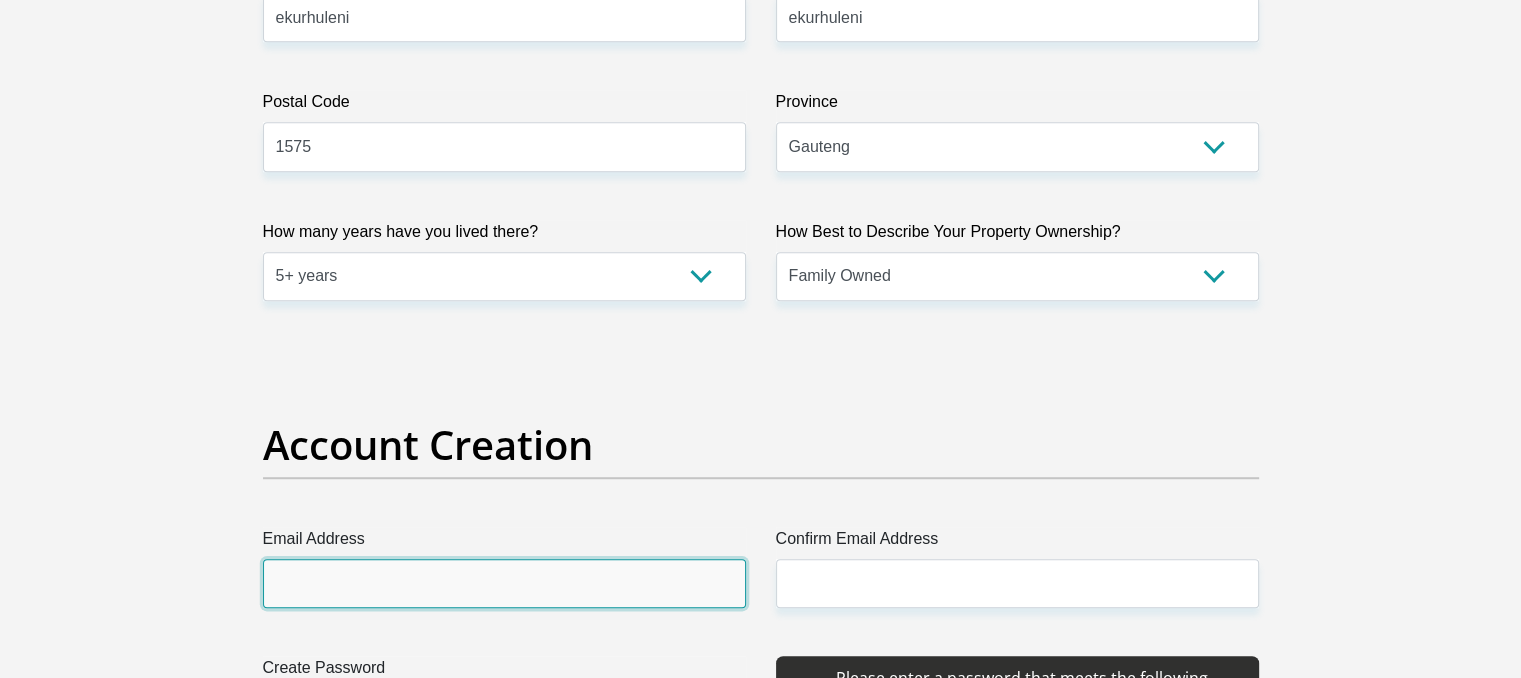 click on "Email Address" at bounding box center (504, 583) 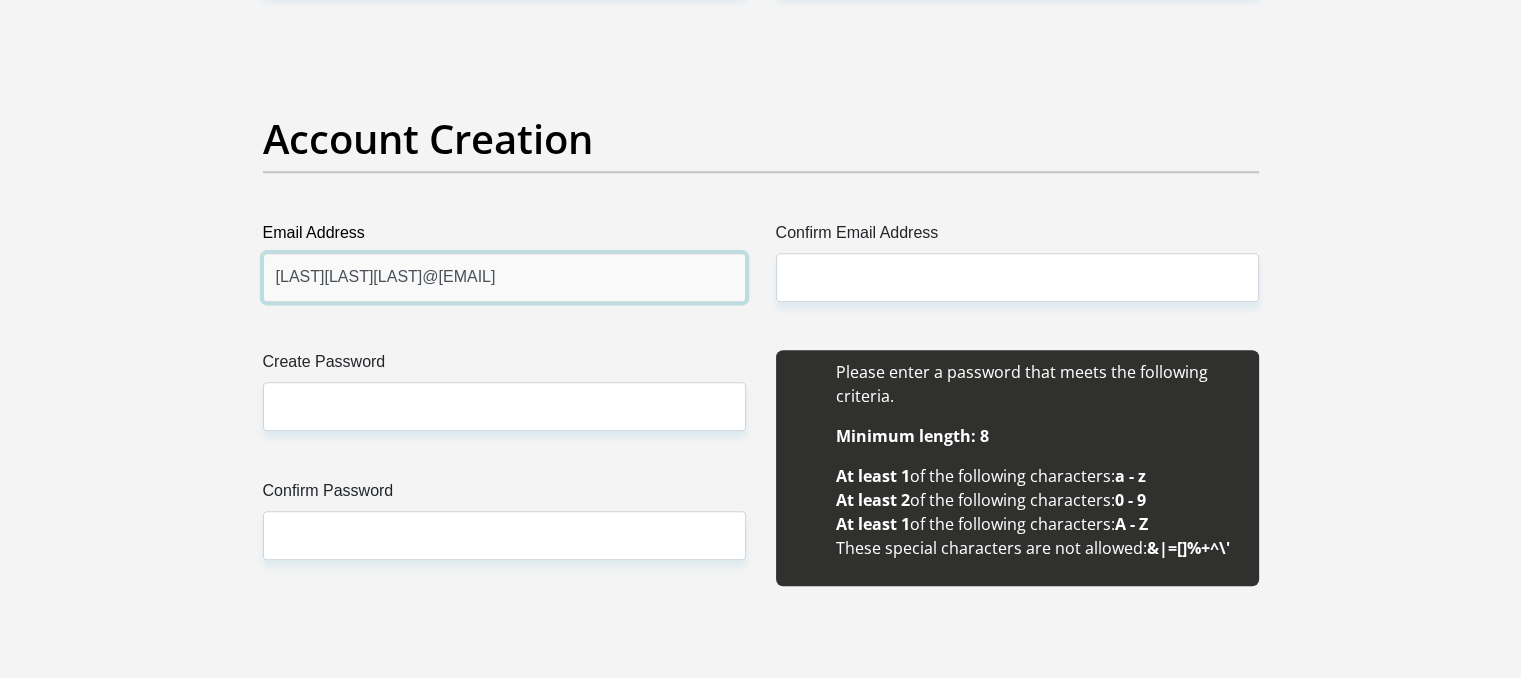 scroll, scrollTop: 1653, scrollLeft: 0, axis: vertical 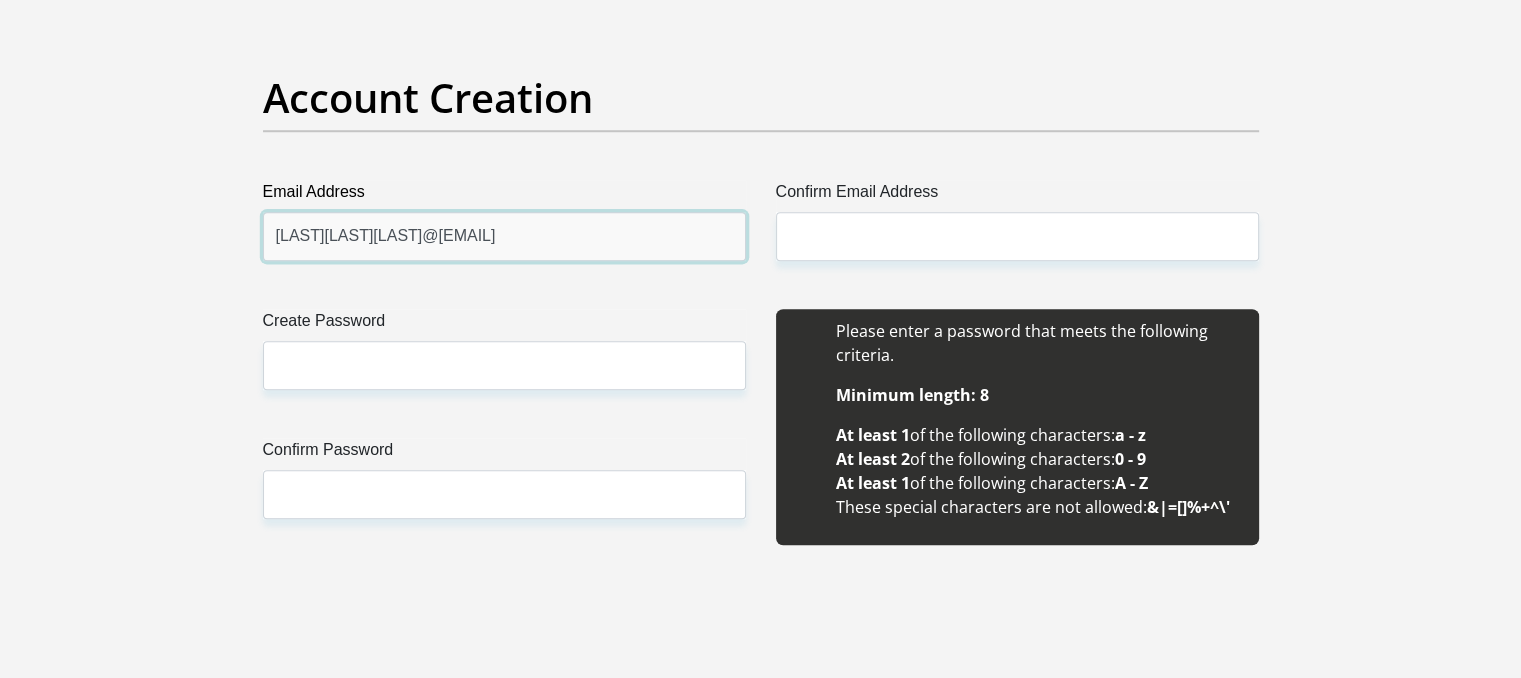 type on "[LAST][LAST][LAST]@[EMAIL]" 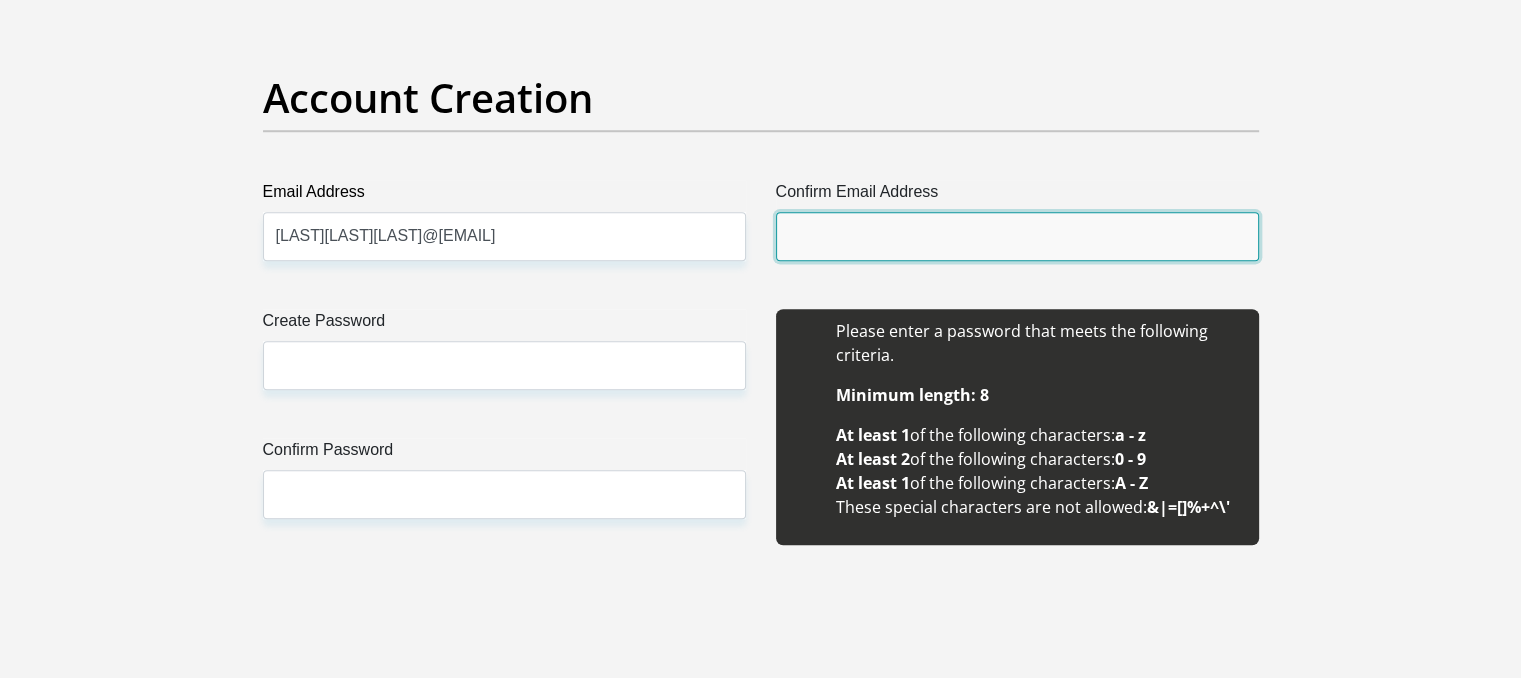 click on "Confirm Email Address" at bounding box center [1017, 236] 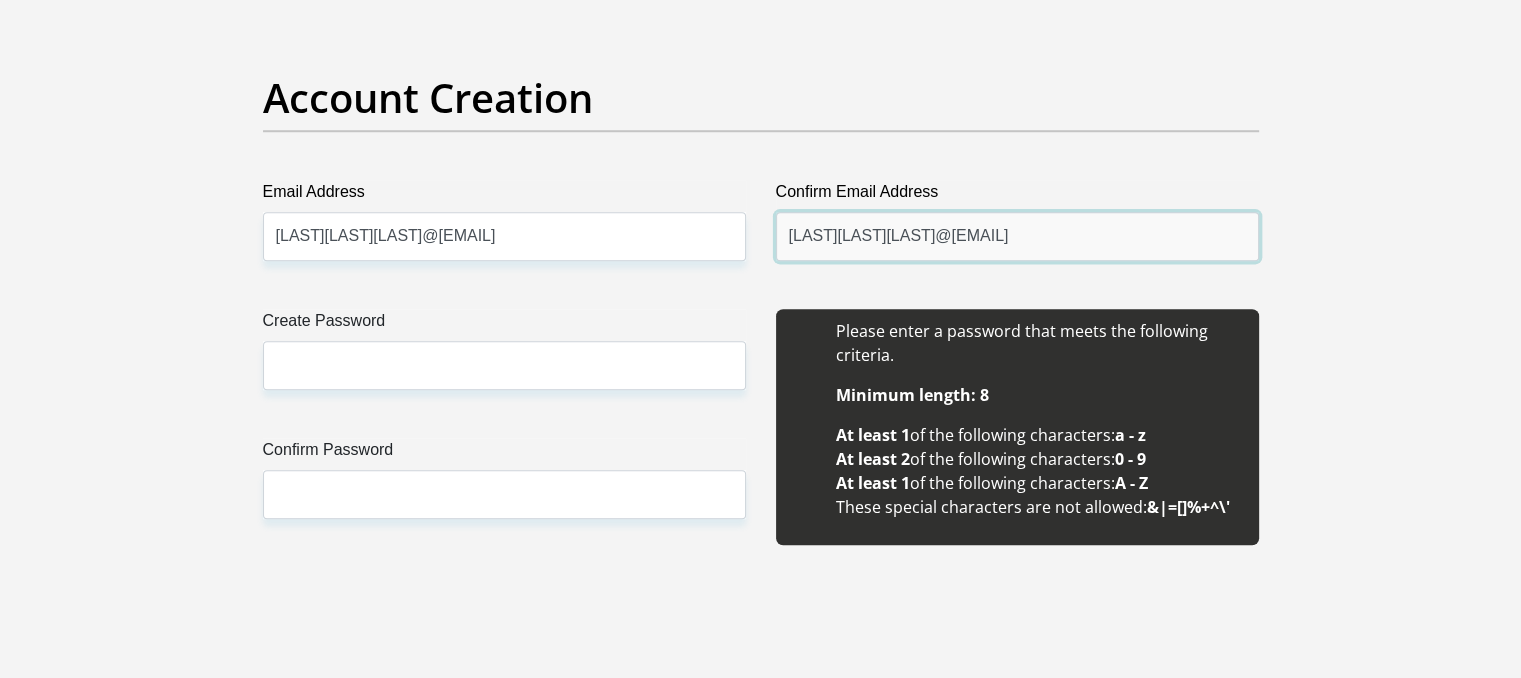 type on "[LAST][LAST][LAST]@[EMAIL]" 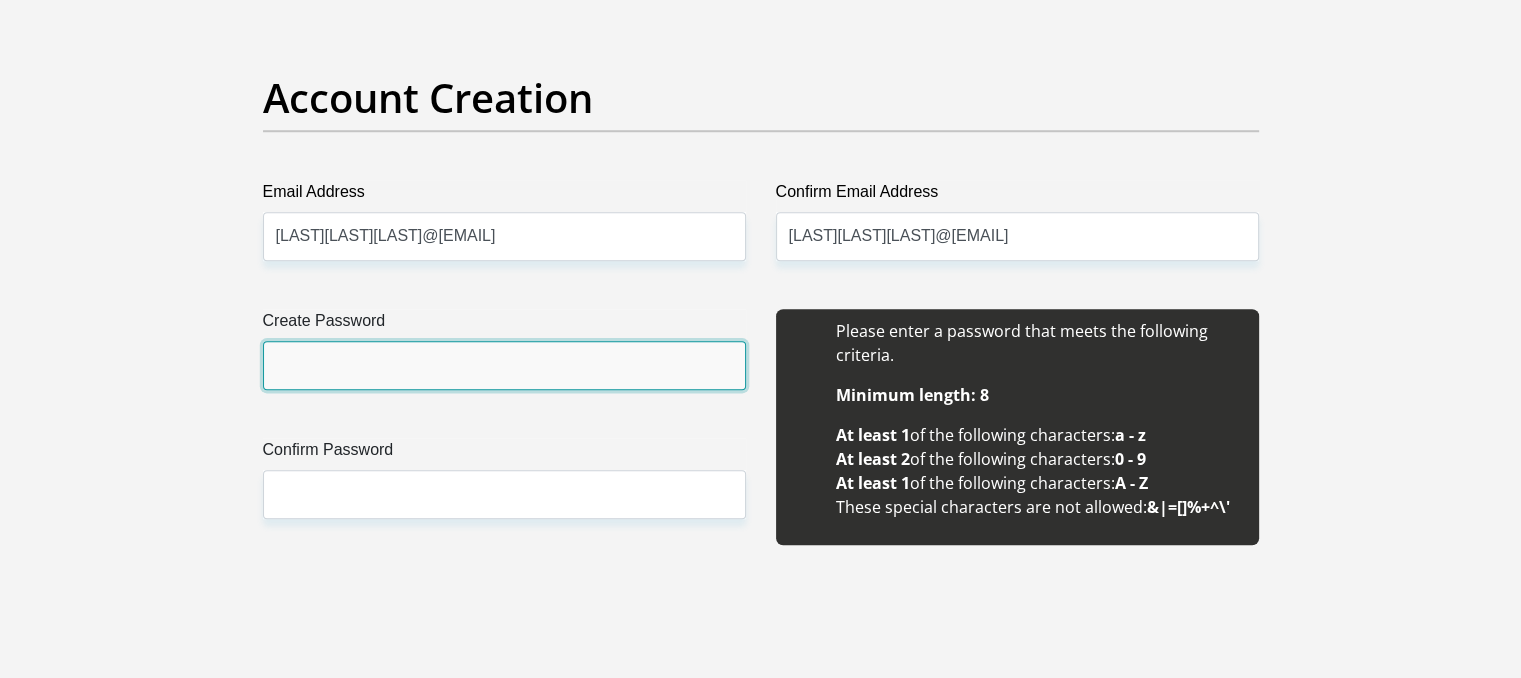 click on "Create Password" at bounding box center [504, 365] 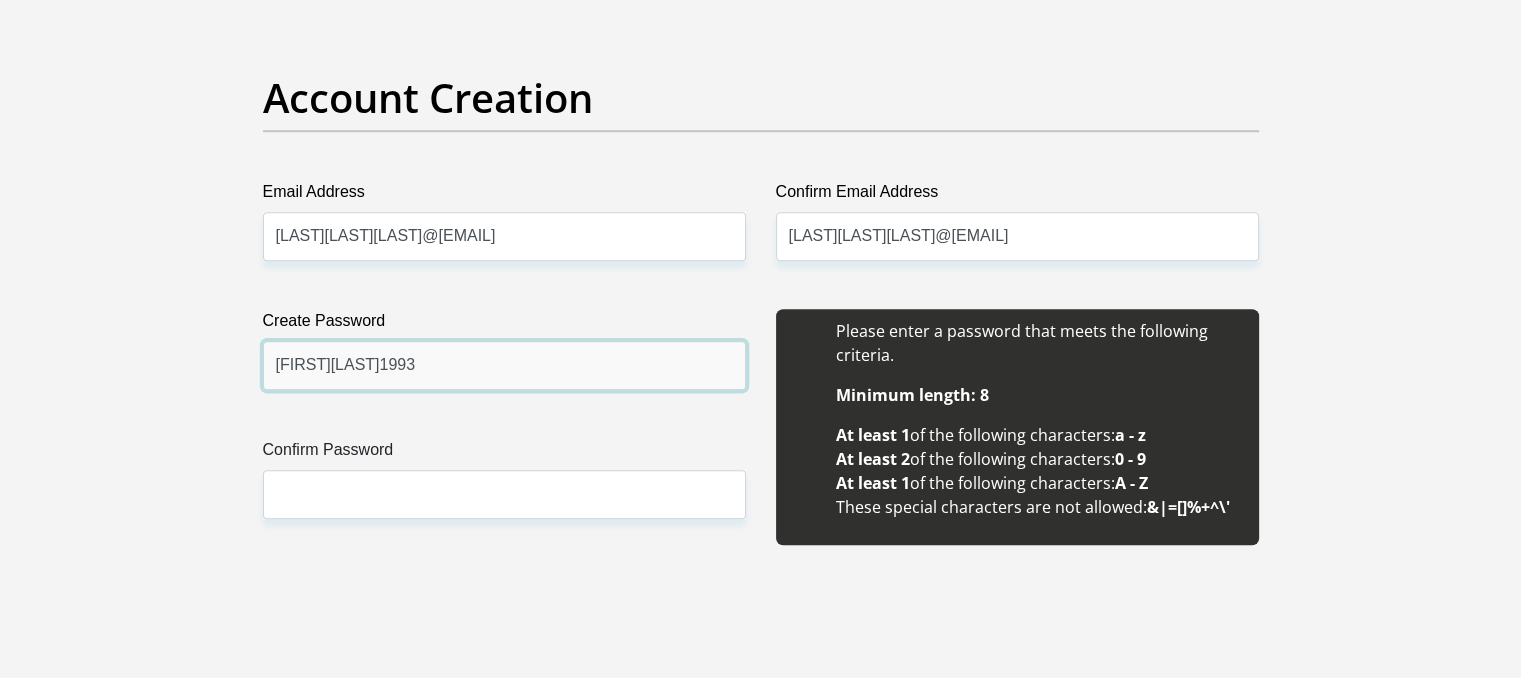 type on "[FIRST][LAST]1993" 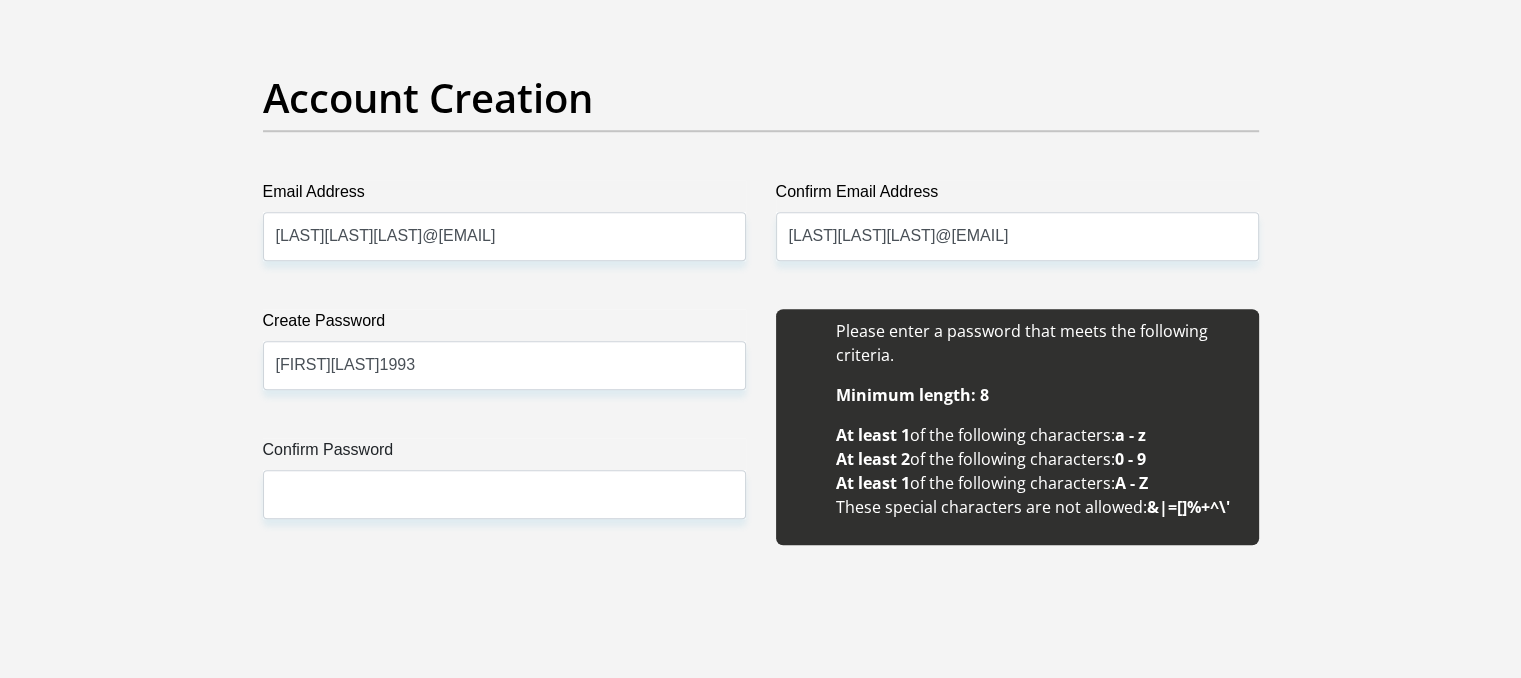 click on "Personal Details
Title
Mr
Ms
Mrs
Dr
Other
First Name
[FIRST][LAST]
Surname
[LAST][LAST]
ID Number
[ID NUMBER]
Please input valid ID number
Race
Black
Coloured
Indian
White
Other
Contact Number
[PHONE]
Please input valid contact number" at bounding box center [760, 1920] 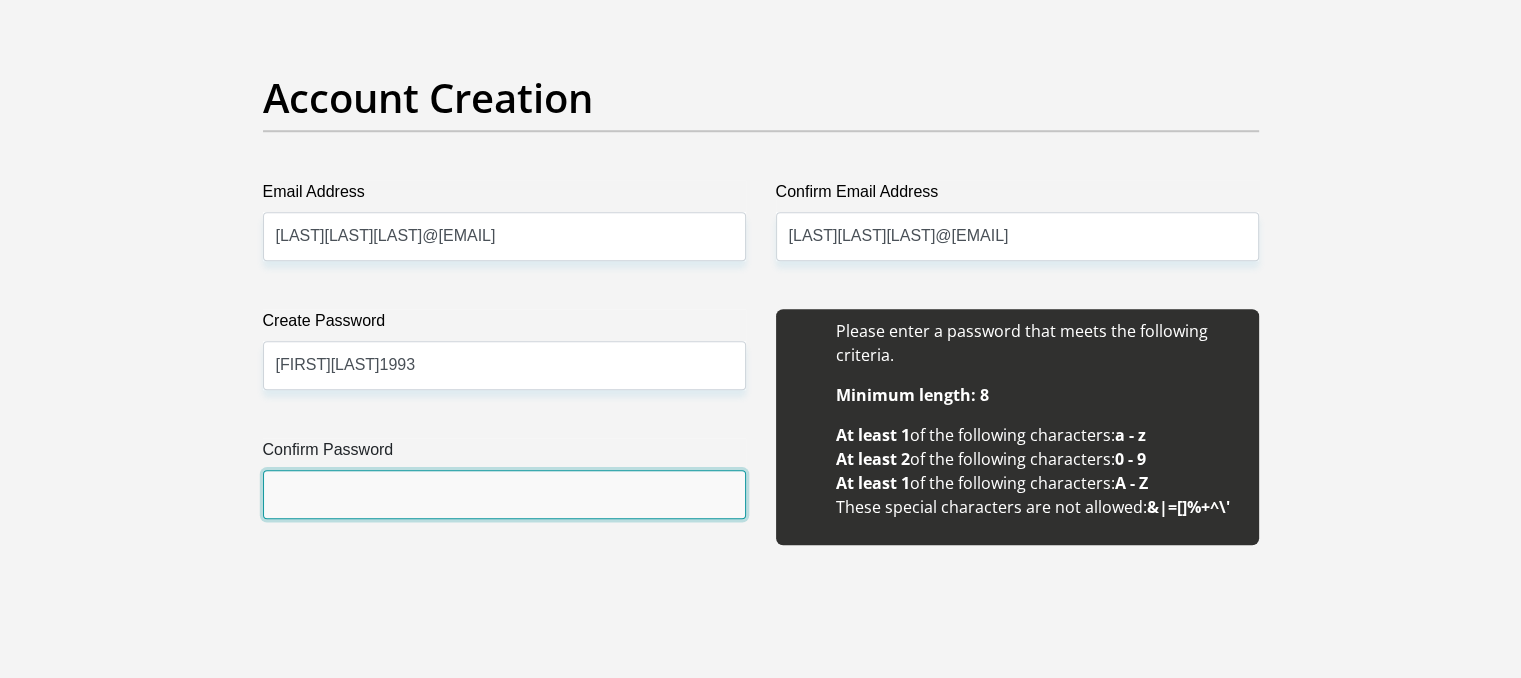click on "Confirm Password" at bounding box center [504, 494] 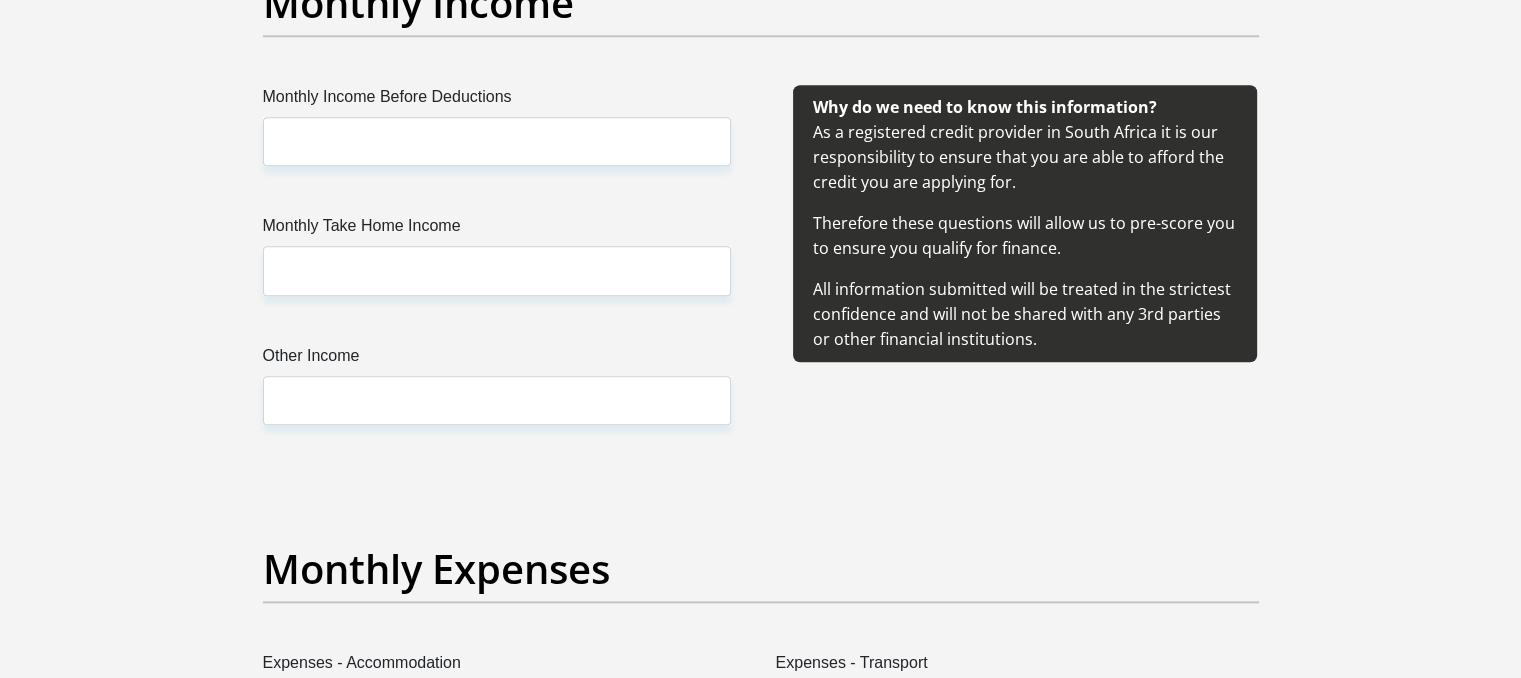 scroll, scrollTop: 2373, scrollLeft: 0, axis: vertical 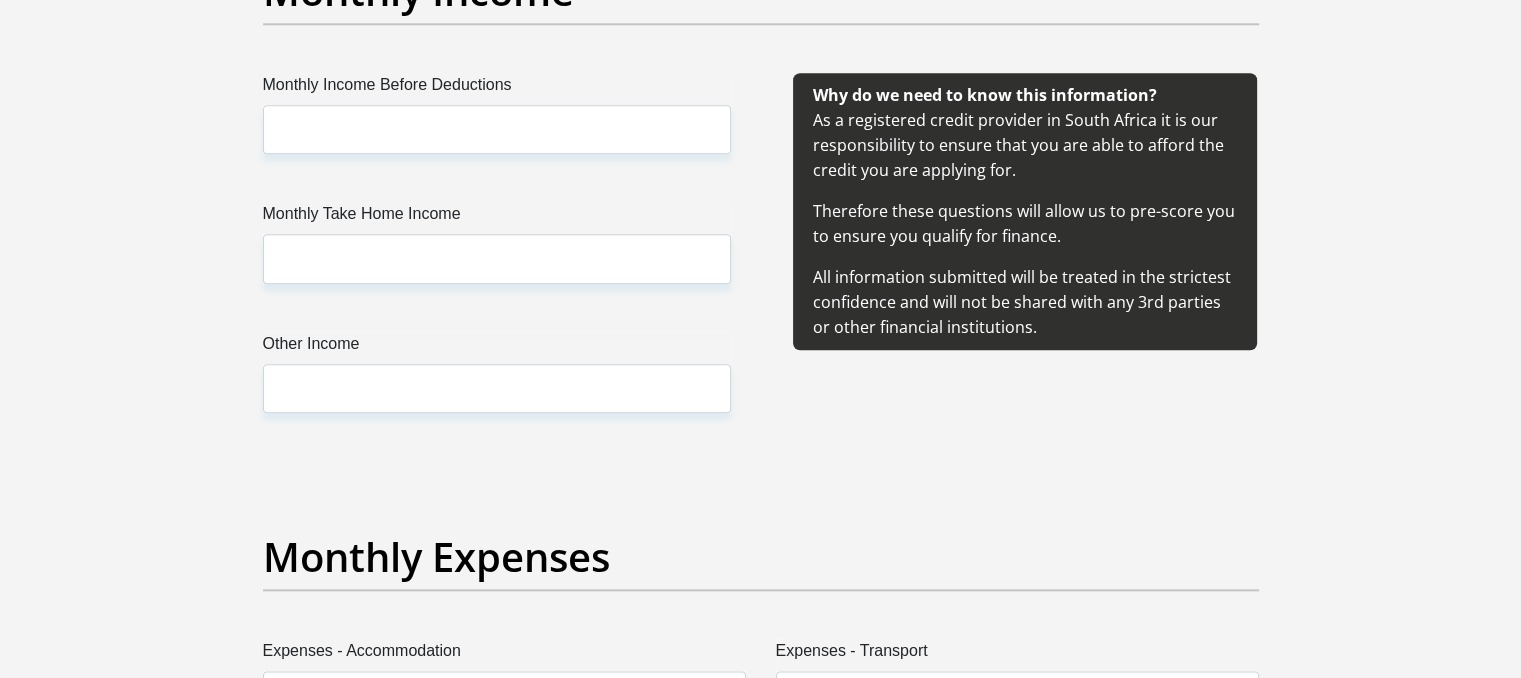 type on "[FIRST][LAST]1993" 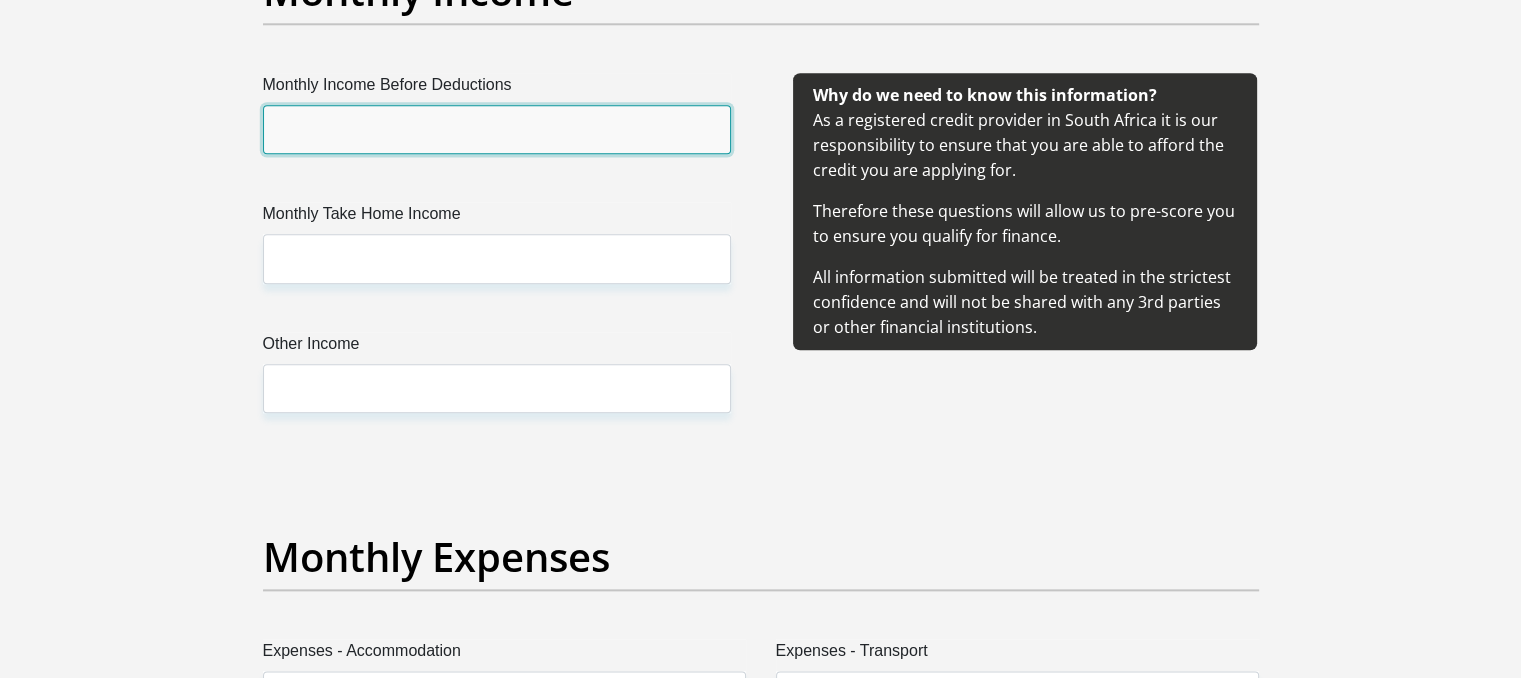 click on "Monthly Income Before Deductions" at bounding box center [497, 129] 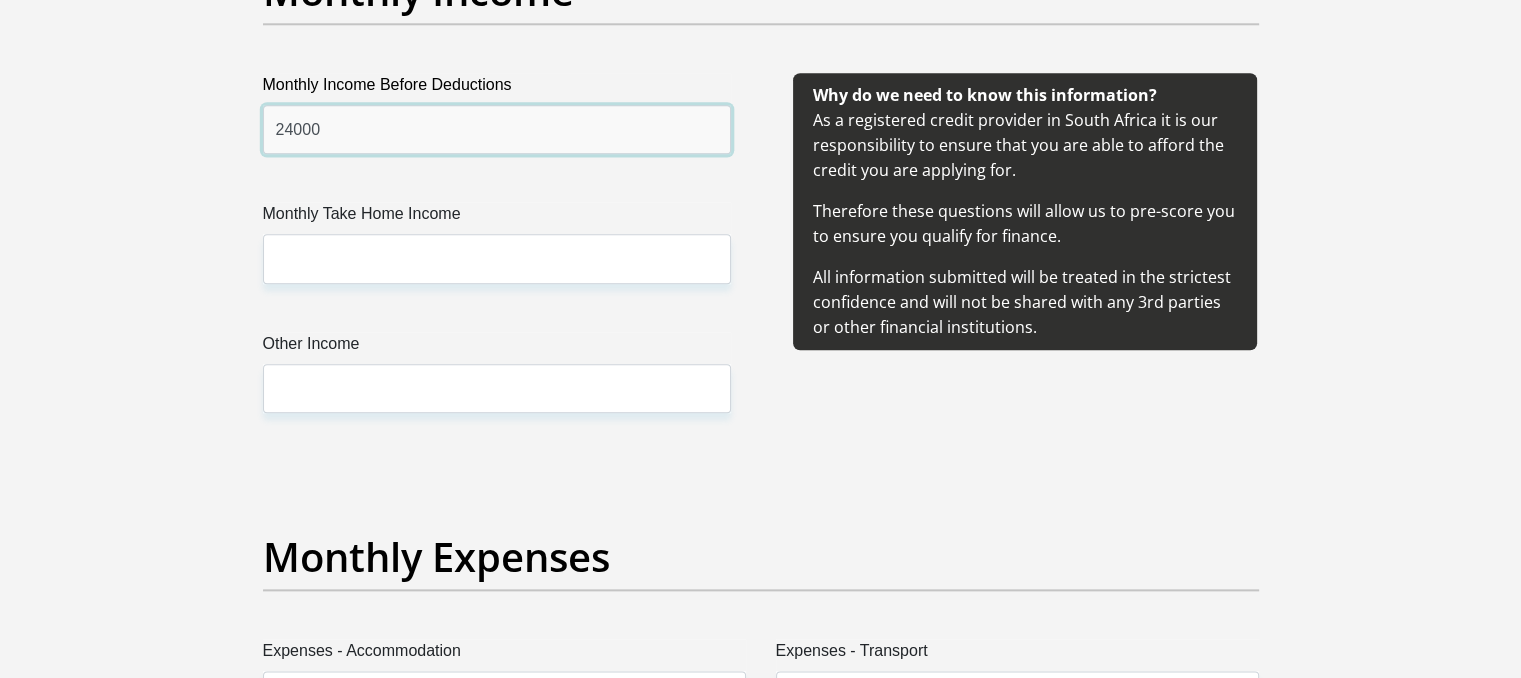 type on "24000" 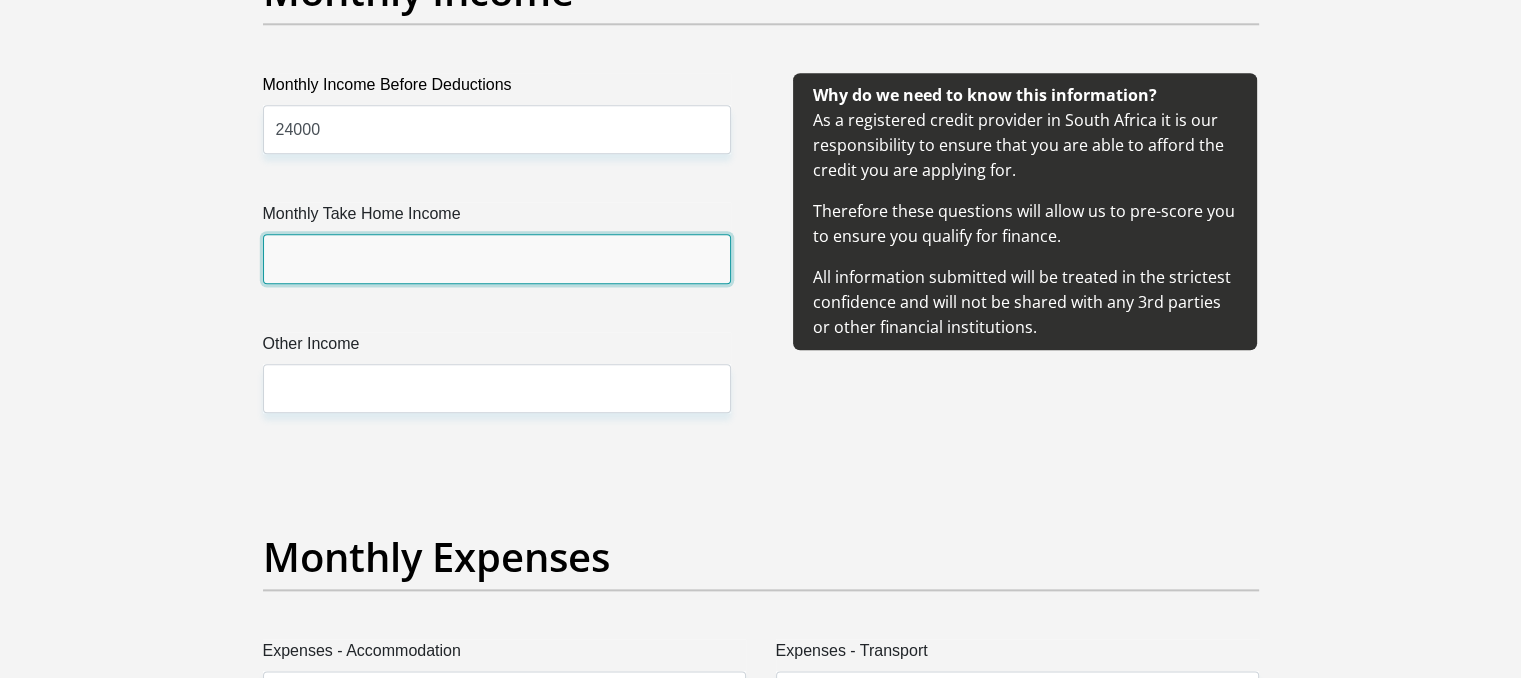 click on "Monthly Take Home Income" at bounding box center (497, 258) 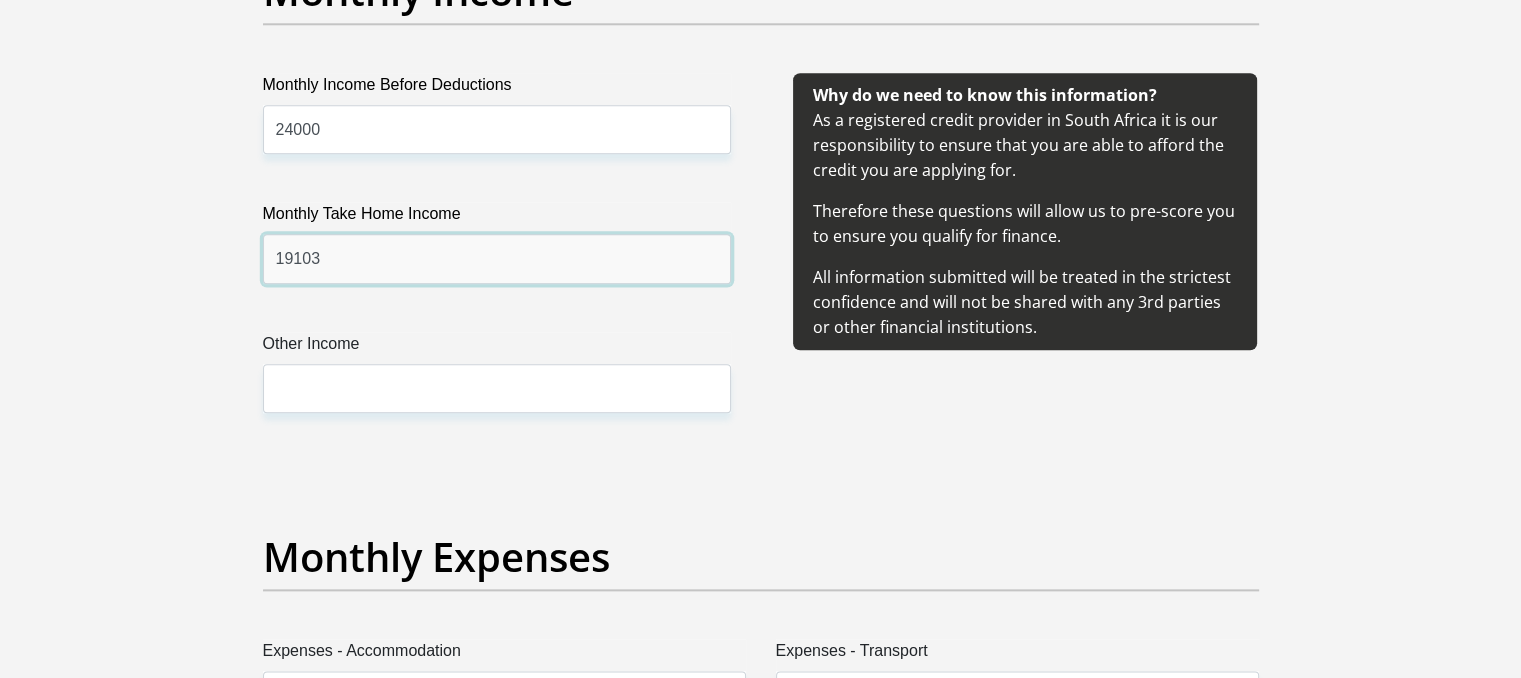 type on "19103" 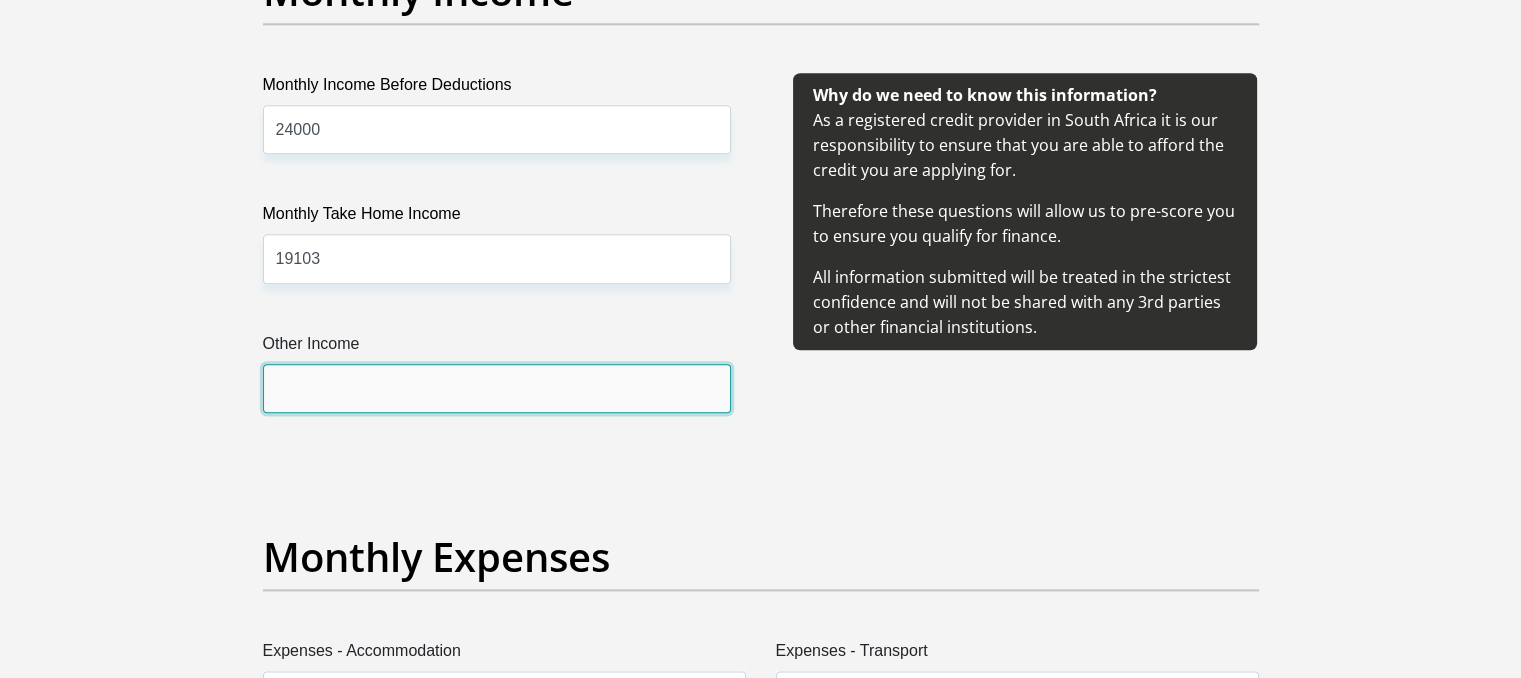 click on "Other Income" at bounding box center [497, 388] 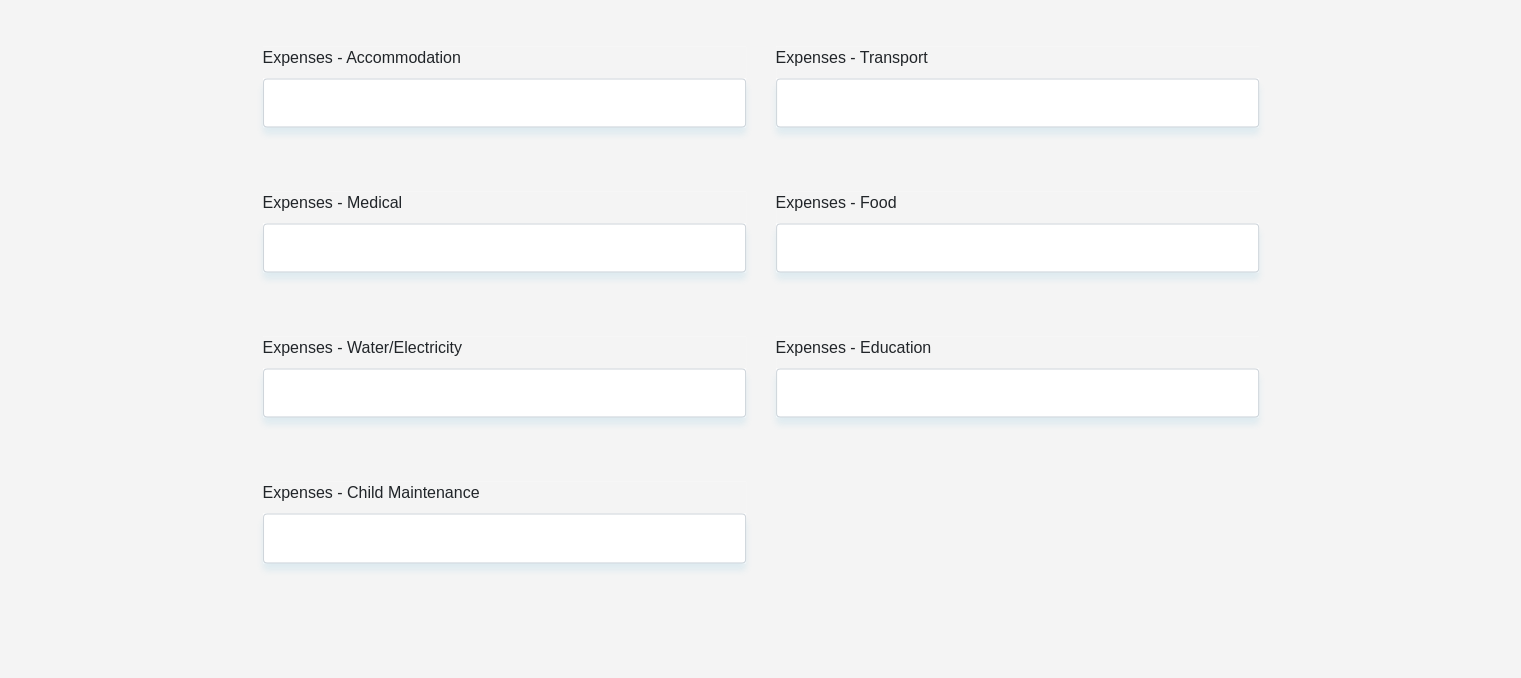 scroll, scrollTop: 4152, scrollLeft: 0, axis: vertical 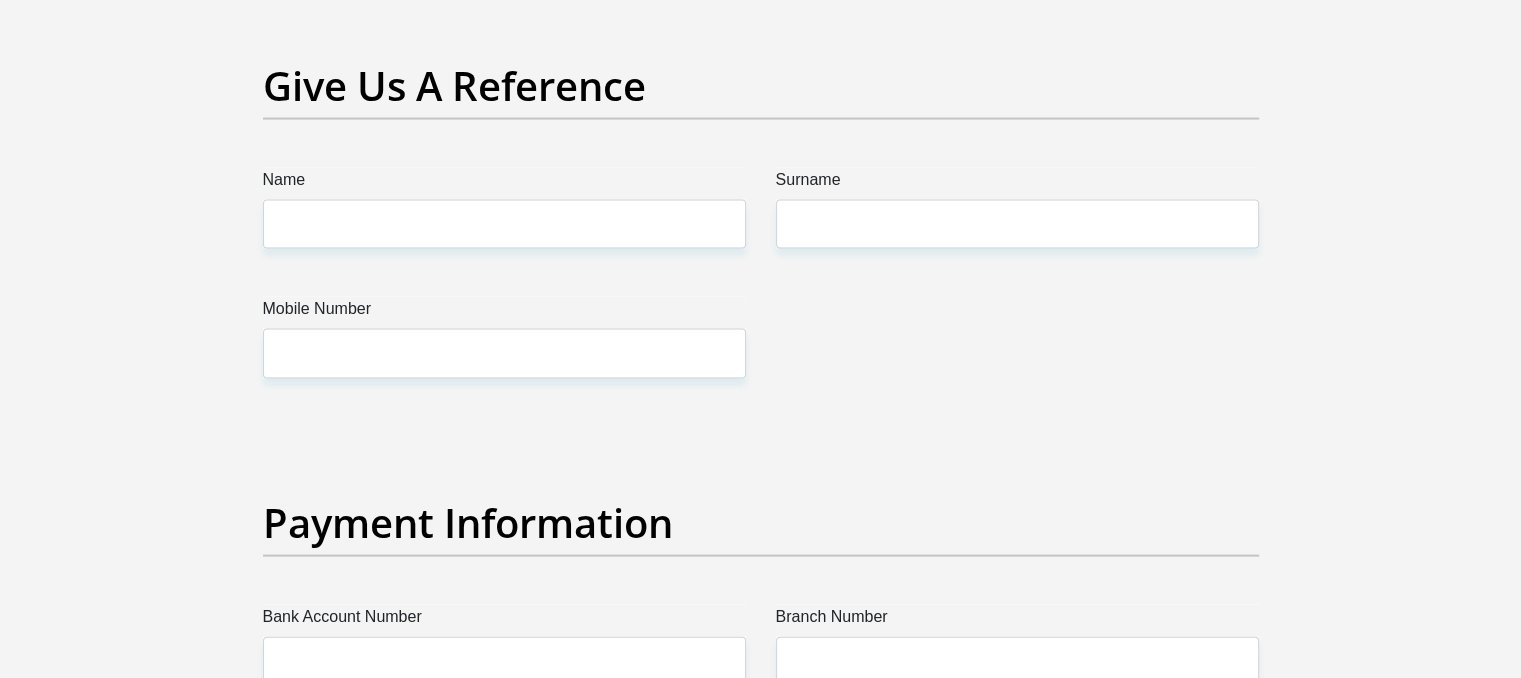 type on "0" 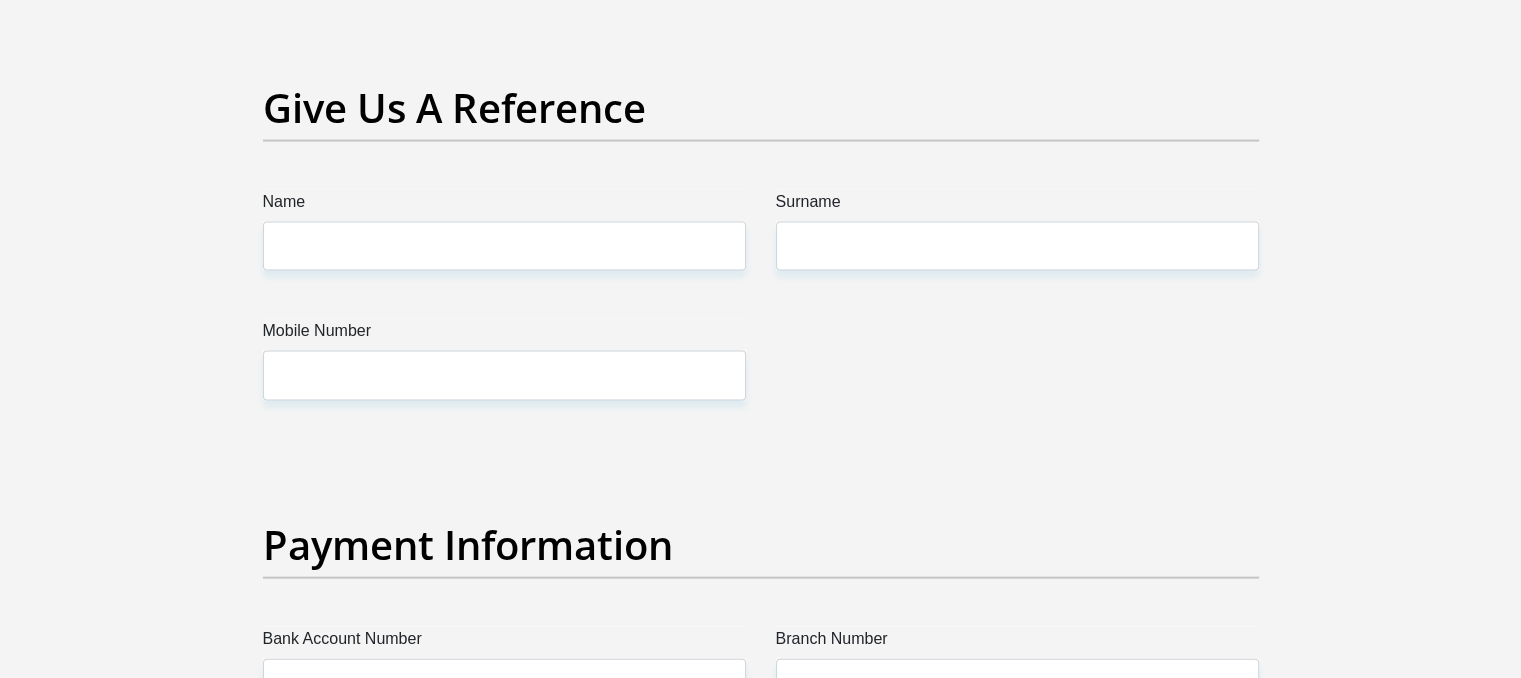 click on "Personal Details
Title
Mr
Ms
Mrs
Dr
Other
First Name
[FIRST][LAST]
Surname
[LAST][LAST]
ID Number
[ID NUMBER]
Please input valid ID number
Race
Black
Coloured
Indian
White
Other
Contact Number
[PHONE]
Please input valid contact number" at bounding box center (760, -557) 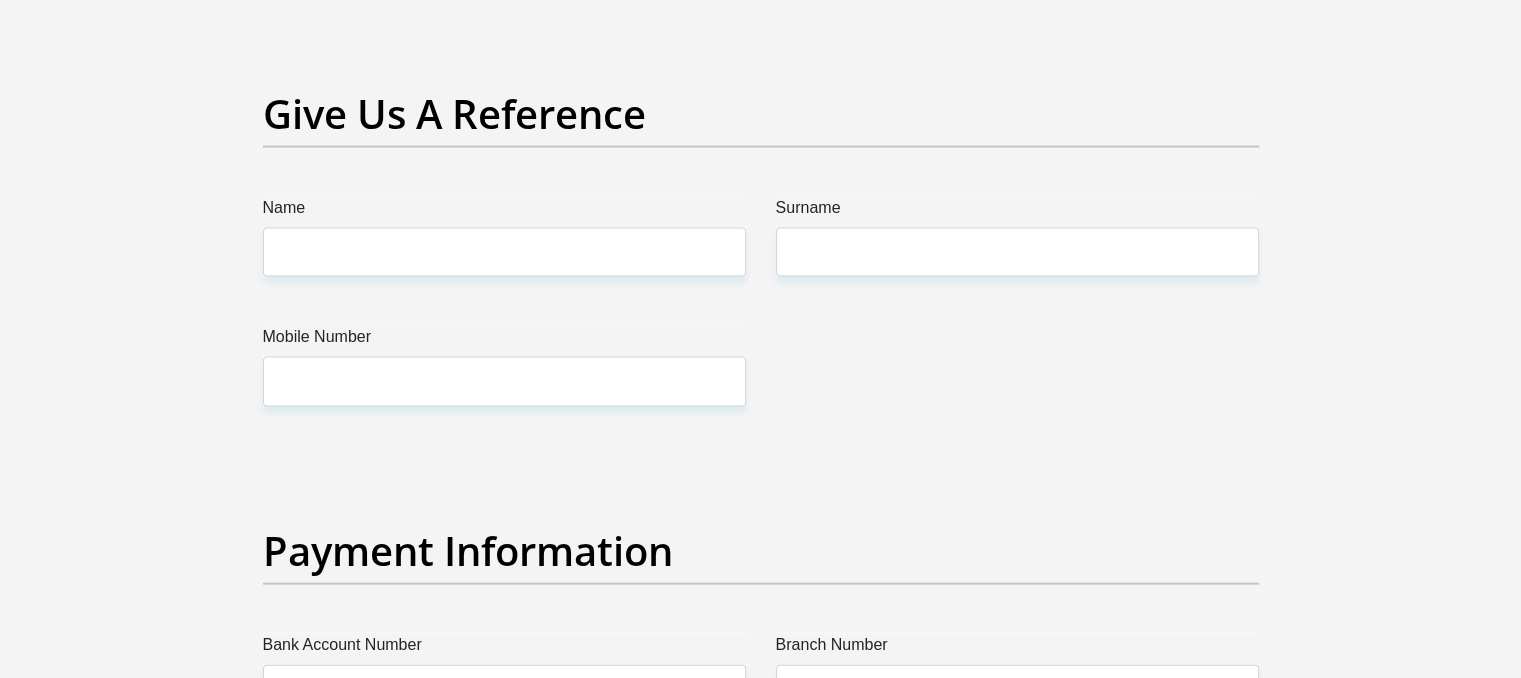click on "Personal  Details
Acceptance  of Services
Documents
Debicheck   Mandate
Curata  Authentication
Pre Agreement  Signoff
Personal Details
Title
Mr
Ms
Mrs
Dr
Other
First Name
[FIRST][LAST]
Surname
[LAST][LAST]
ID Number
[ID NUMBER]
Please input valid ID number
Race" at bounding box center (760, -538) 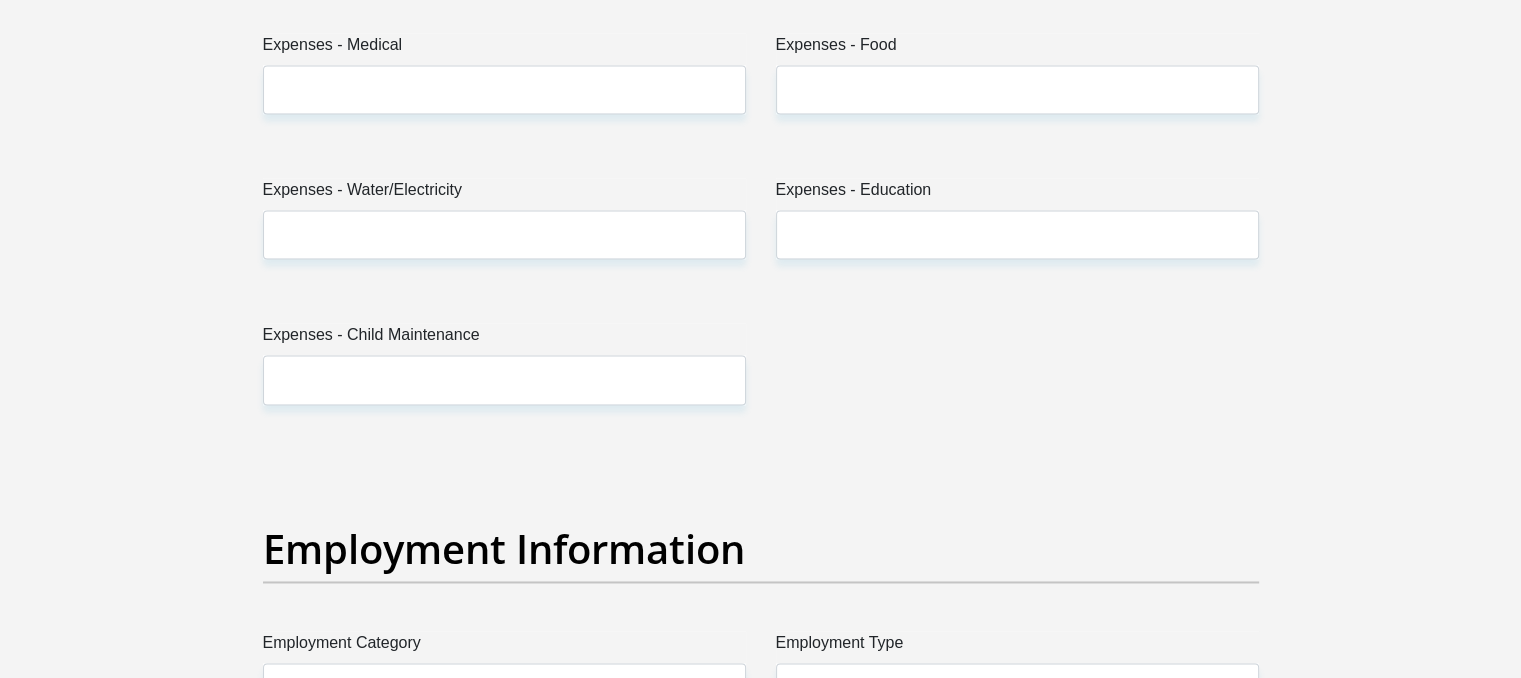 scroll, scrollTop: 3084, scrollLeft: 0, axis: vertical 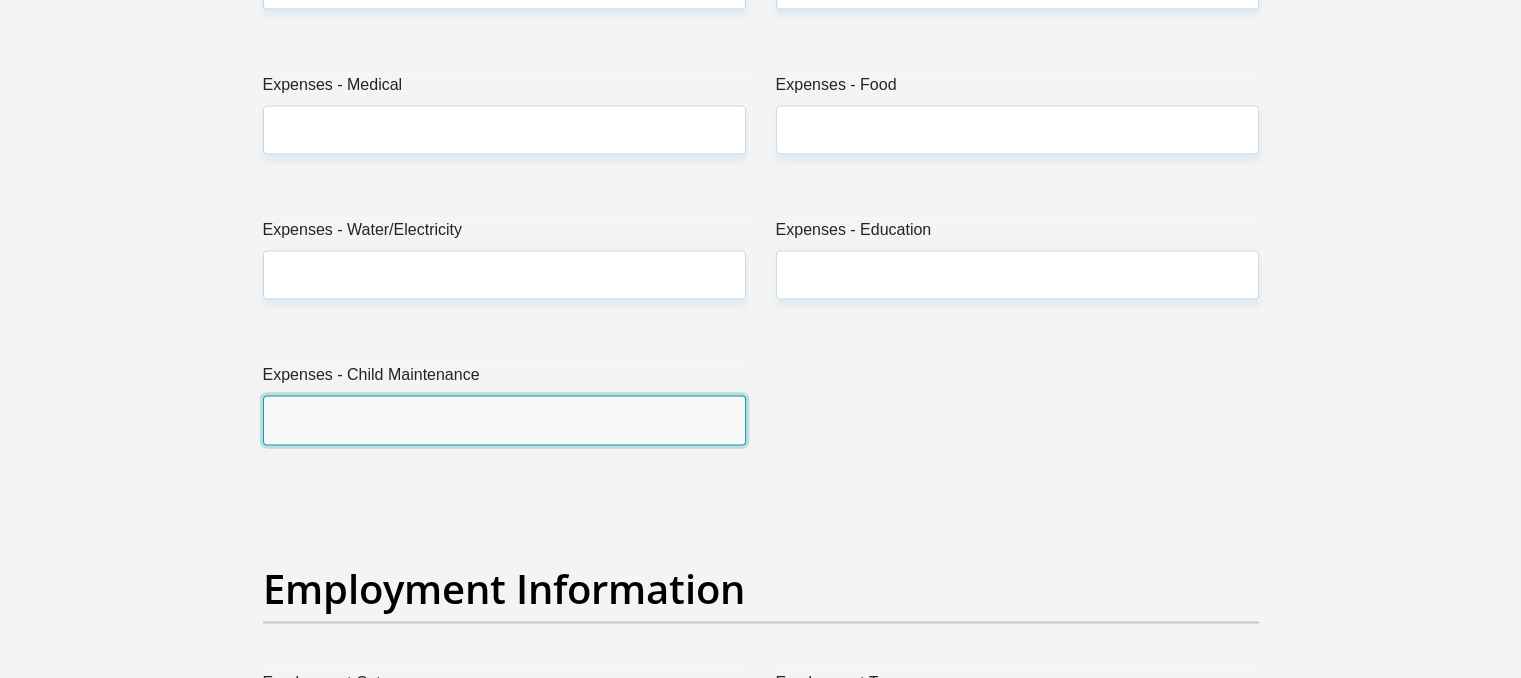 click on "Expenses - Child Maintenance" at bounding box center [504, 419] 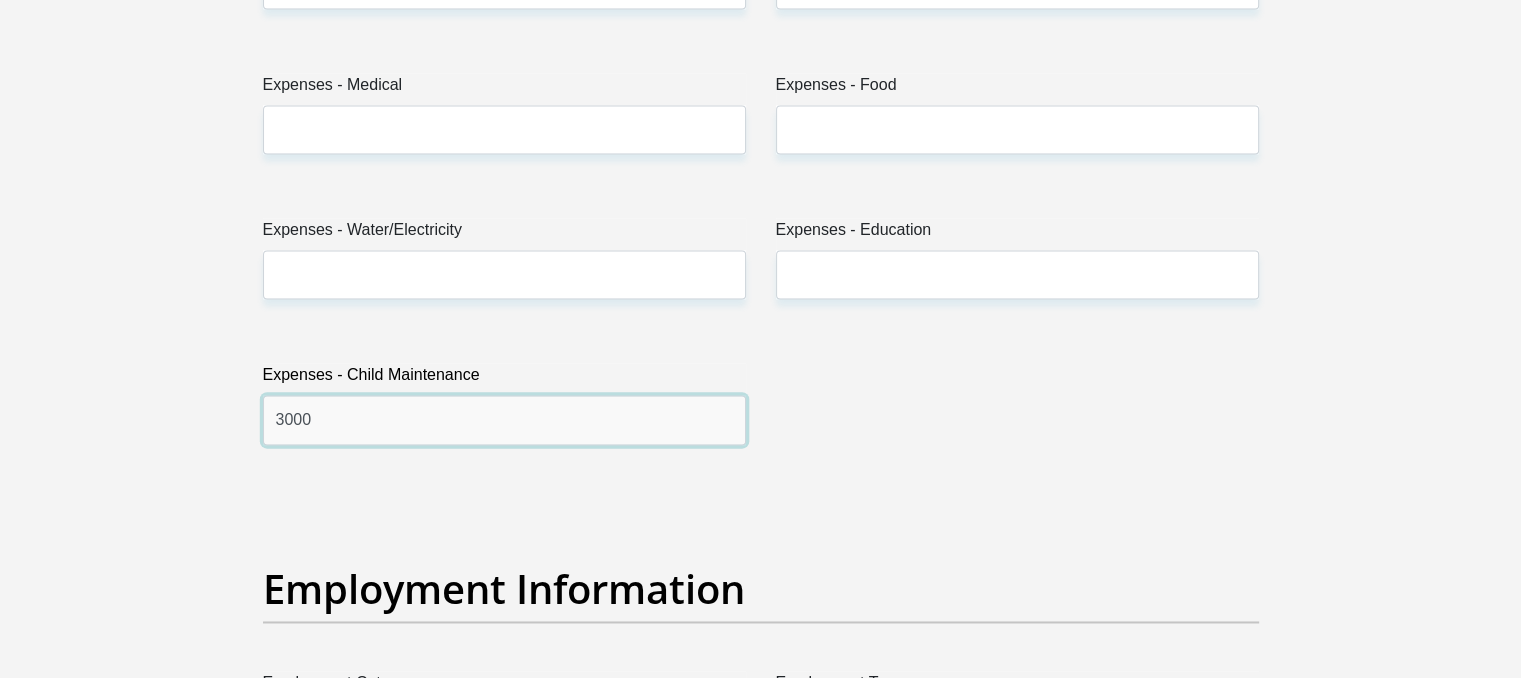 type on "3000" 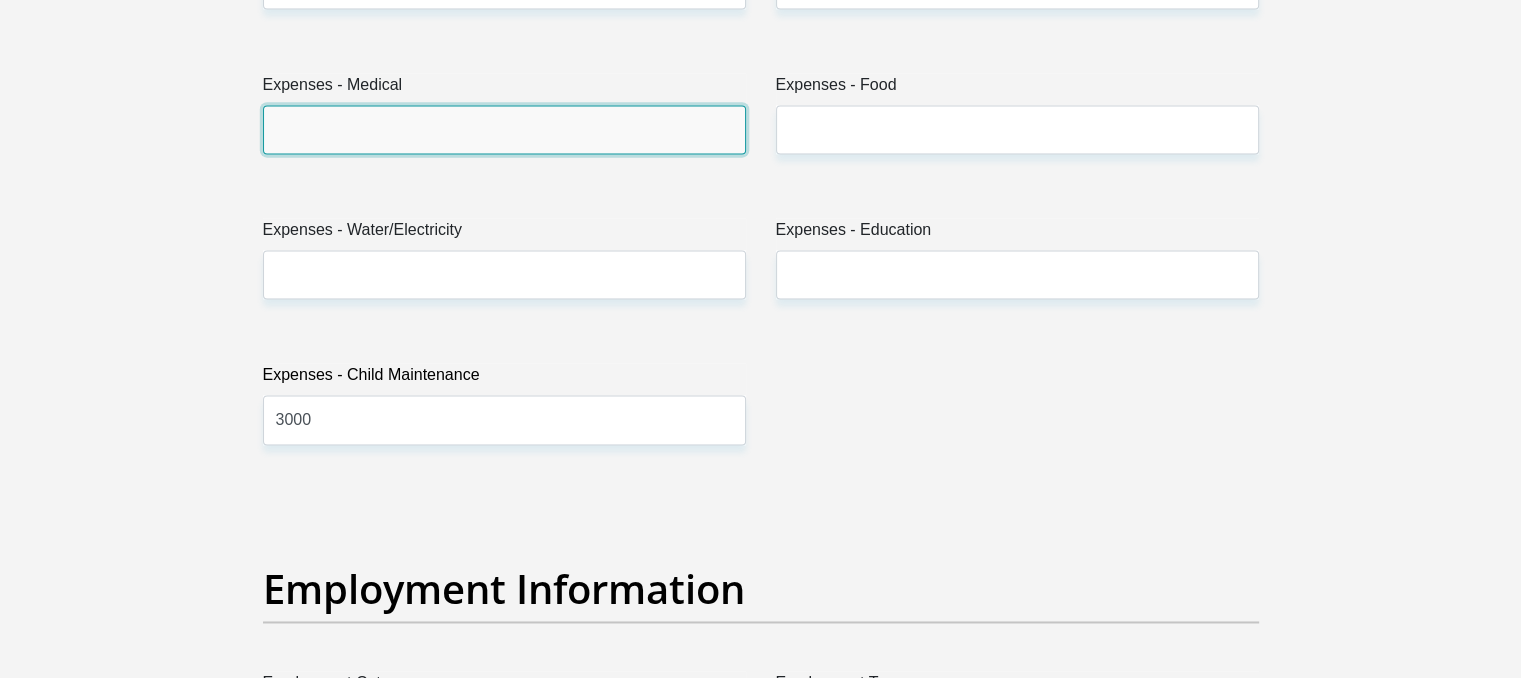 click on "Expenses - Medical" at bounding box center [504, 129] 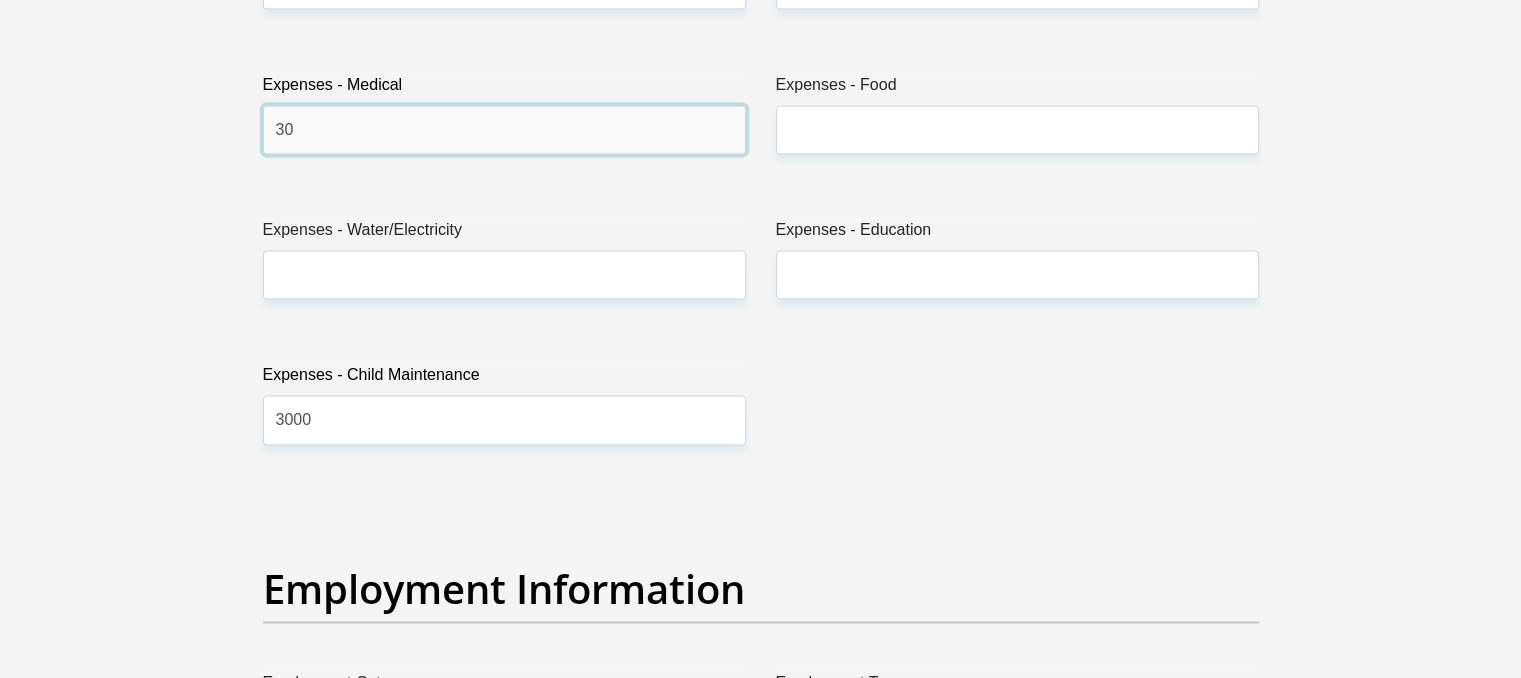 type on "3" 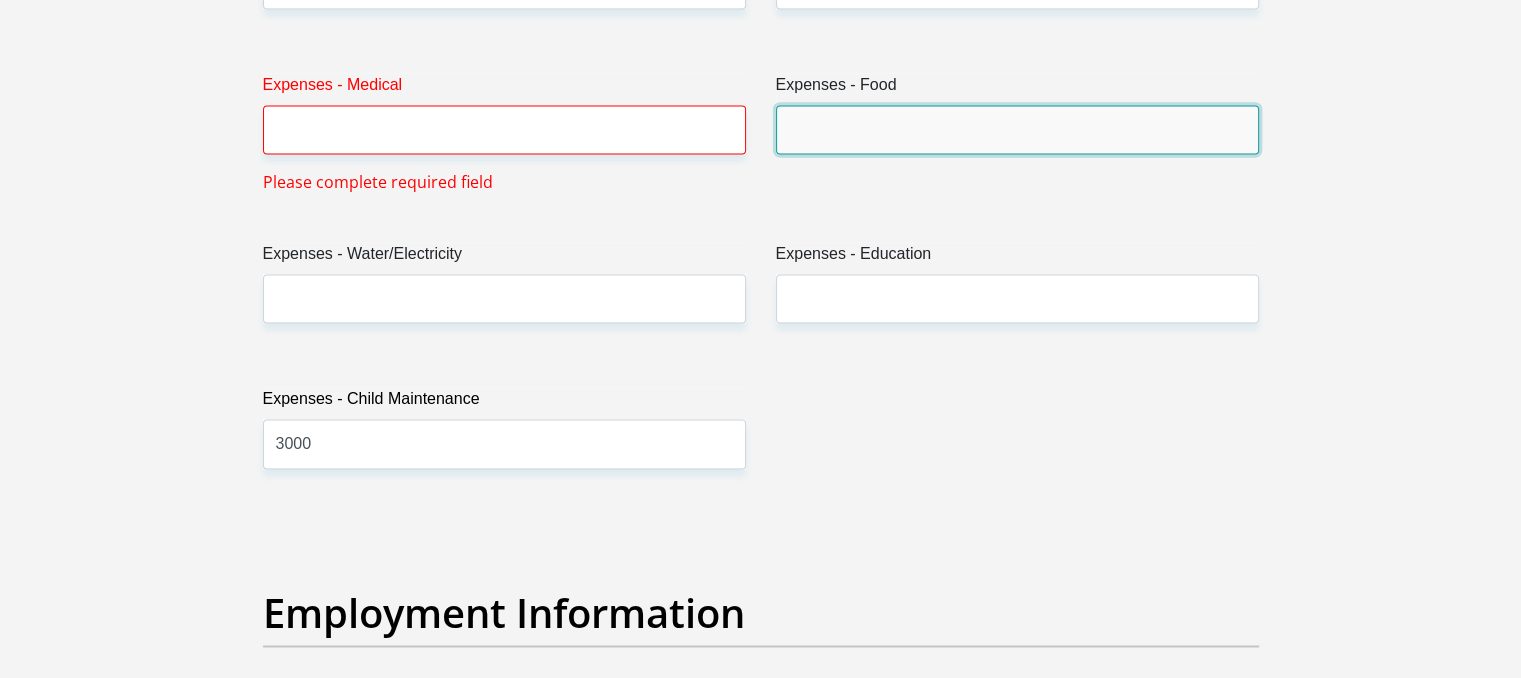 click on "Expenses - Food" at bounding box center [1017, 129] 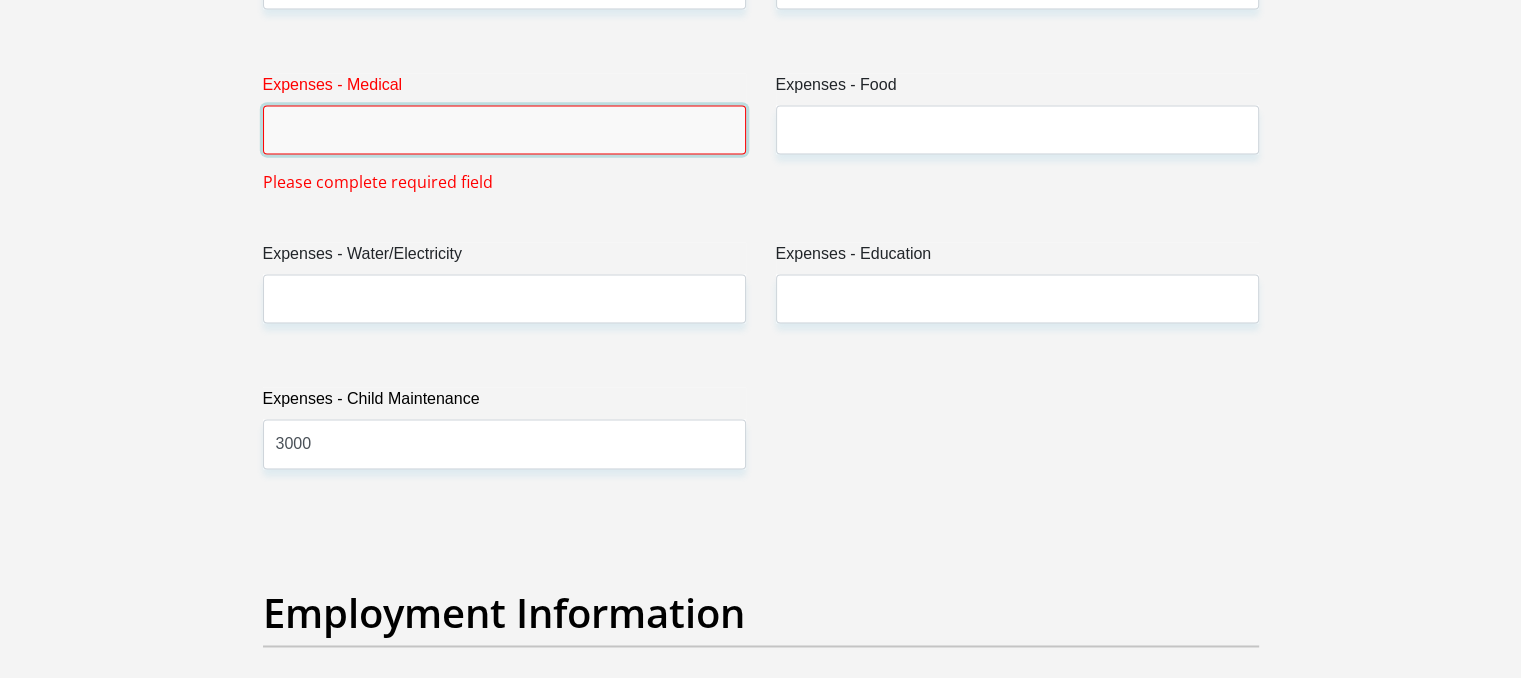 click on "Expenses - Medical" at bounding box center (504, 129) 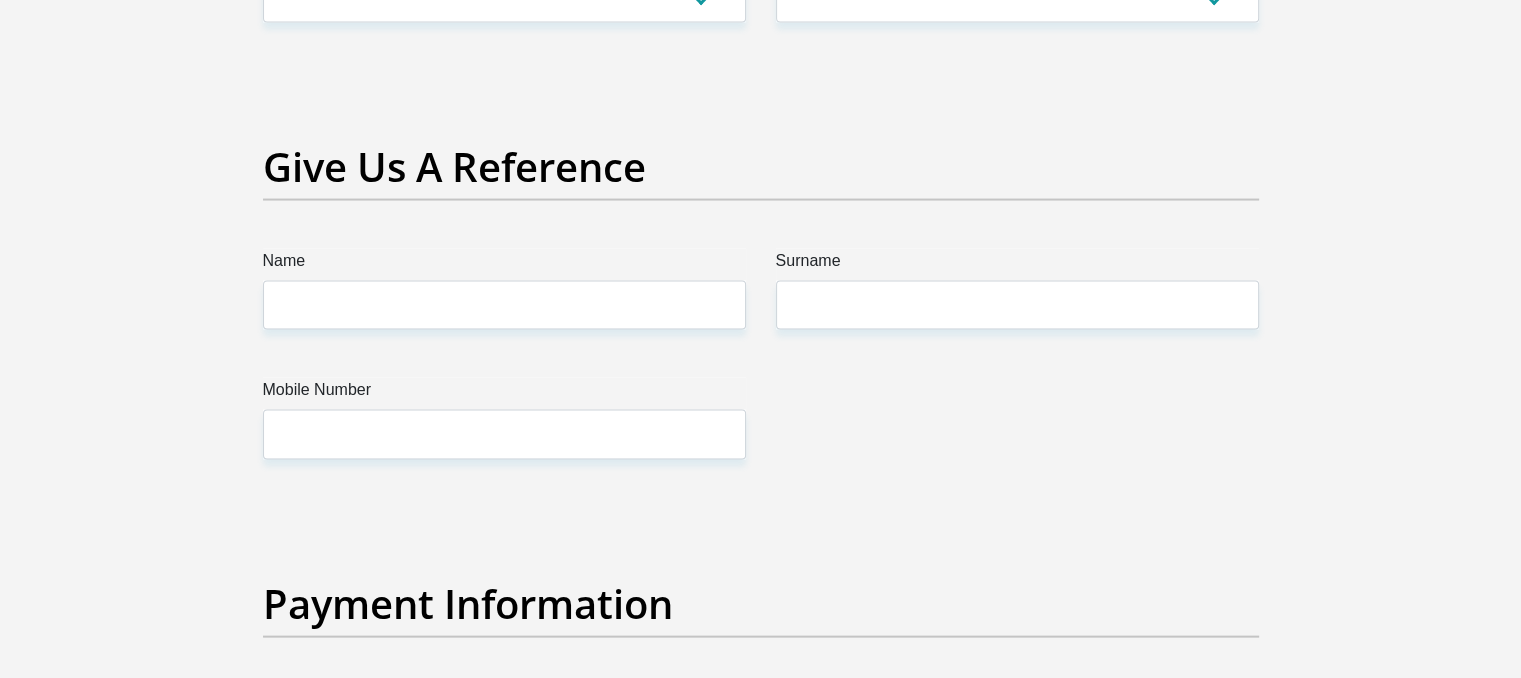 scroll, scrollTop: 4622, scrollLeft: 0, axis: vertical 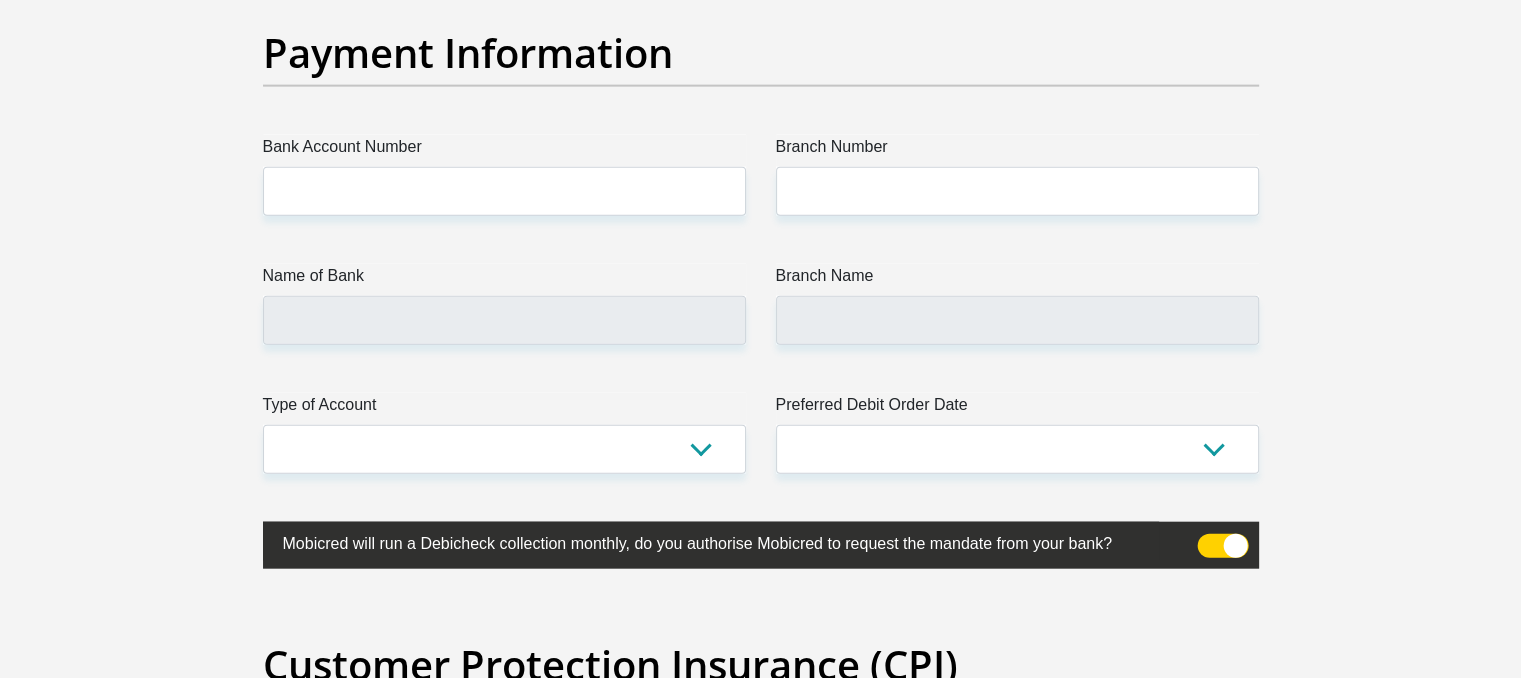 type on "0" 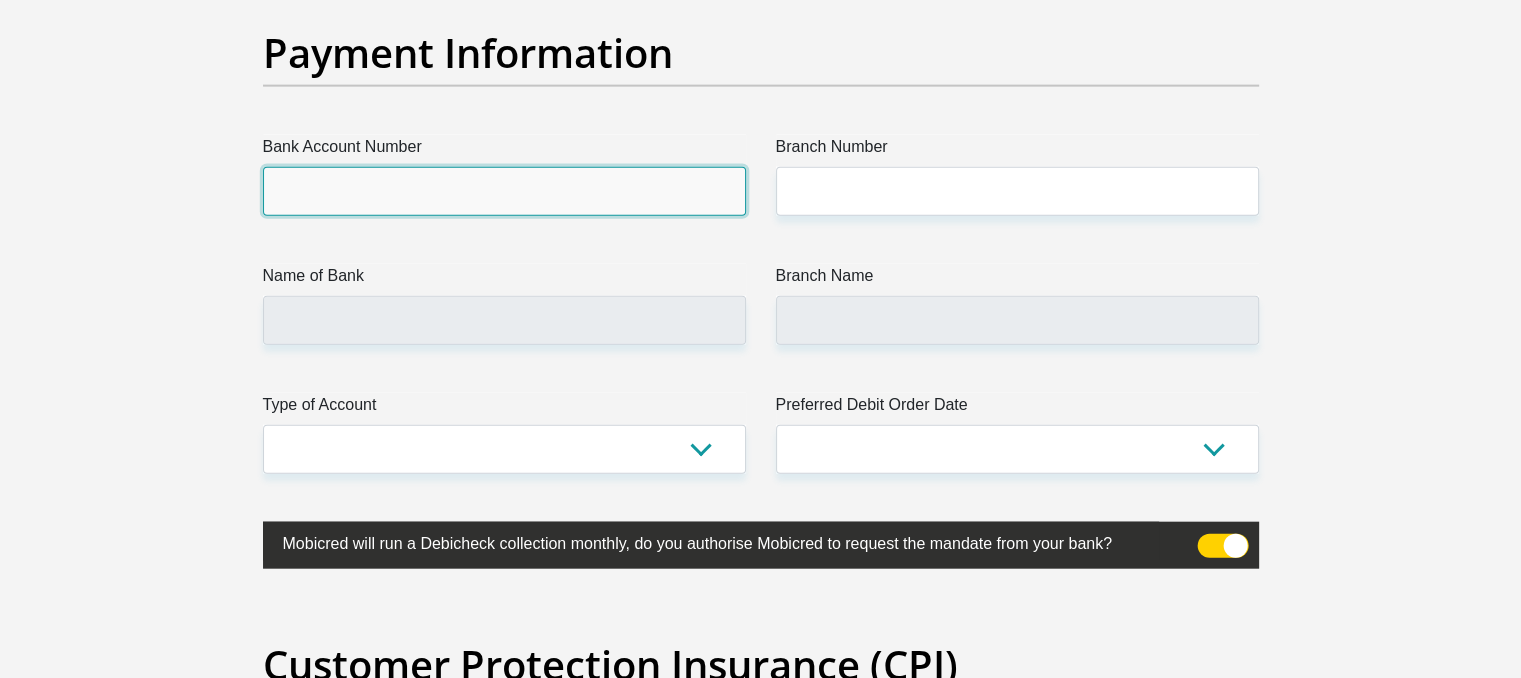 click on "Bank Account Number" at bounding box center [504, 191] 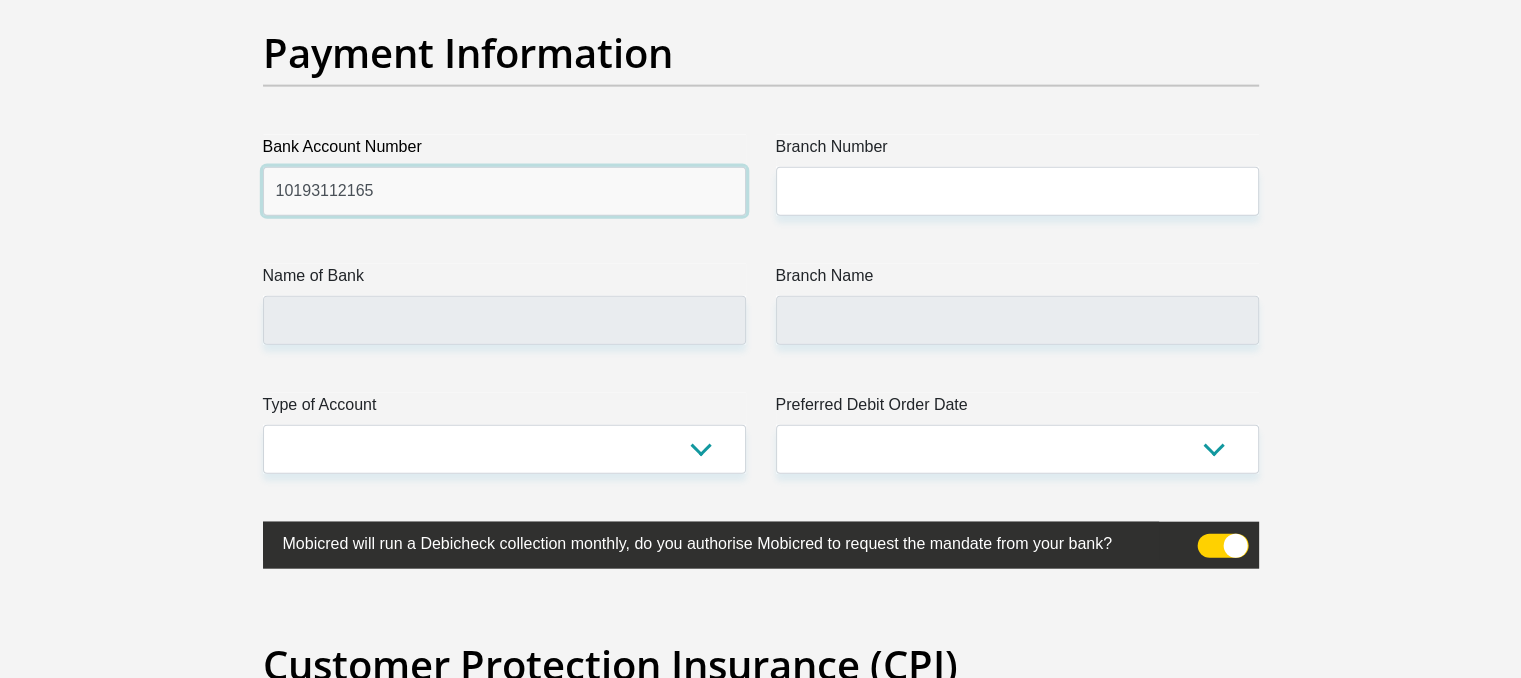 type on "10193112165" 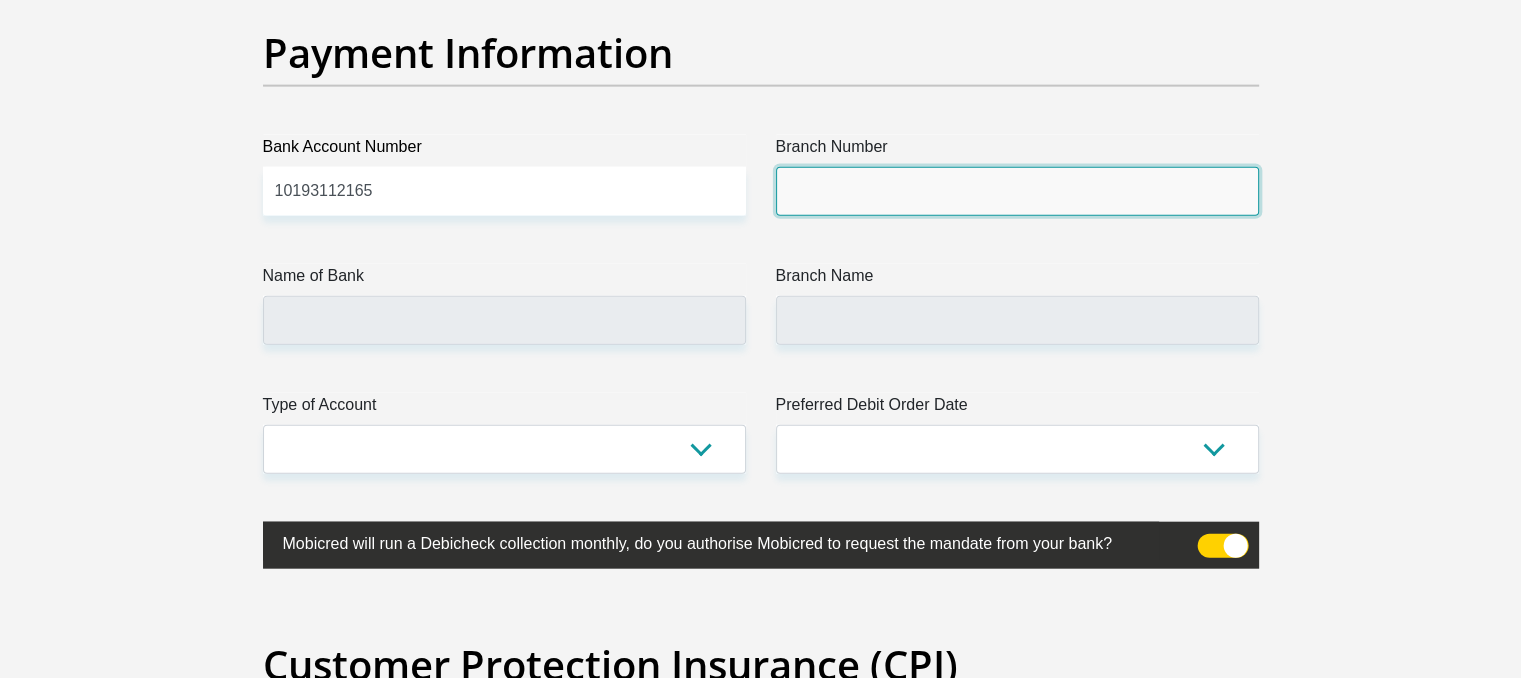 click on "Branch Number" at bounding box center (1017, 191) 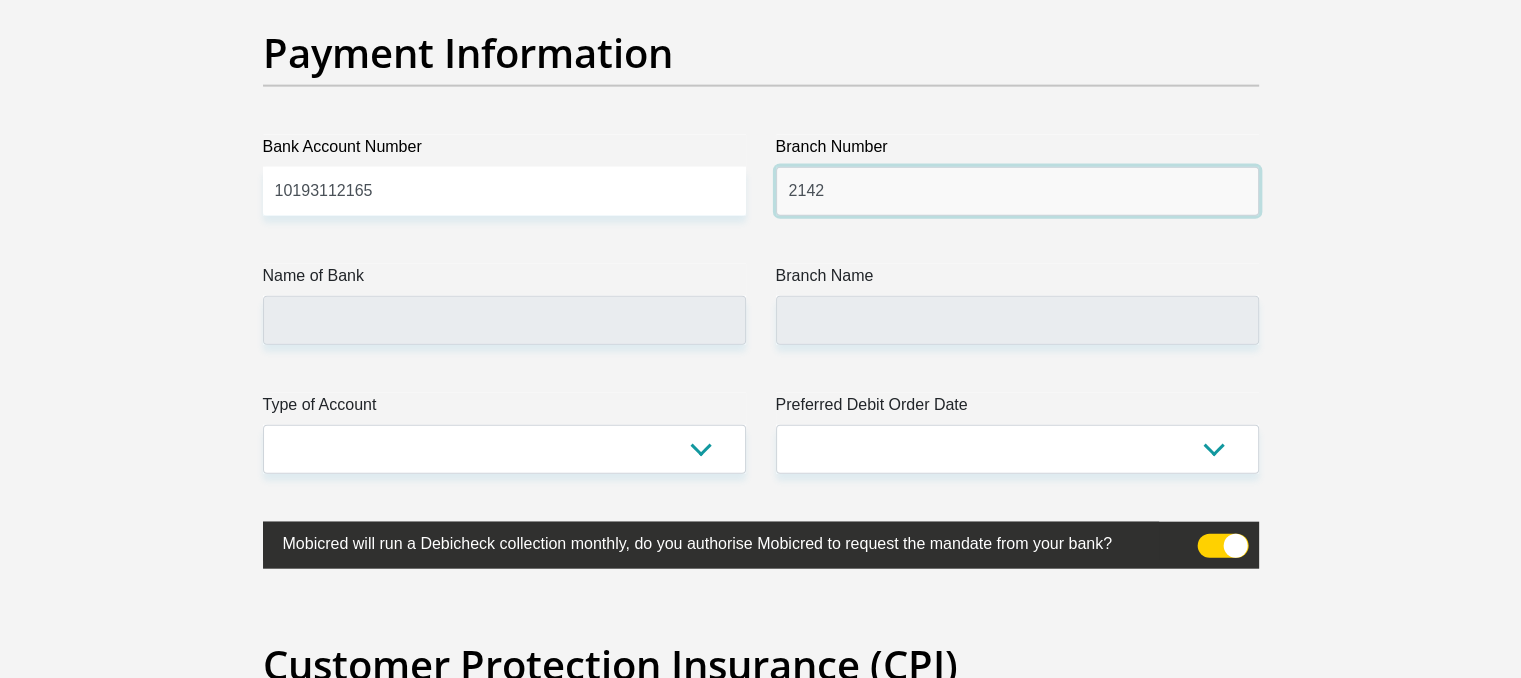 type on "2142" 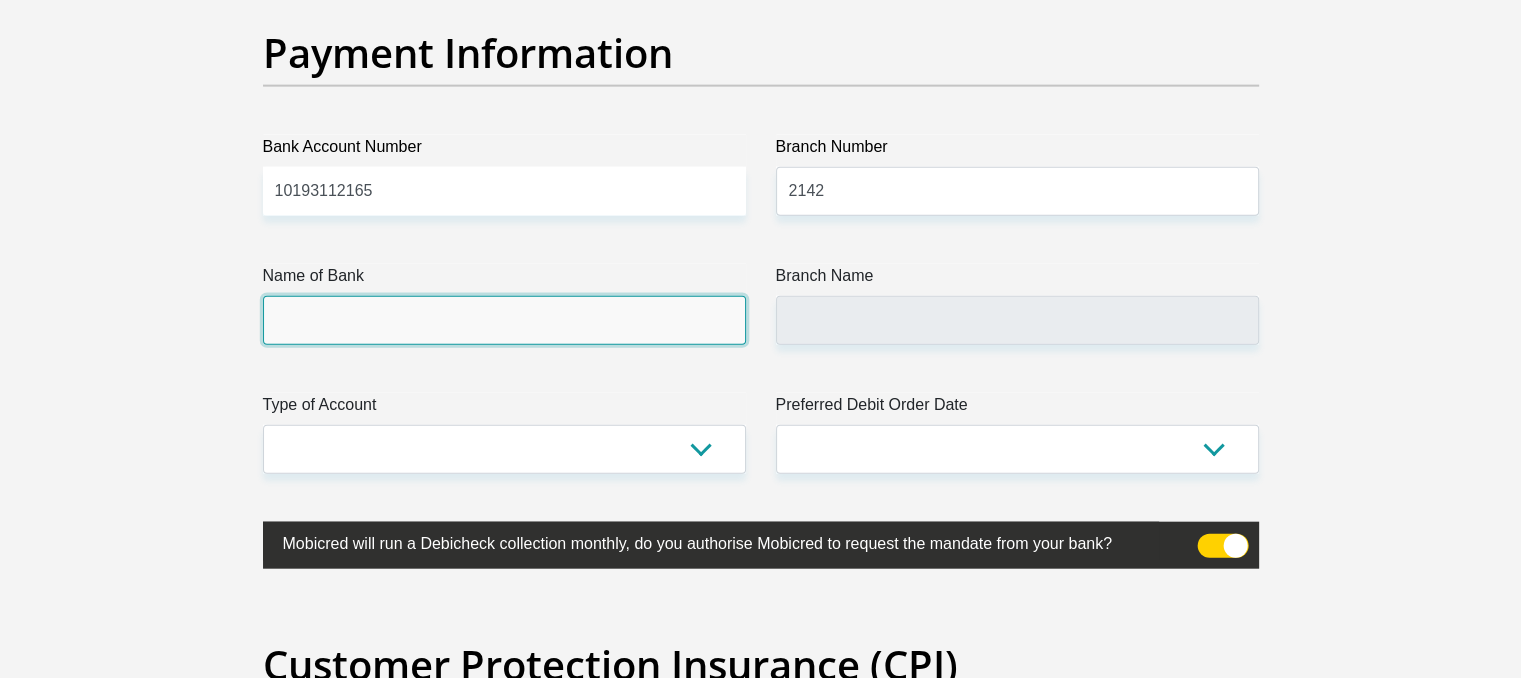 click on "Name of Bank" at bounding box center (504, 320) 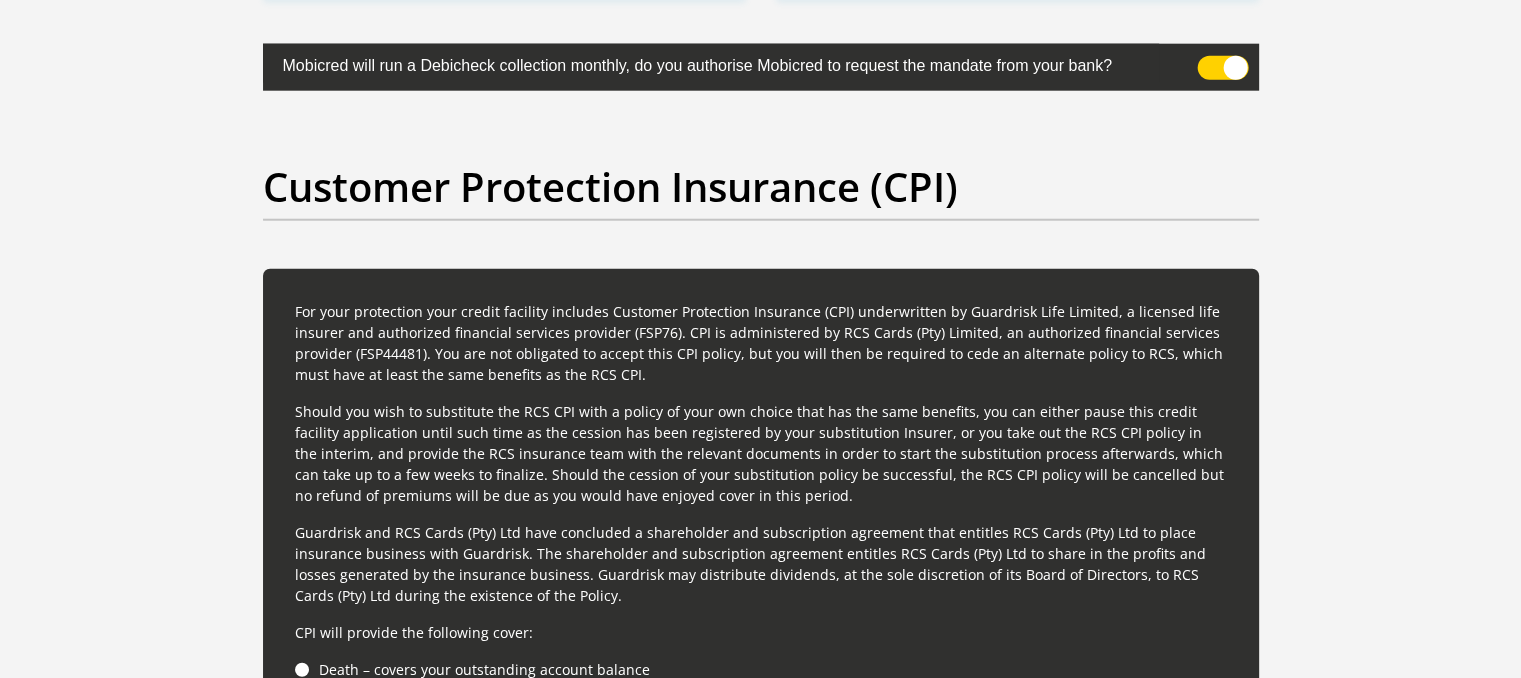 scroll, scrollTop: 5215, scrollLeft: 0, axis: vertical 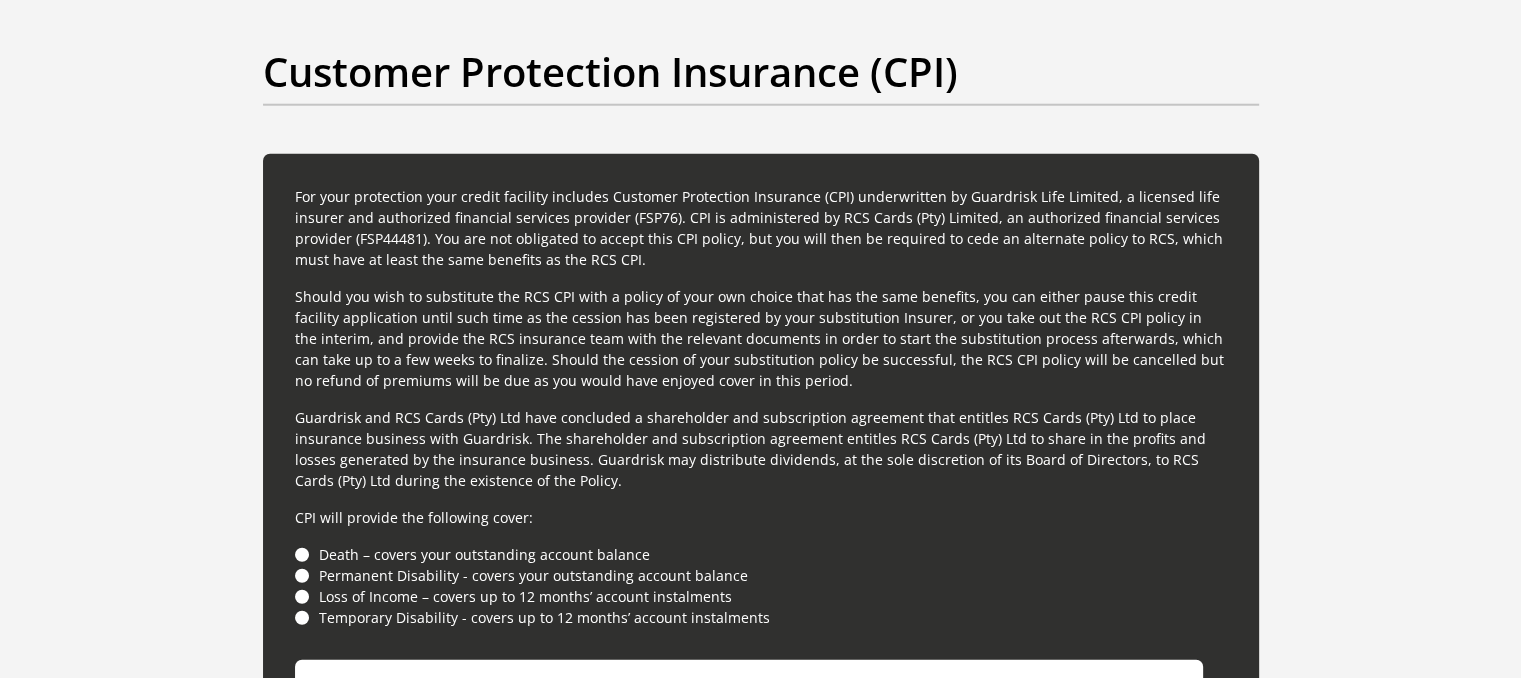 click on "Personal Details
Title
Mr
Ms
Mrs
Dr
Other
First Name
[FIRST][LAST]
Surname
[LAST][LAST]
ID Number
[ID NUMBER]
Please input valid ID number
Race
Black
Coloured
Indian
White
Other
Contact Number
[PHONE]
Please input valid contact number" at bounding box center (760, -1642) 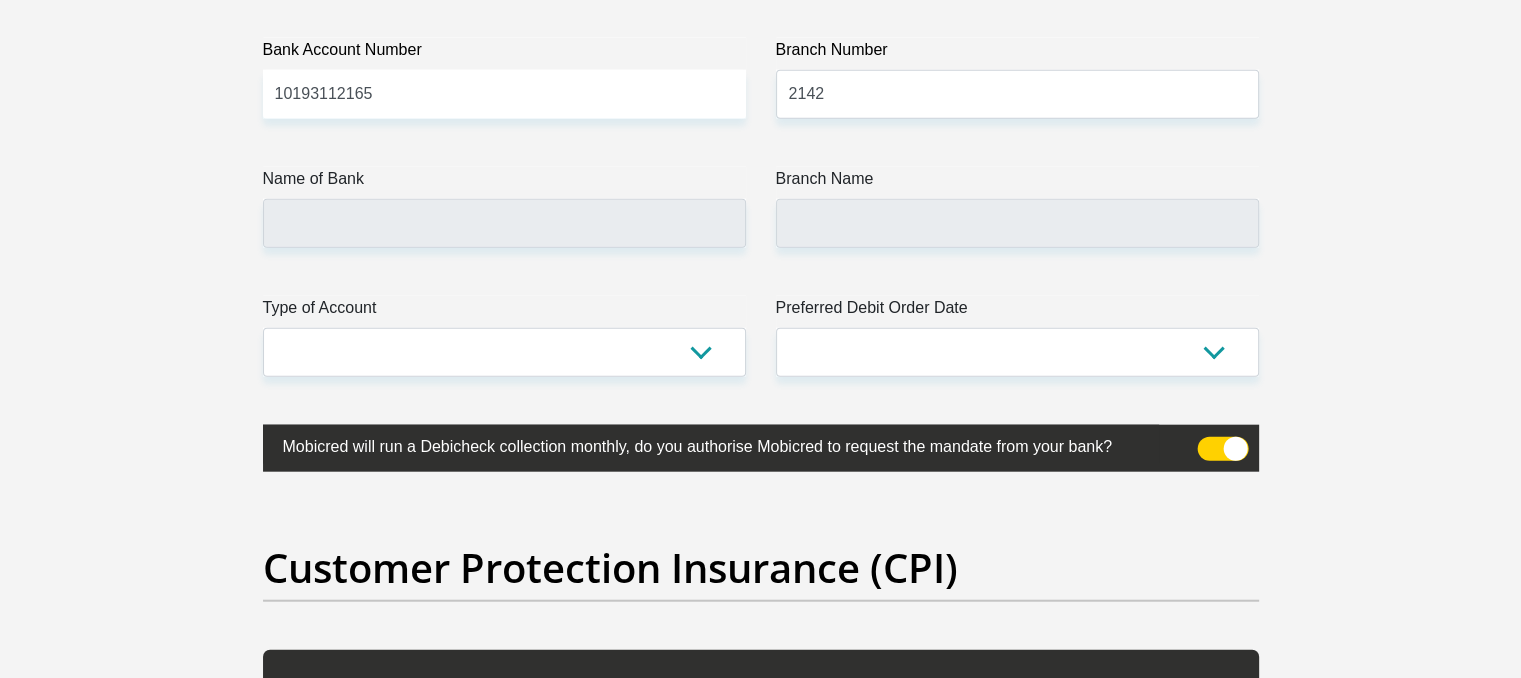 scroll, scrollTop: 4695, scrollLeft: 0, axis: vertical 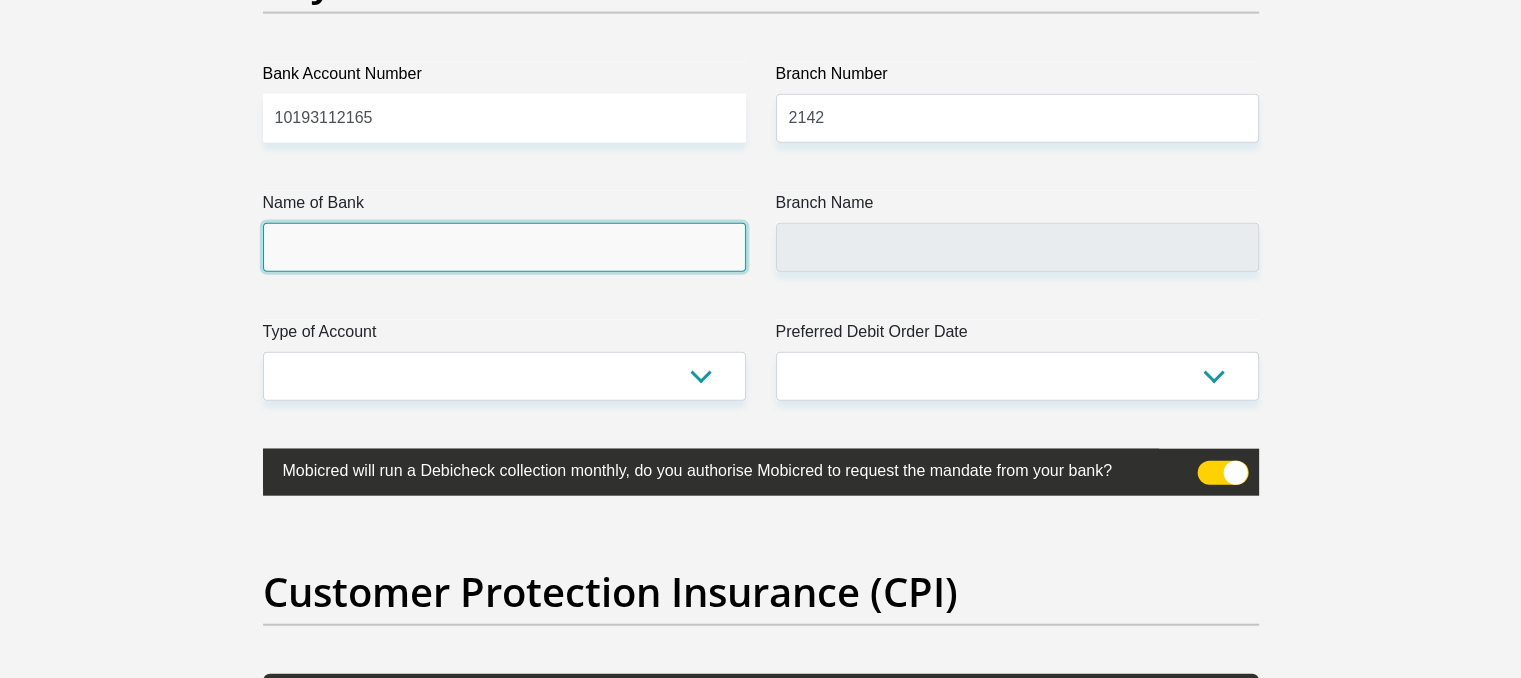 click on "Name of Bank" at bounding box center (504, 247) 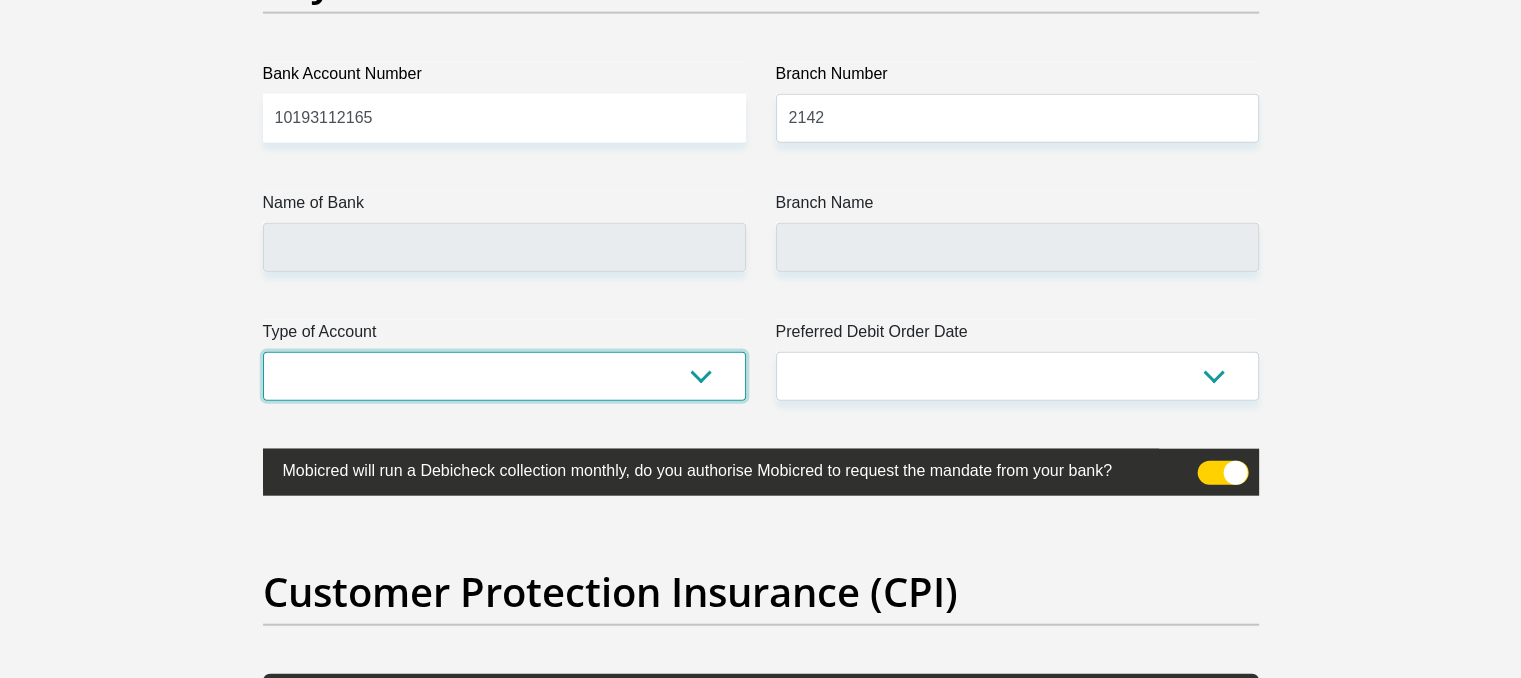 drag, startPoint x: 318, startPoint y: 245, endPoint x: 291, endPoint y: 377, distance: 134.73306 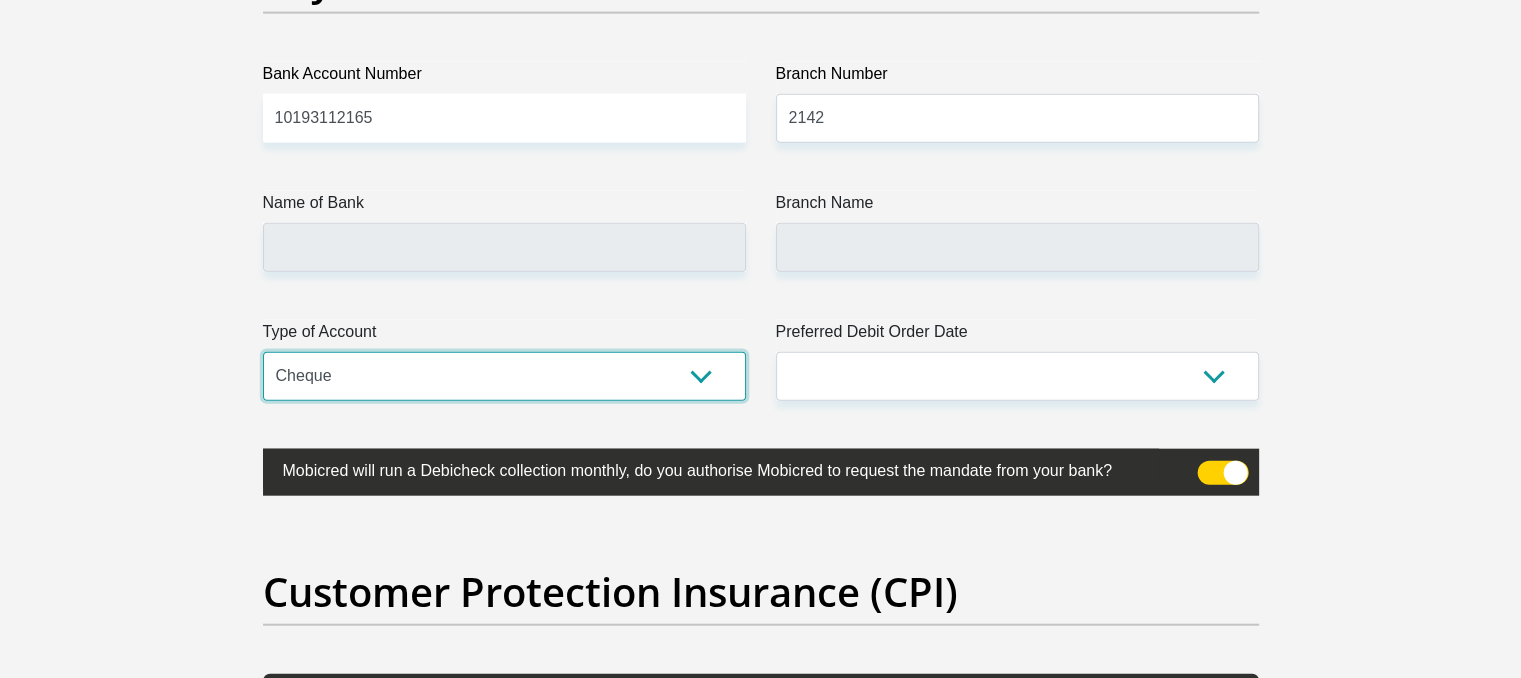 click on "Cheque
Savings" at bounding box center (504, 376) 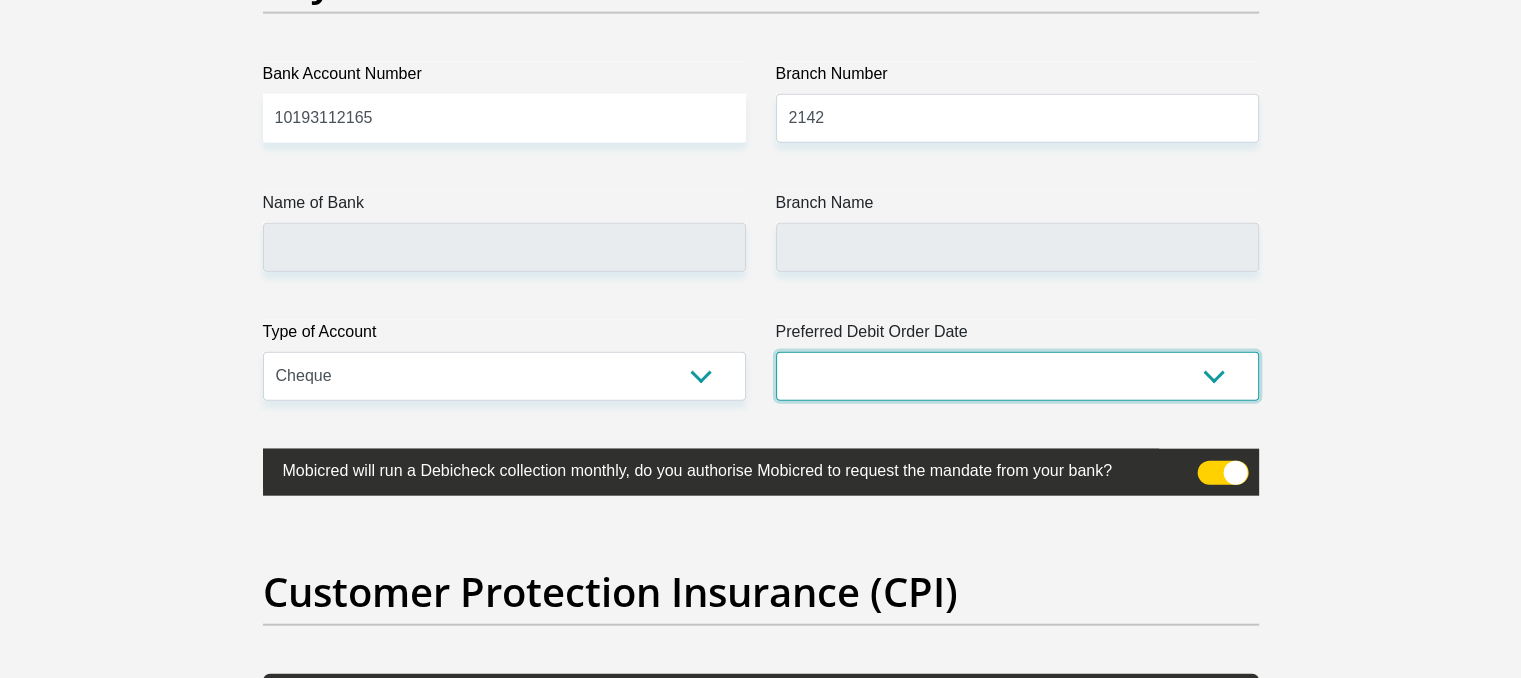 click on "1st
2nd
3rd
4th
5th
7th
18th
19th
20th
21st
22nd
23rd
24th
25th
26th
27th
28th
29th
30th" at bounding box center (1017, 376) 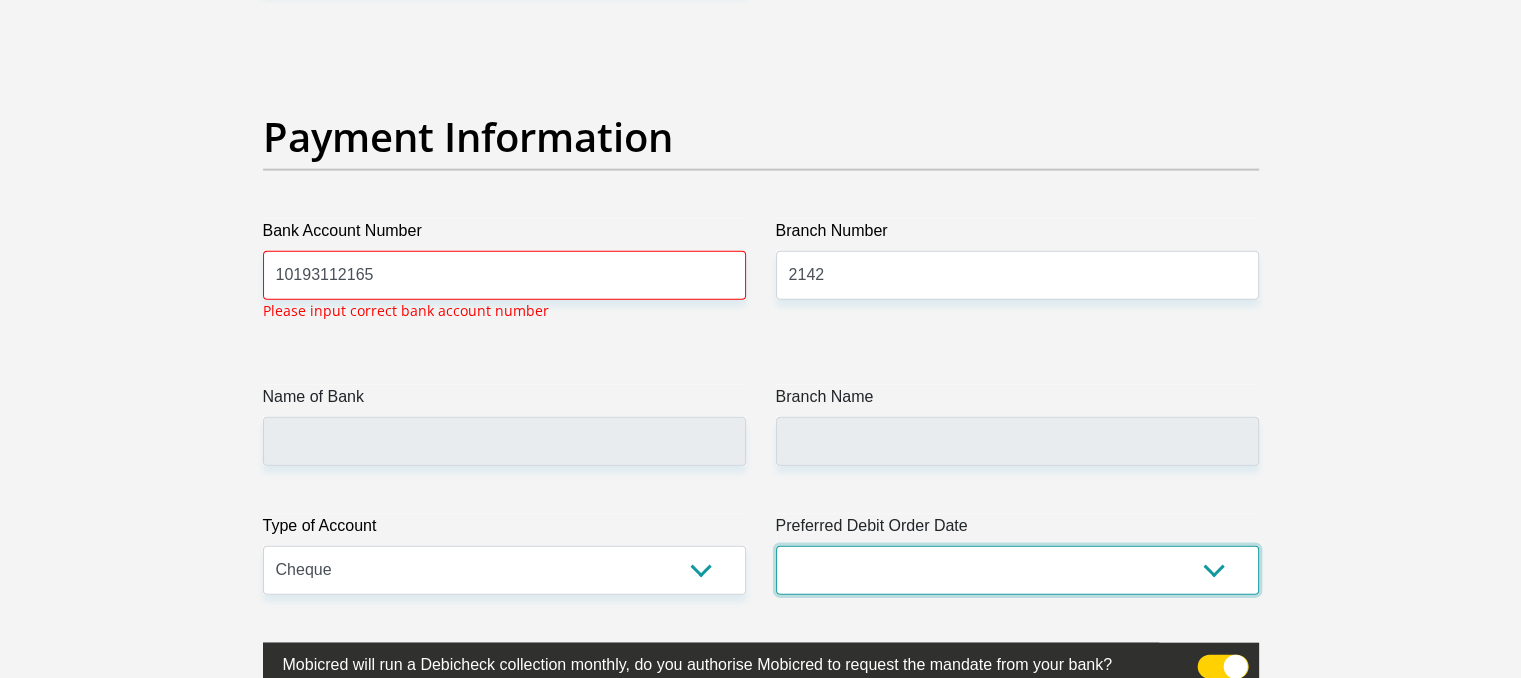 scroll, scrollTop: 4535, scrollLeft: 0, axis: vertical 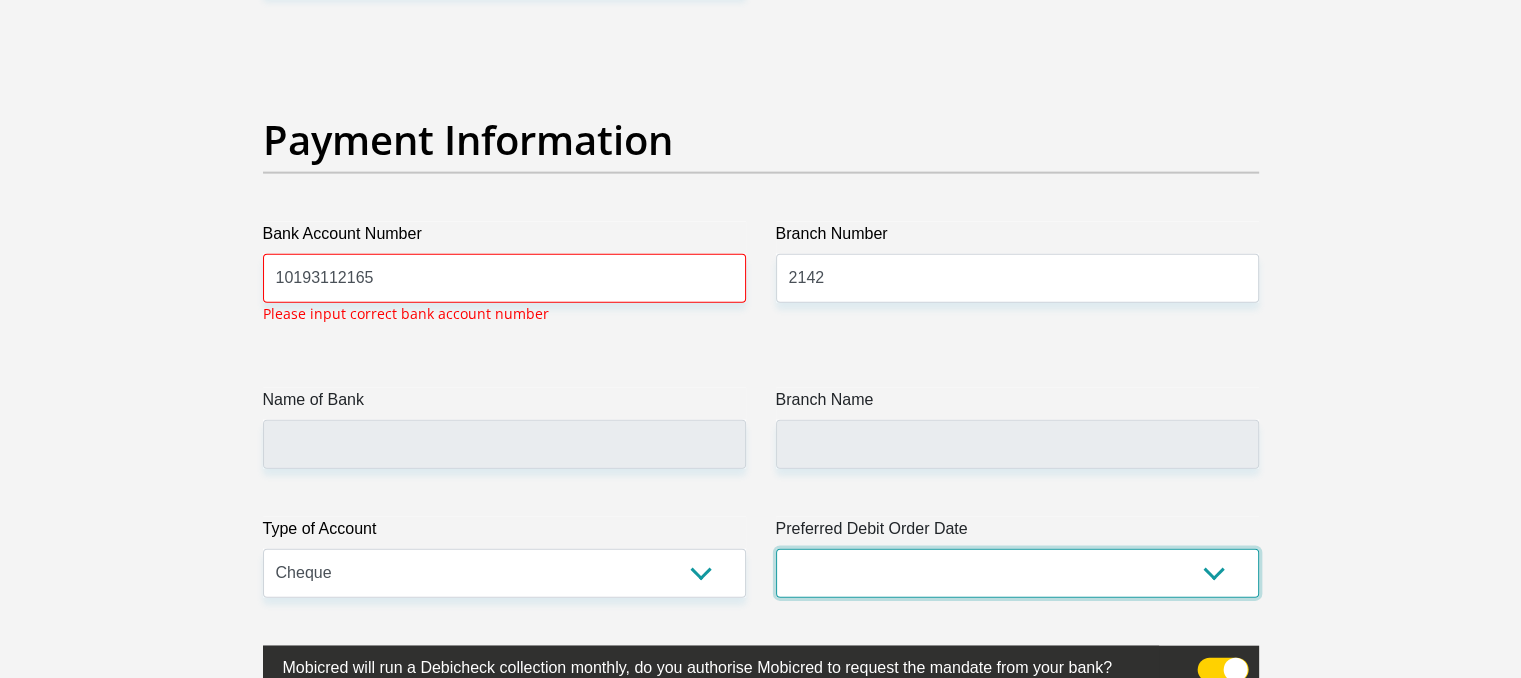 select on "25" 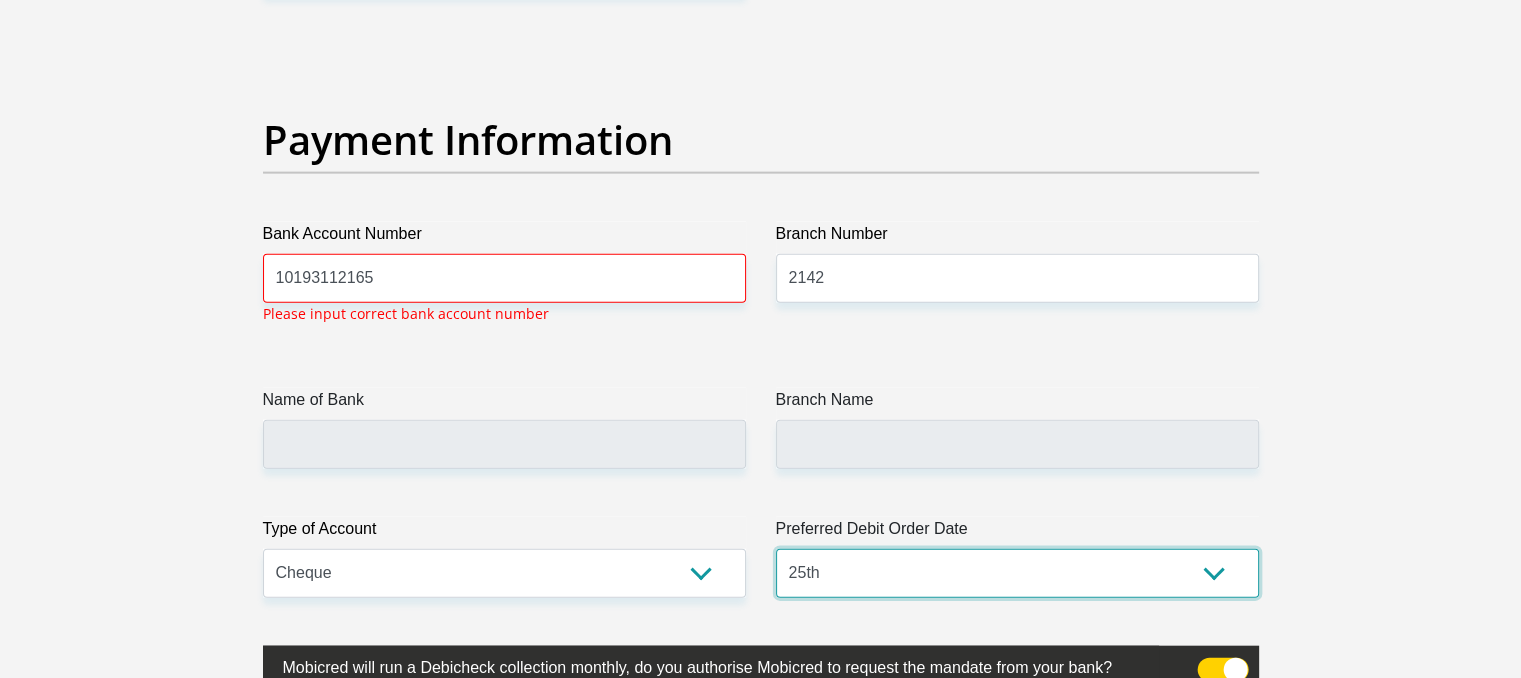 click on "1st
2nd
3rd
4th
5th
7th
18th
19th
20th
21st
22nd
23rd
24th
25th
26th
27th
28th
29th
30th" at bounding box center [1017, 573] 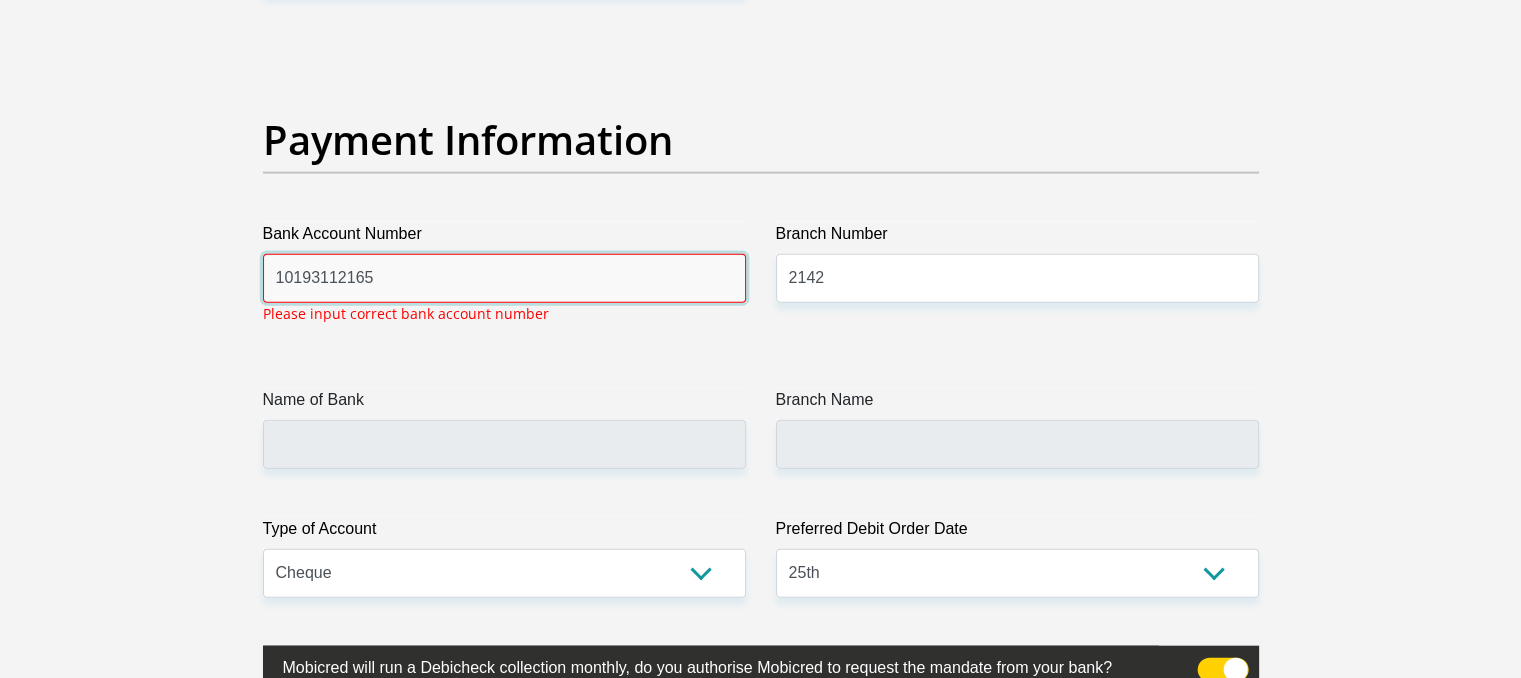click on "10193112165" at bounding box center (504, 278) 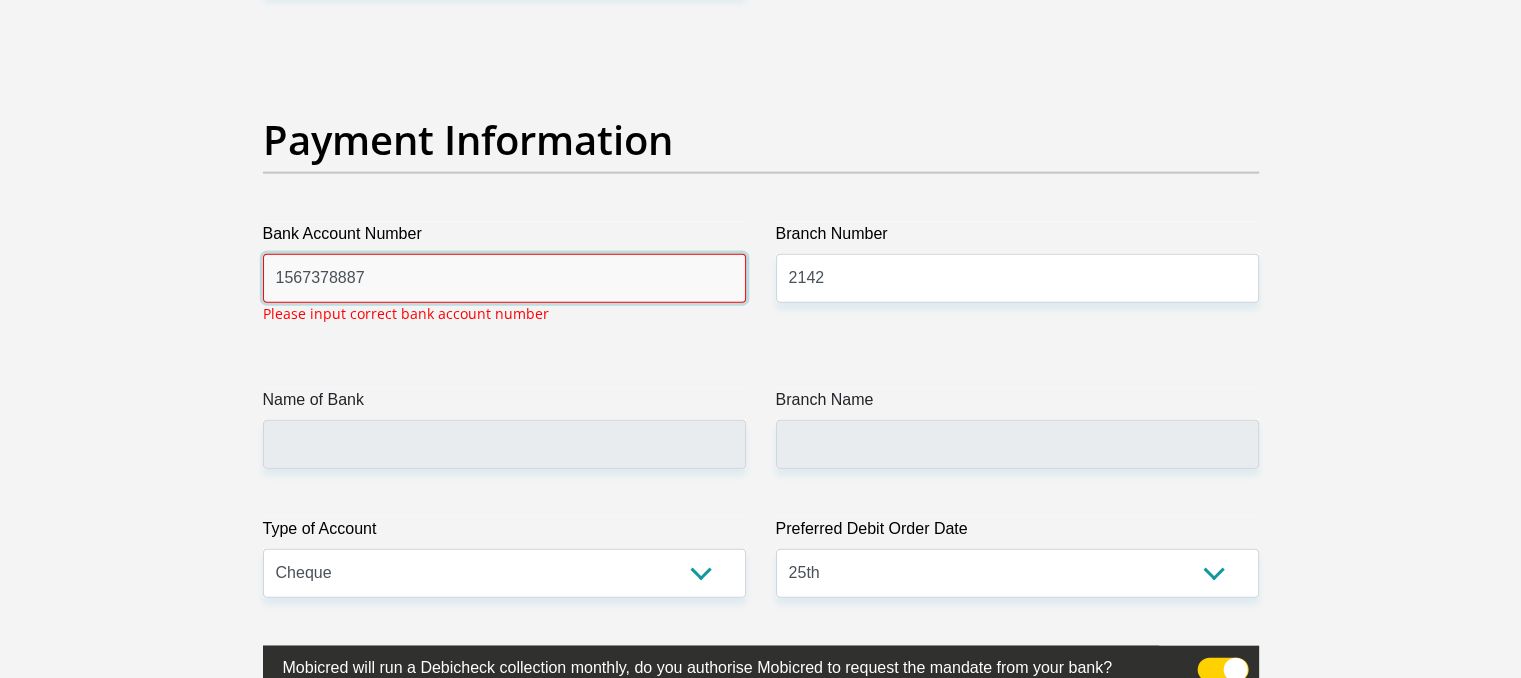 type on "1567378887" 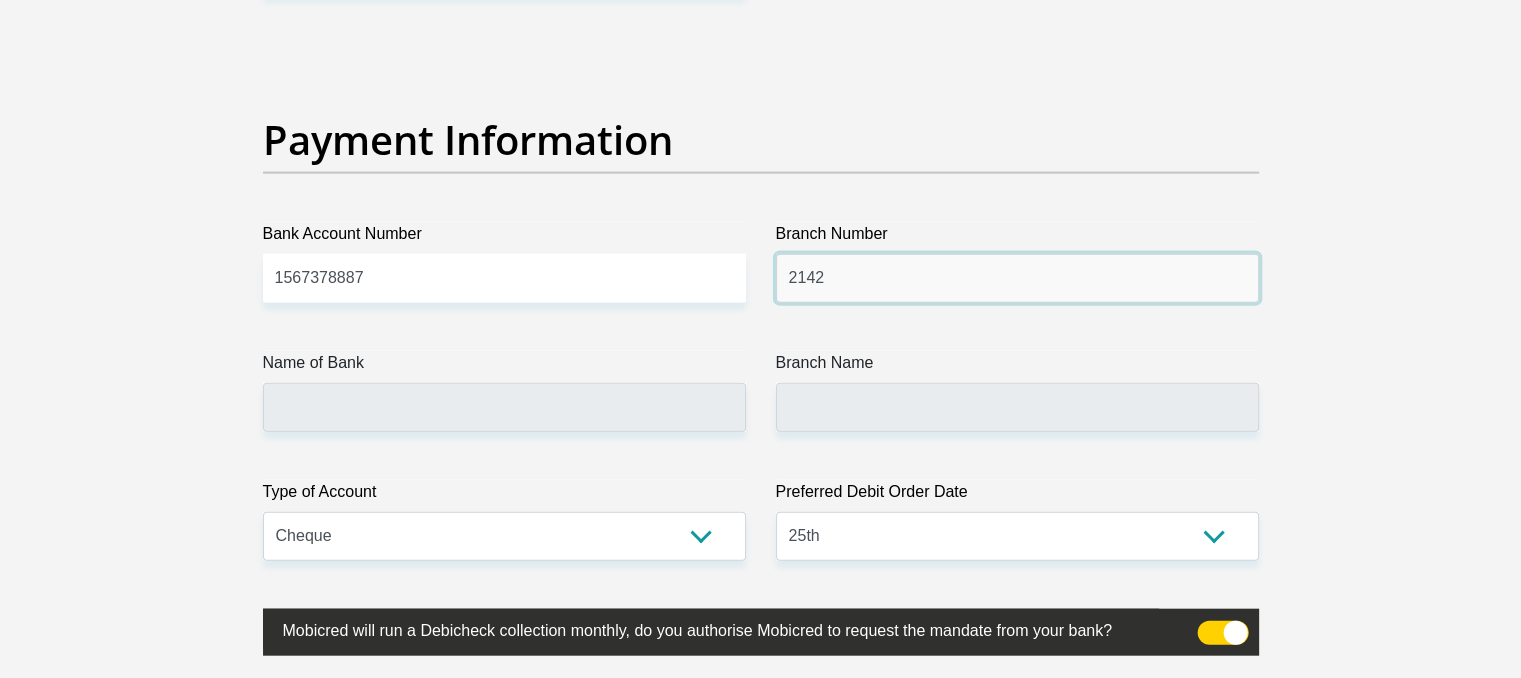 click on "2142" at bounding box center [1017, 278] 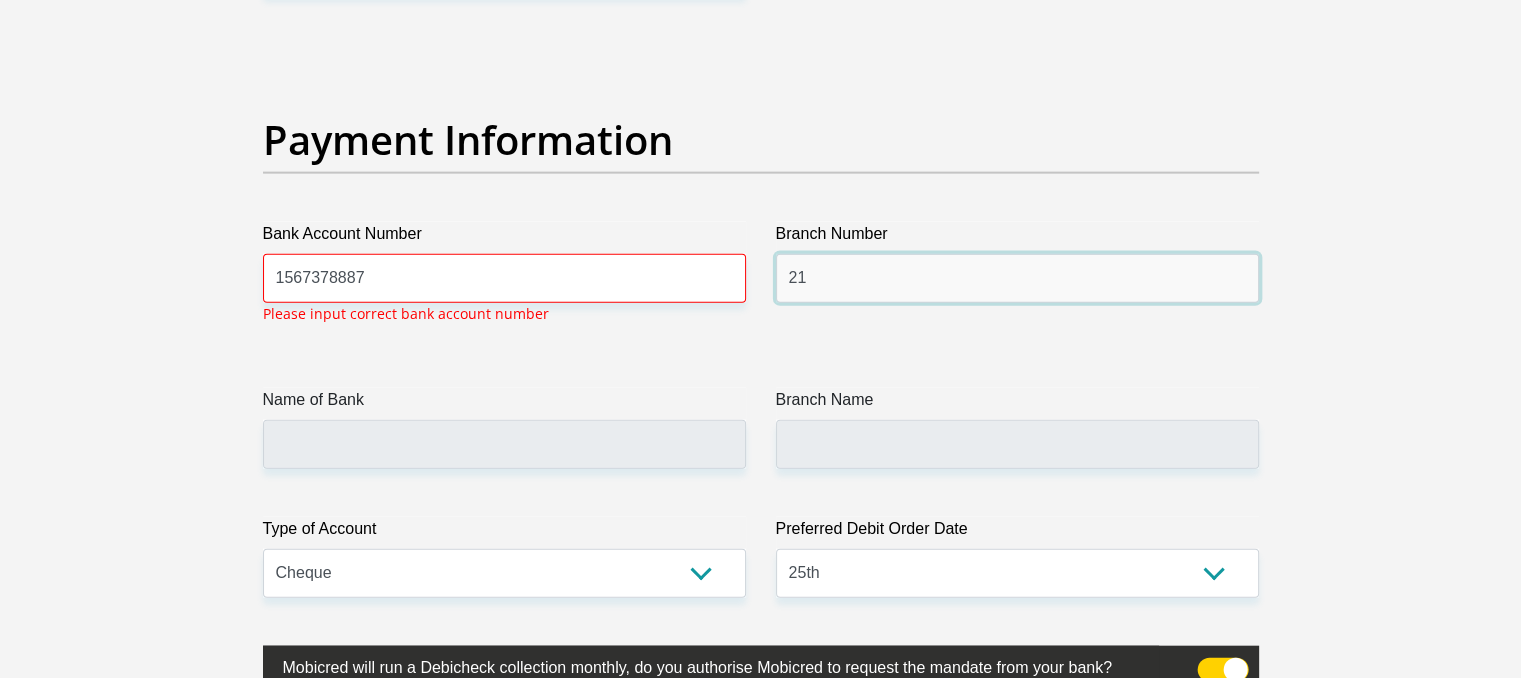 type on "2" 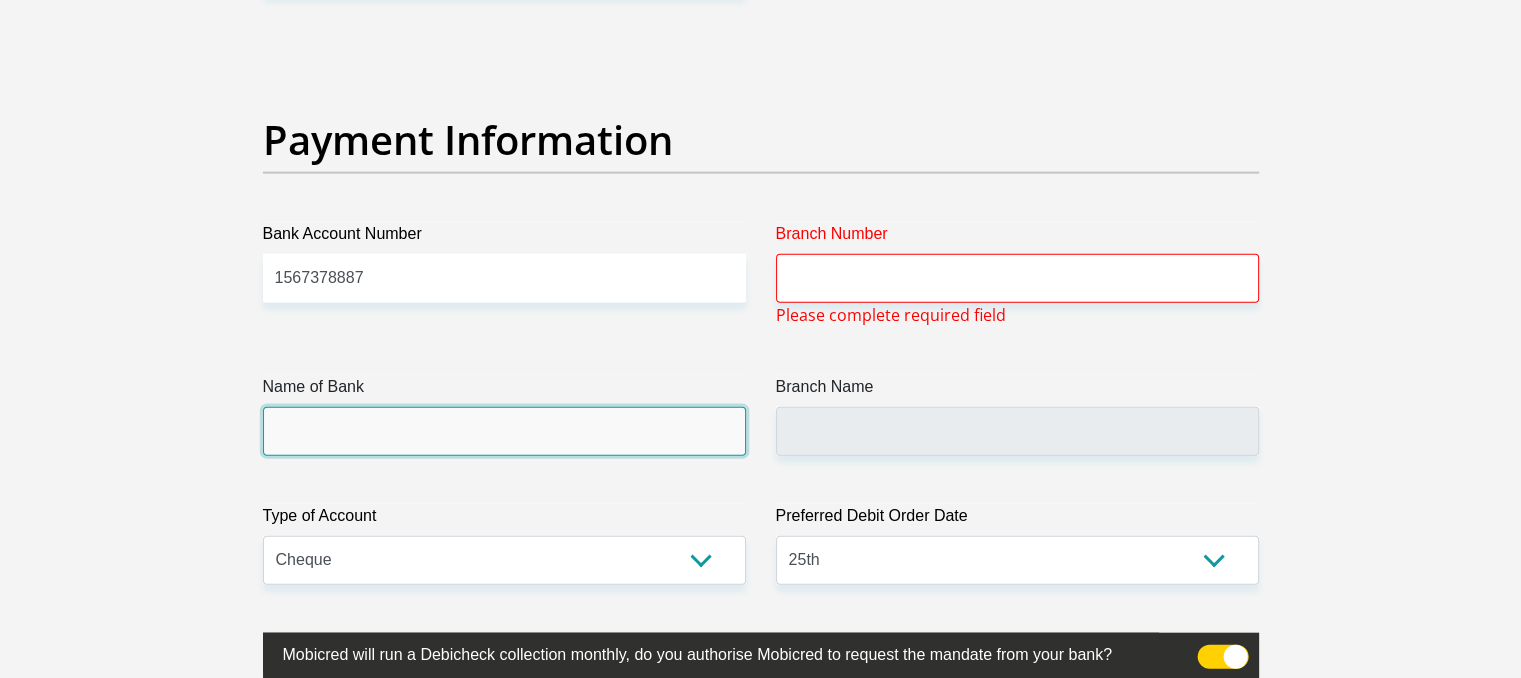 click on "Name of Bank" at bounding box center [504, 431] 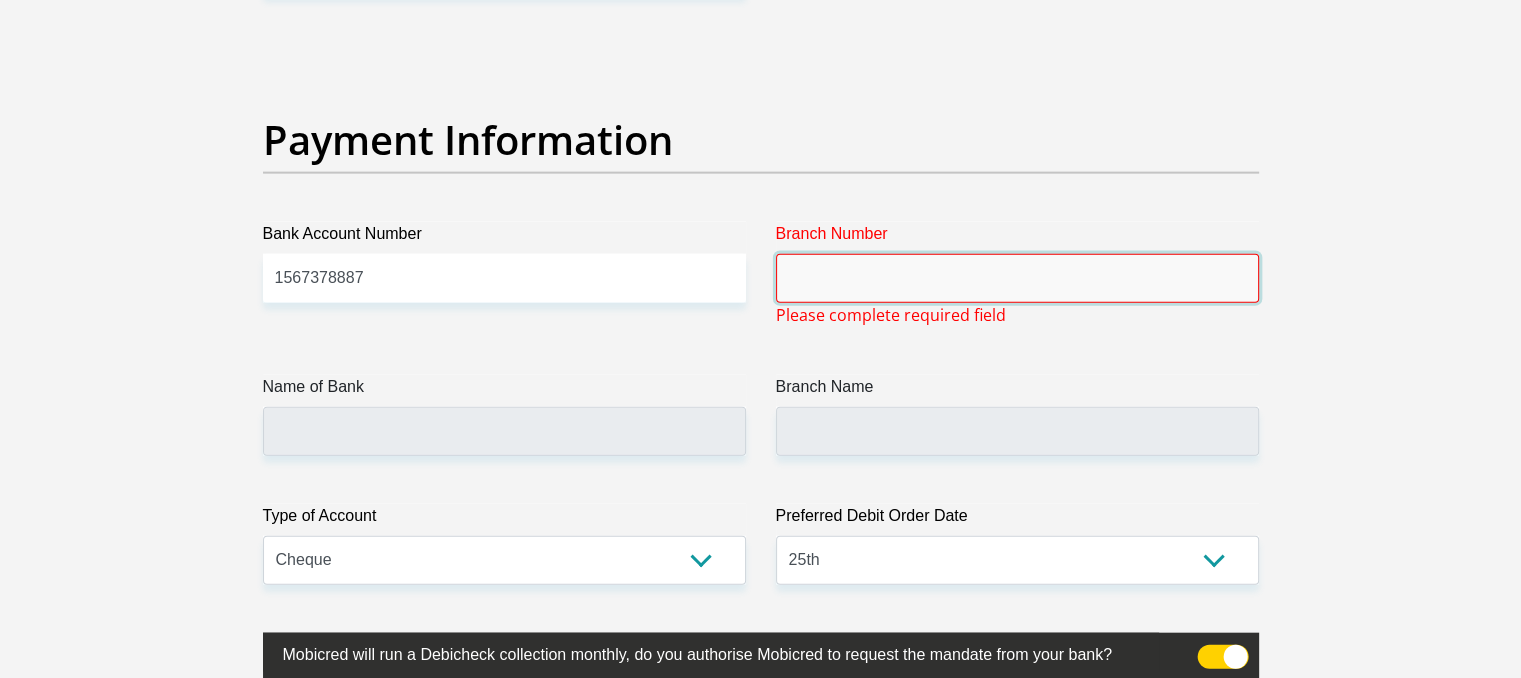click on "Branch Number" at bounding box center [1017, 278] 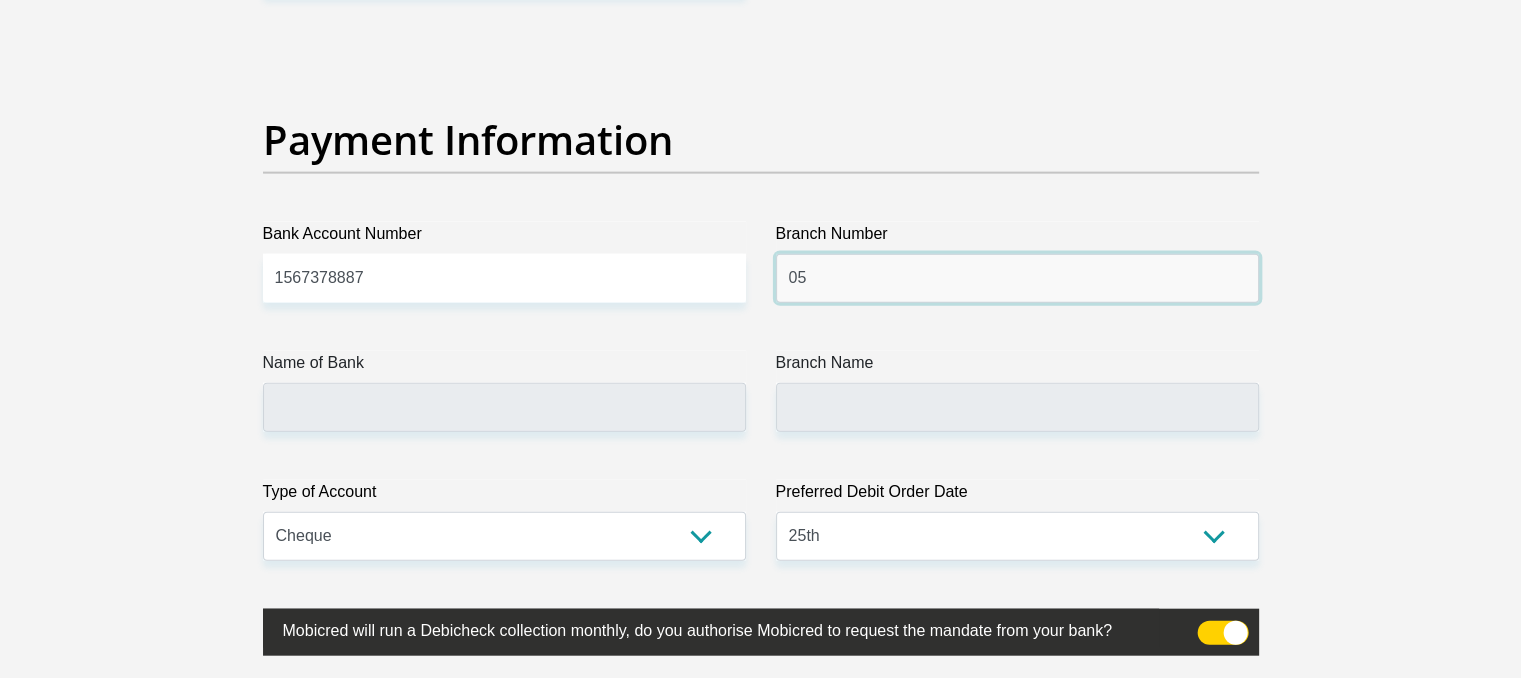 type on "0" 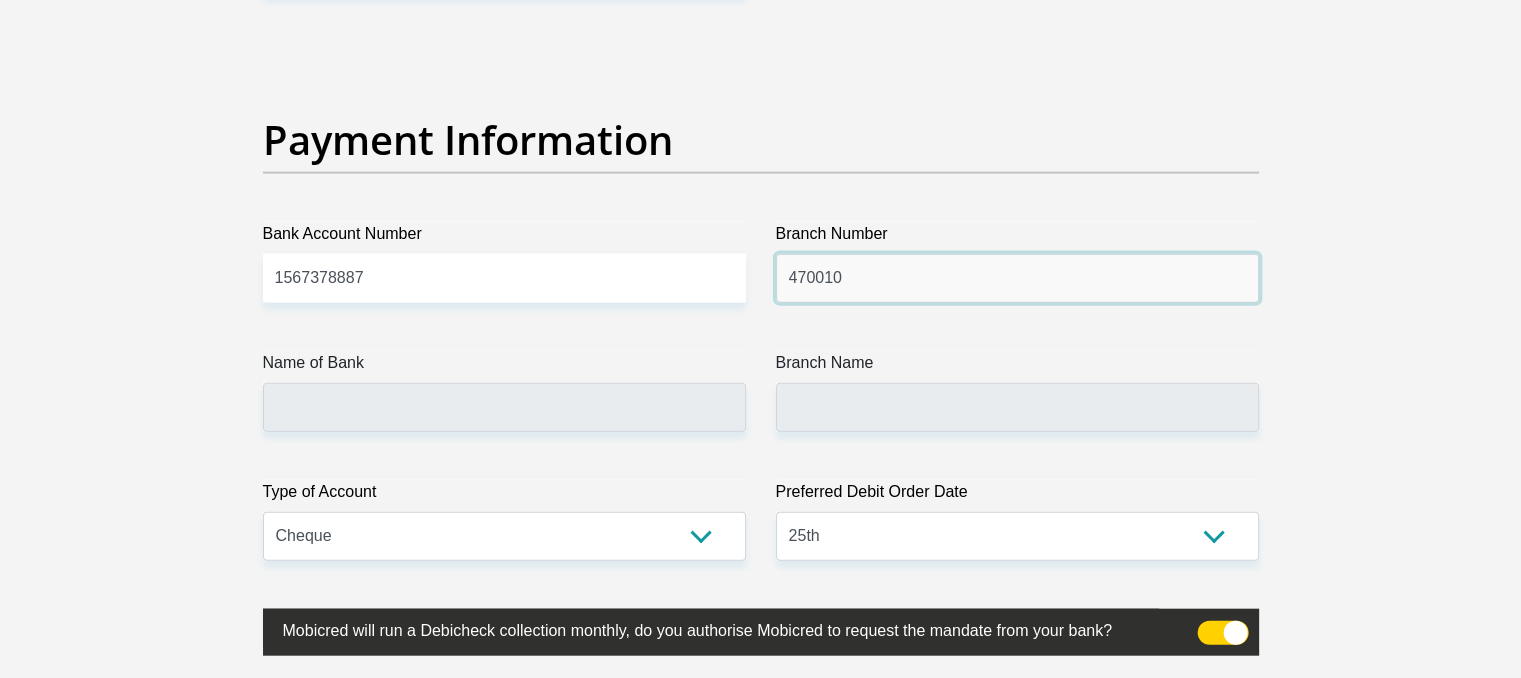 type on "470010" 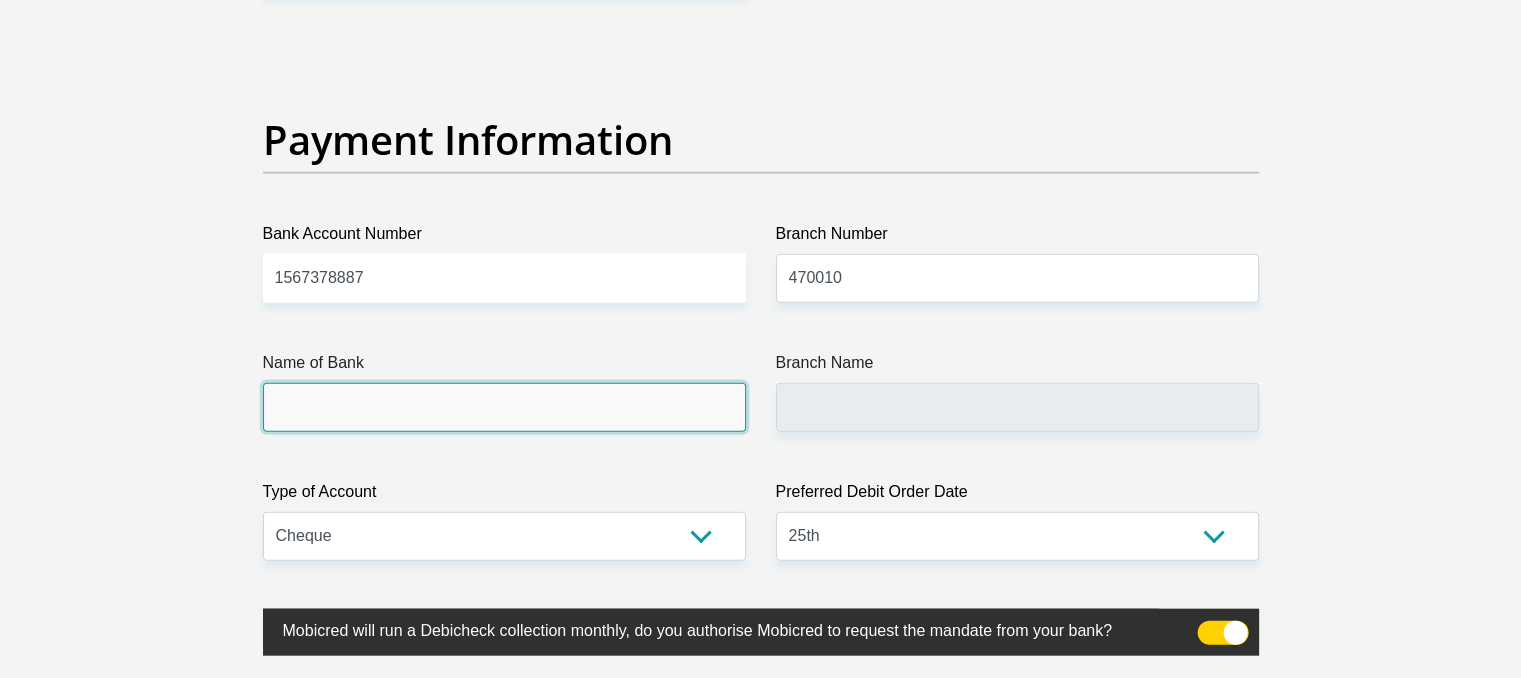 click on "Name of Bank" at bounding box center [504, 407] 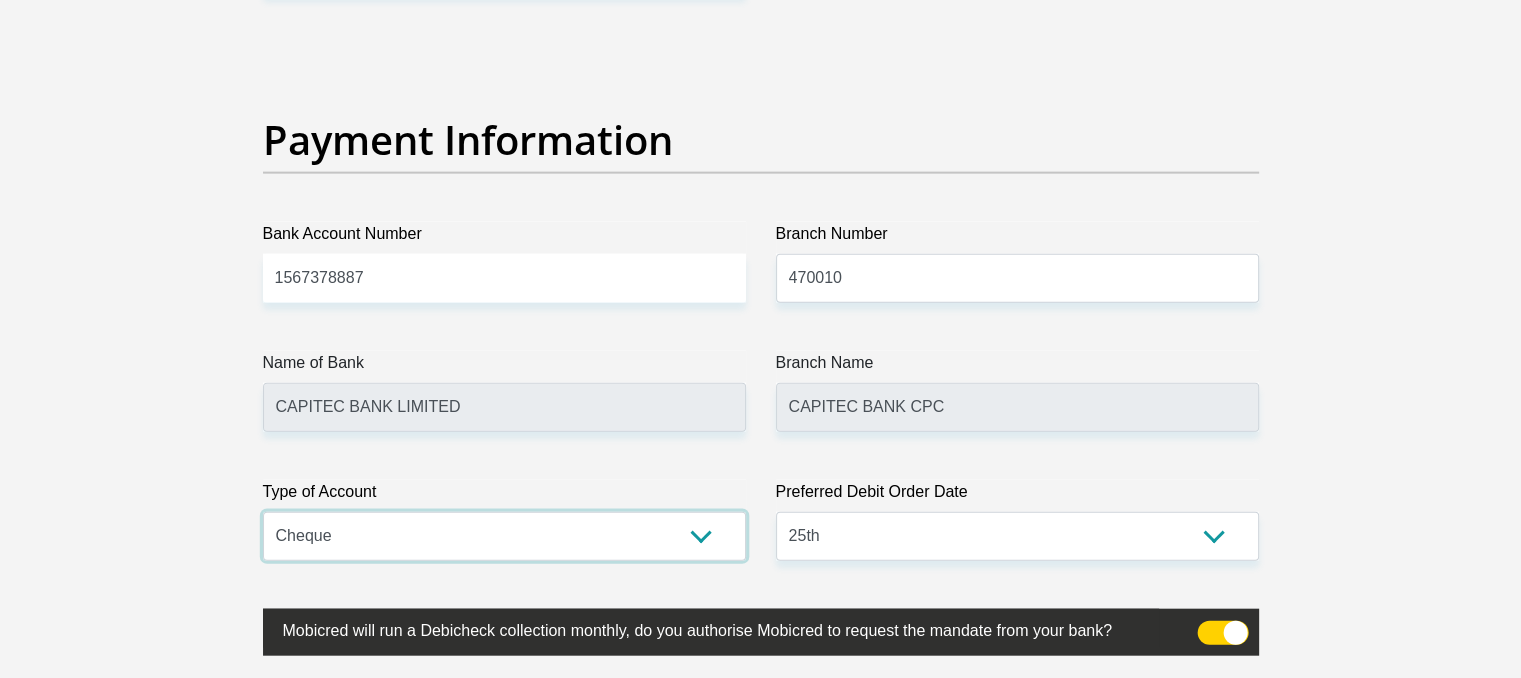 click on "Cheque
Savings" at bounding box center [504, 536] 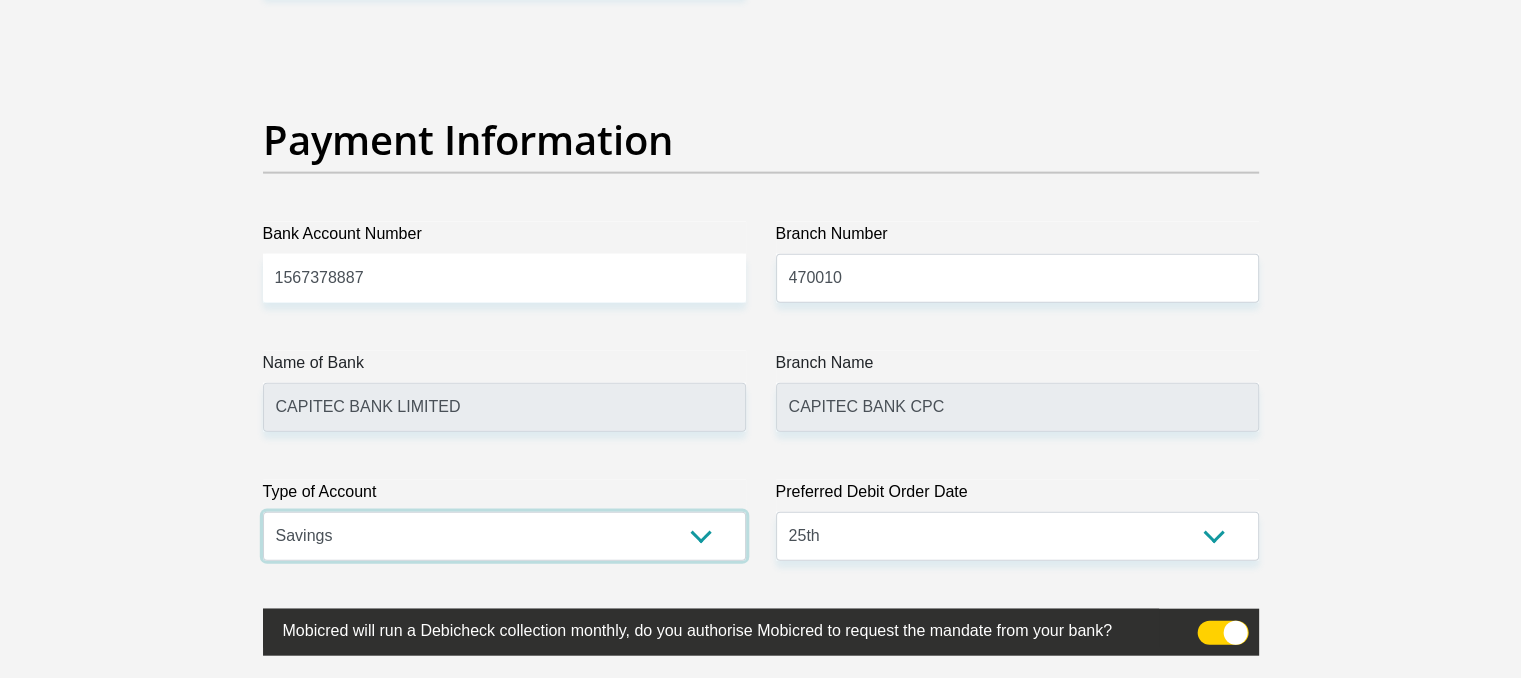 click on "Cheque
Savings" at bounding box center [504, 536] 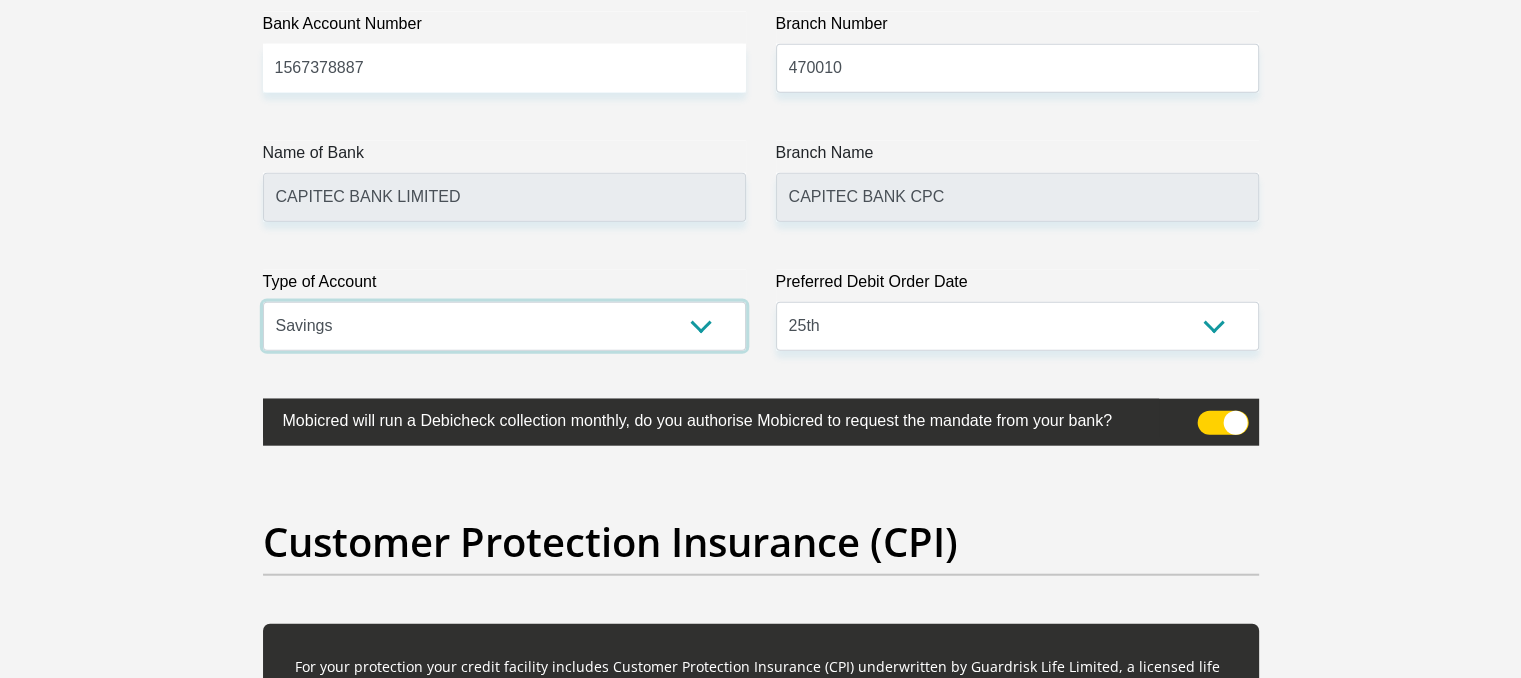 scroll, scrollTop: 4775, scrollLeft: 0, axis: vertical 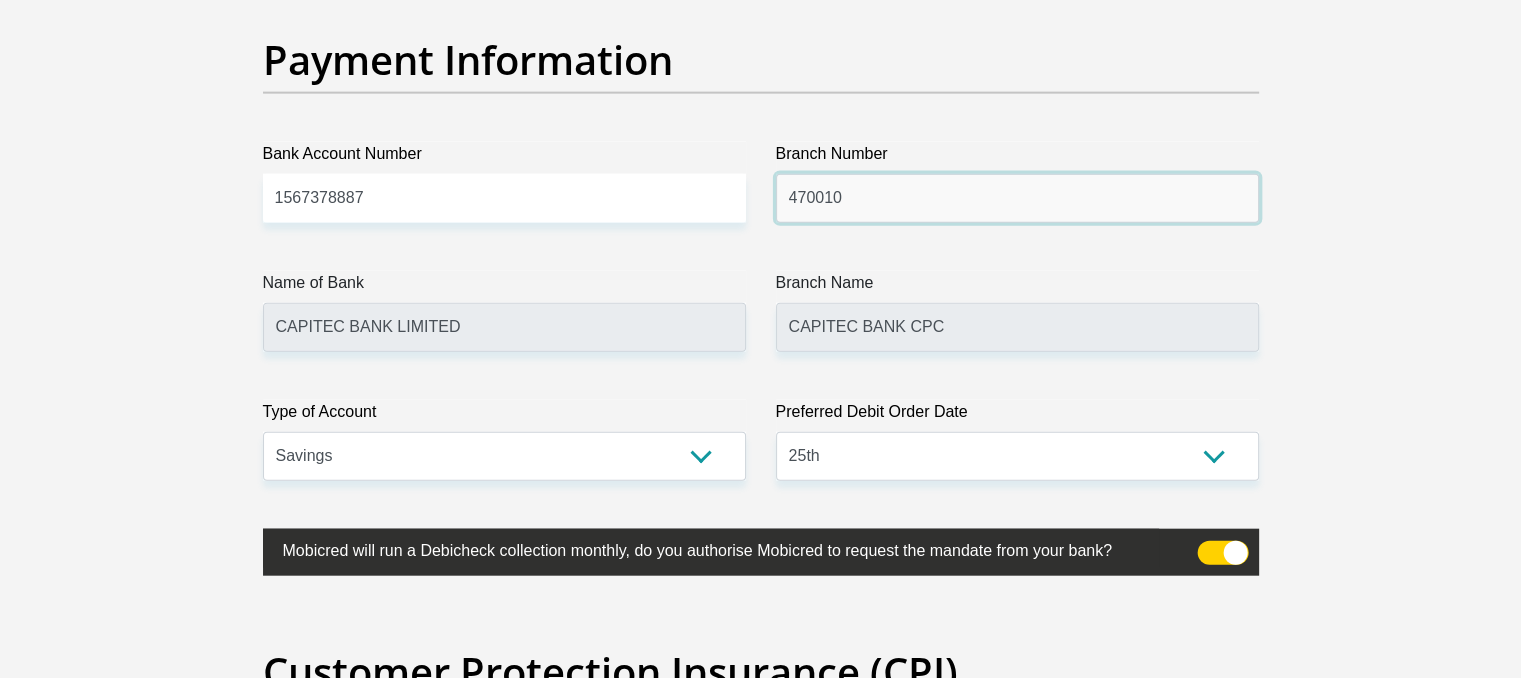 click on "470010" at bounding box center (1017, 198) 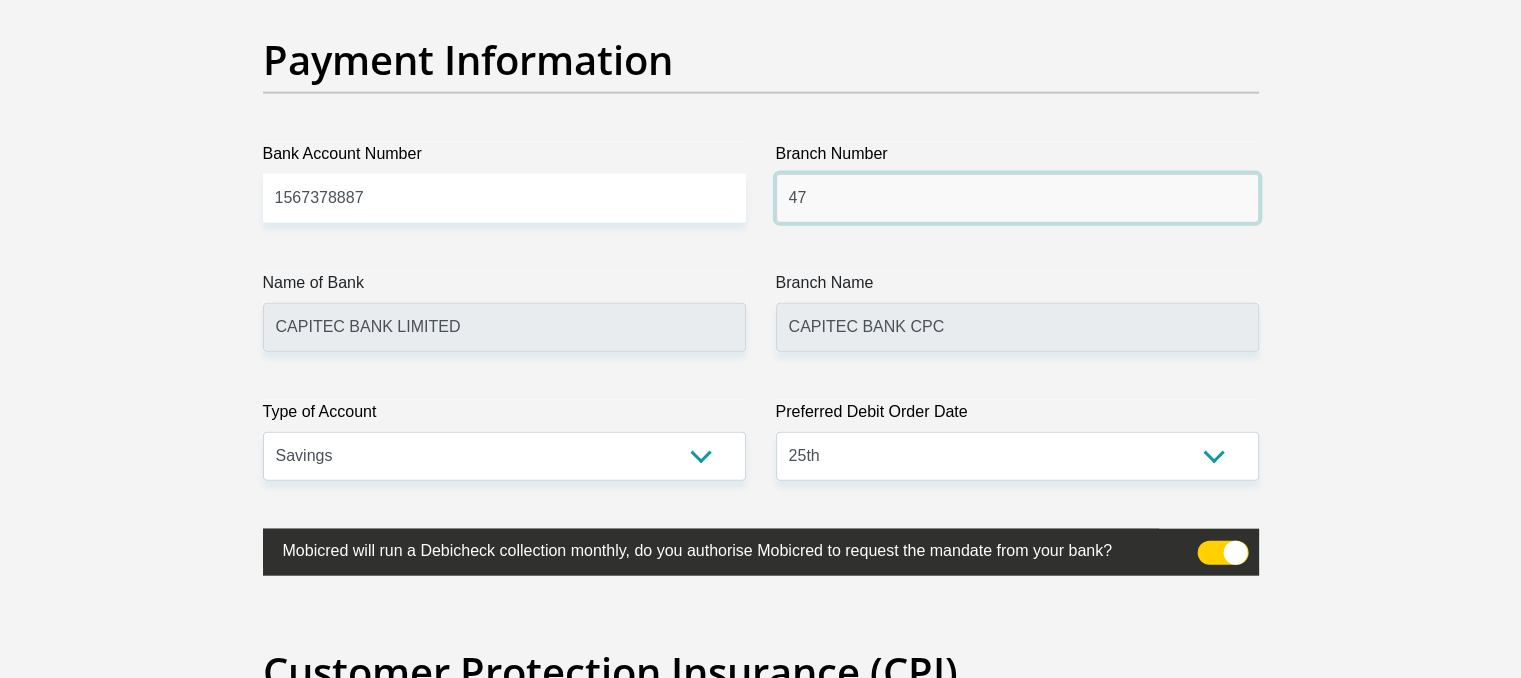 type on "4" 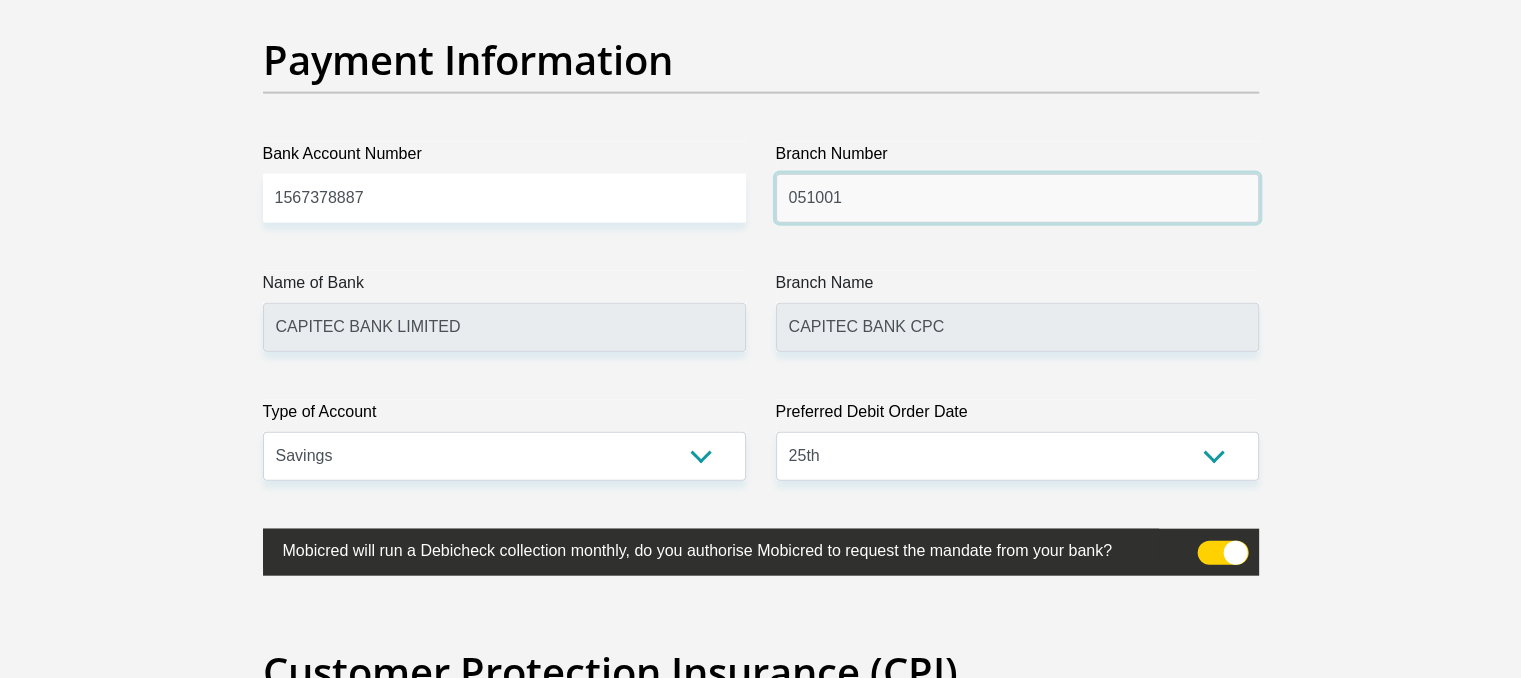 type on "051001" 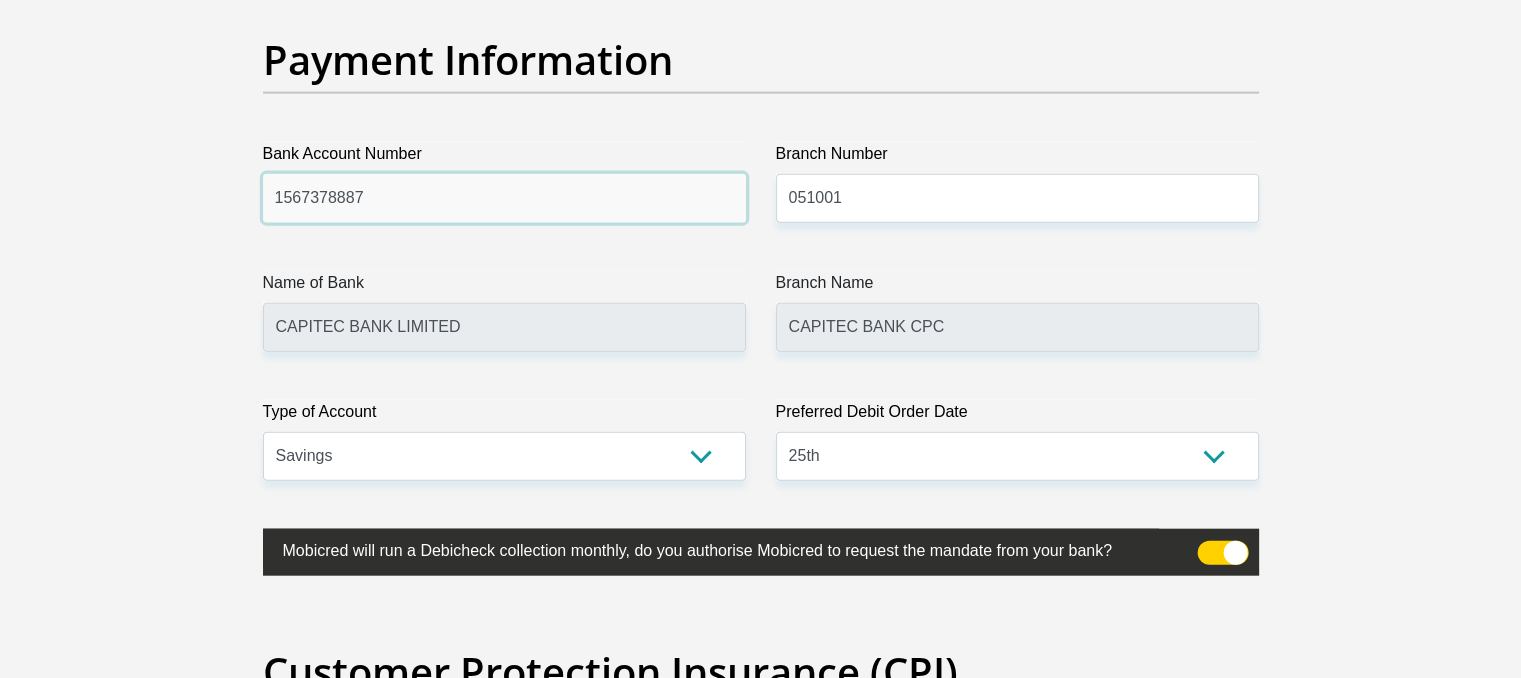 click on "1567378887" at bounding box center (504, 198) 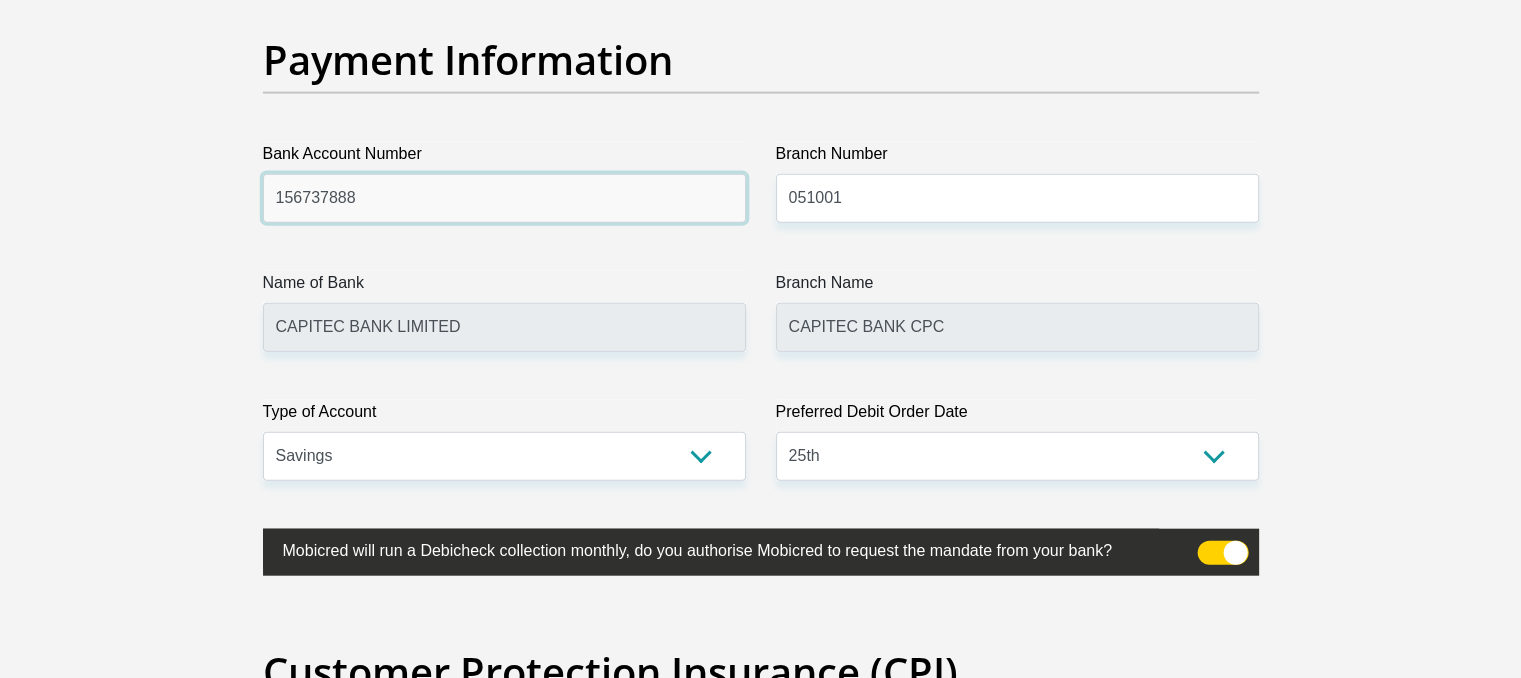 type on "STANDARD BANK" 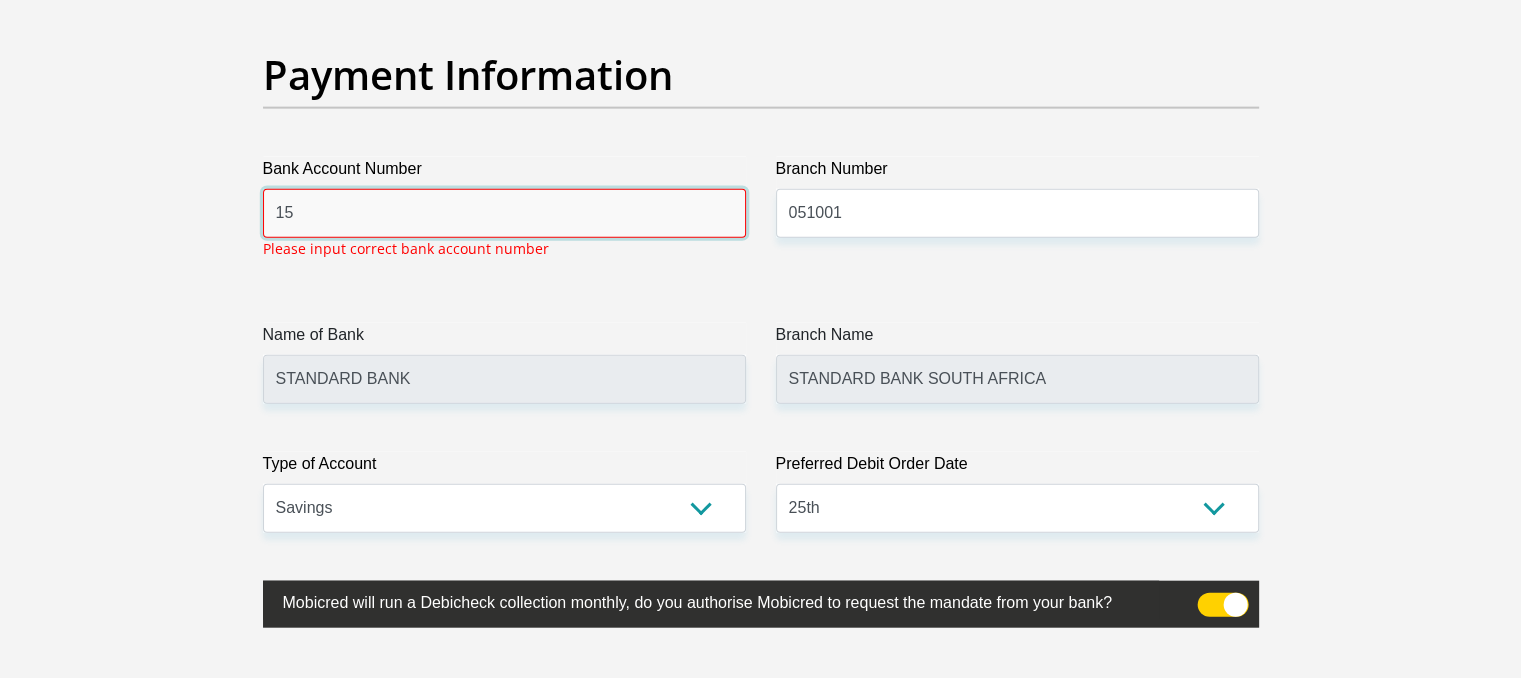 type on "1" 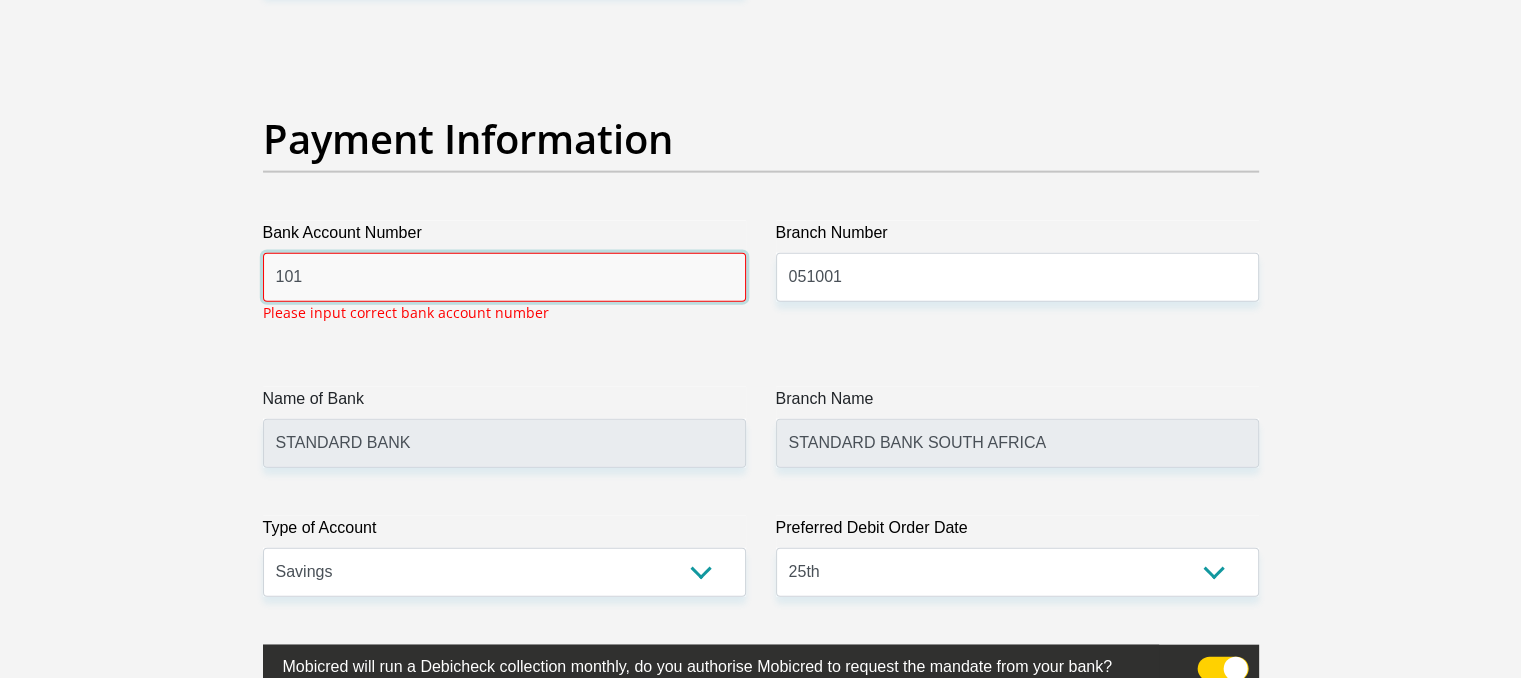 scroll, scrollTop: 4535, scrollLeft: 0, axis: vertical 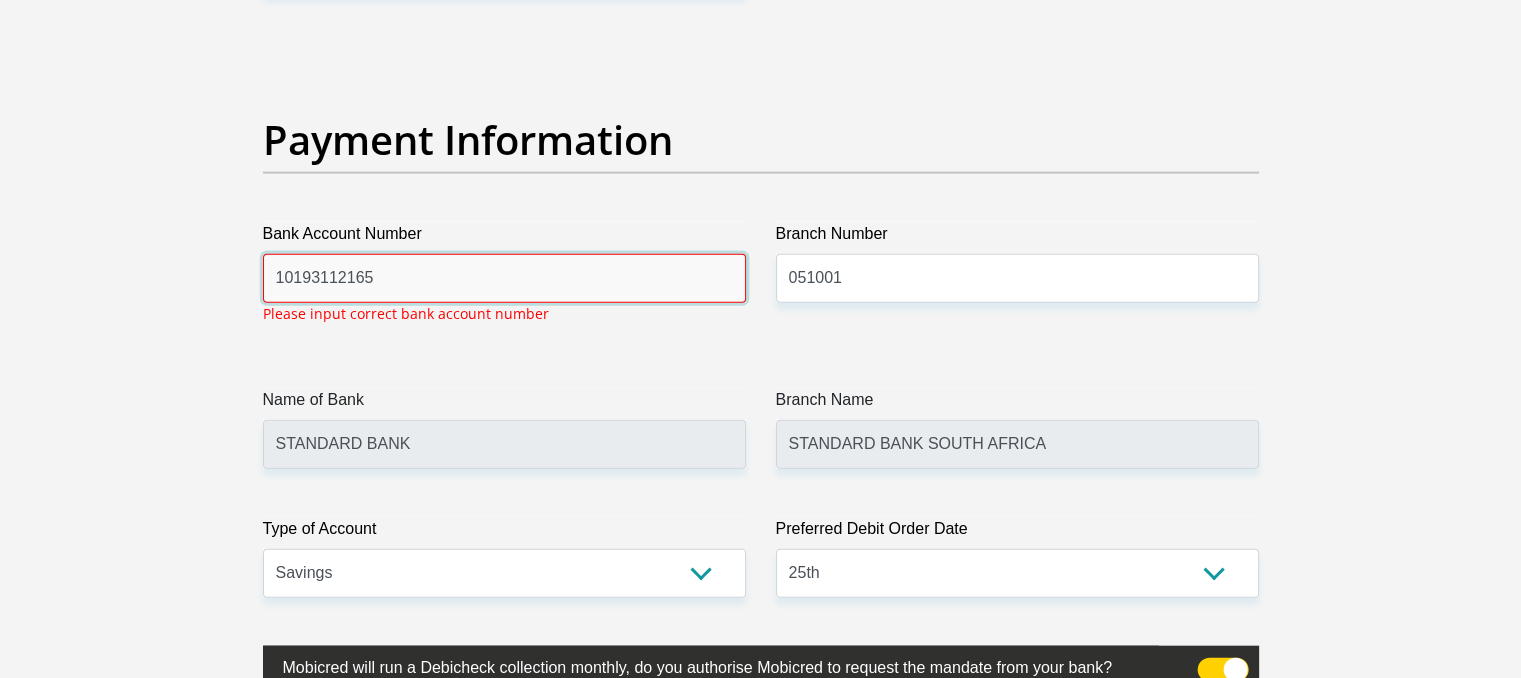 type on "10193112165" 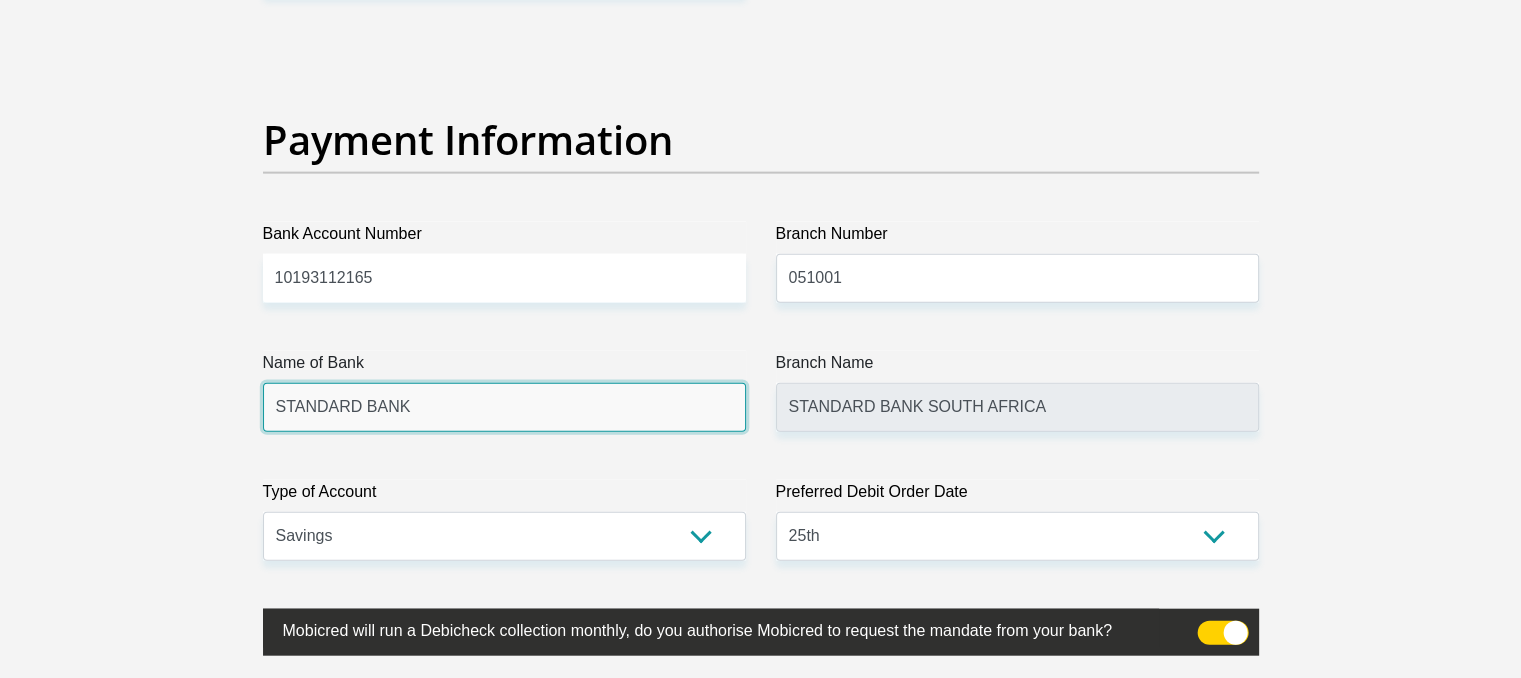 click on "Title
Mr
Ms
Mrs
Dr
Other
First Name
[FIRST][LAST]
Surname
[LAST][LAST]
ID Number
[ID NUMBER]
Please input valid ID number
Race
Black
Coloured
Indian
White
Other
Contact Number
[PHONE]
Please input valid contact number
Nationality
South Africa
Afghanistan
Aland Islands  Albania  Angola" at bounding box center (761, -968) 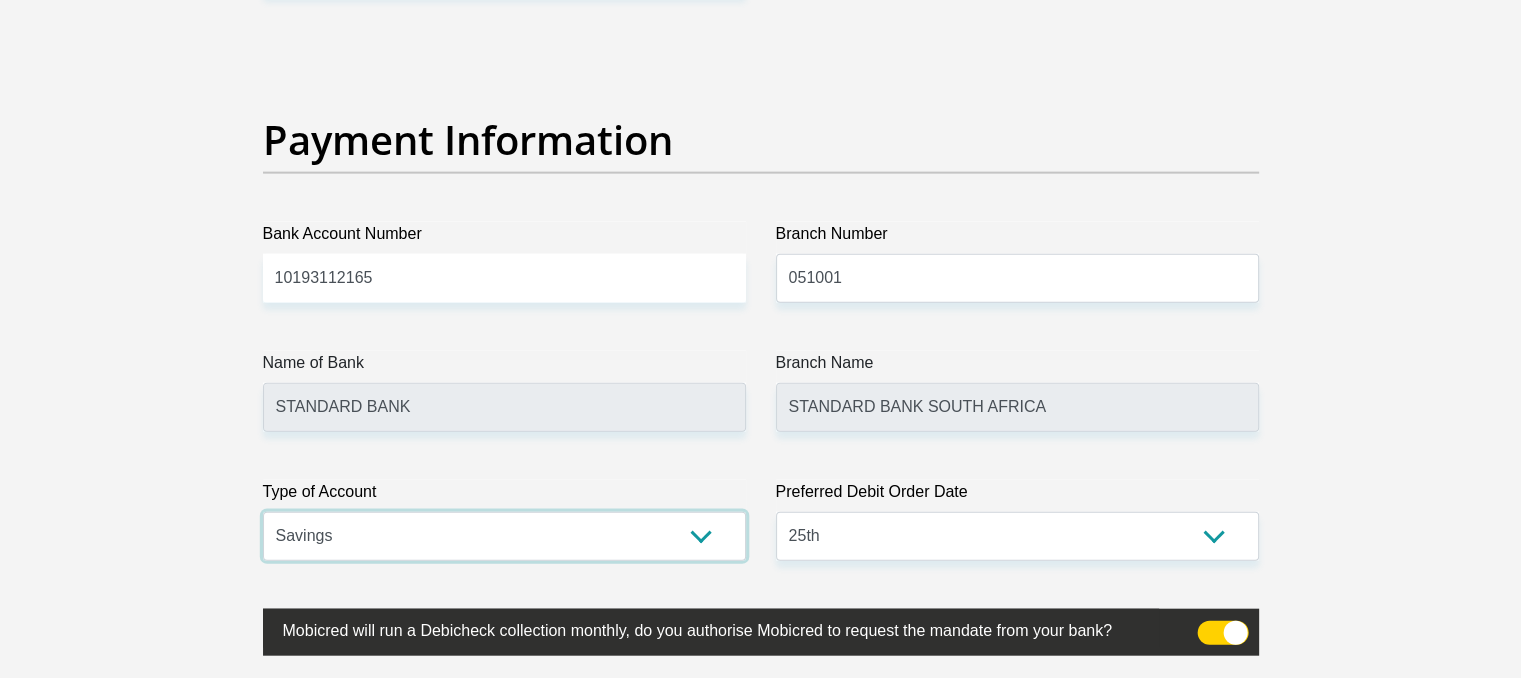 click on "Cheque
Savings" at bounding box center (504, 536) 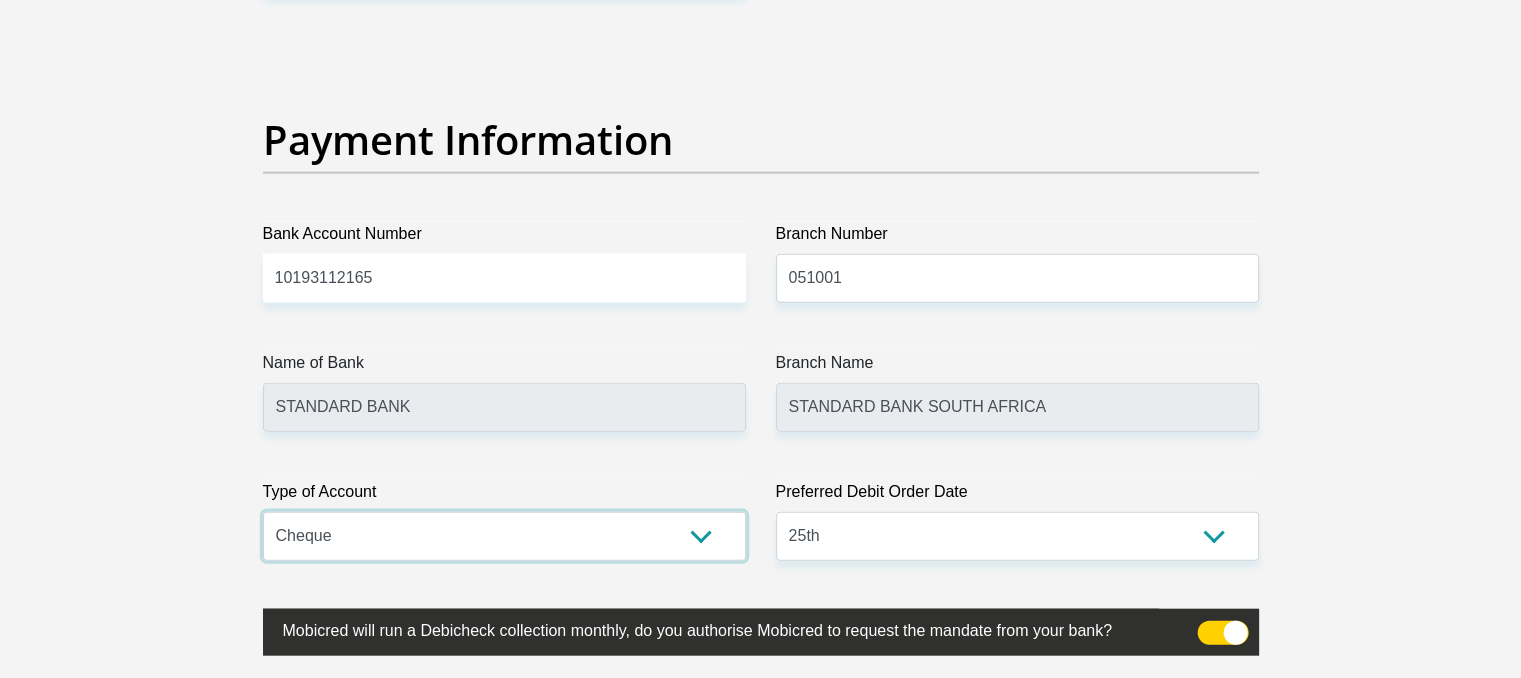 click on "Cheque
Savings" at bounding box center [504, 536] 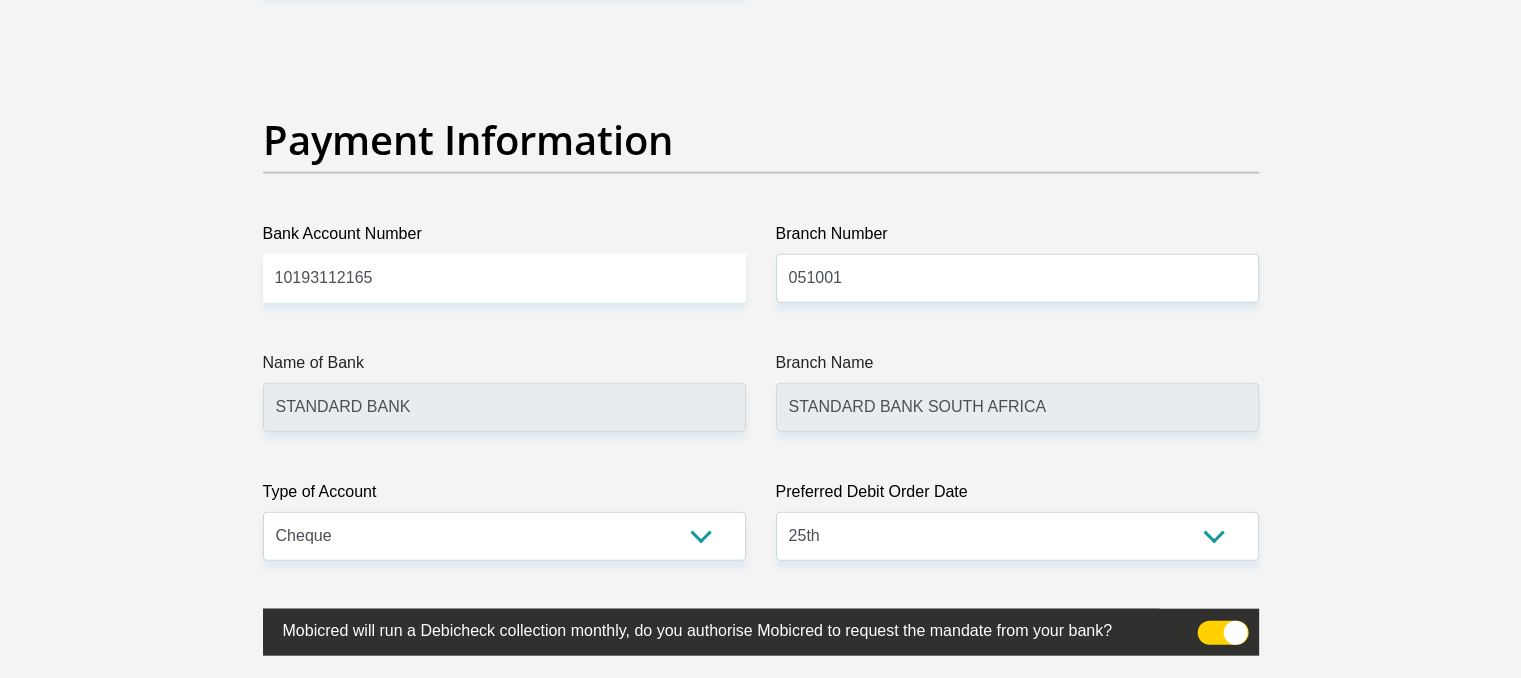 click on "Personal Details
Title
Mr
Ms
Mrs
Dr
Other
First Name
[FIRST][LAST]
Surname
[LAST][LAST]
ID Number
[ID NUMBER]
Please input valid ID number
Race
Black
Coloured
Indian
White
Other
Contact Number
[PHONE]
Please input valid contact number" at bounding box center (760, -962) 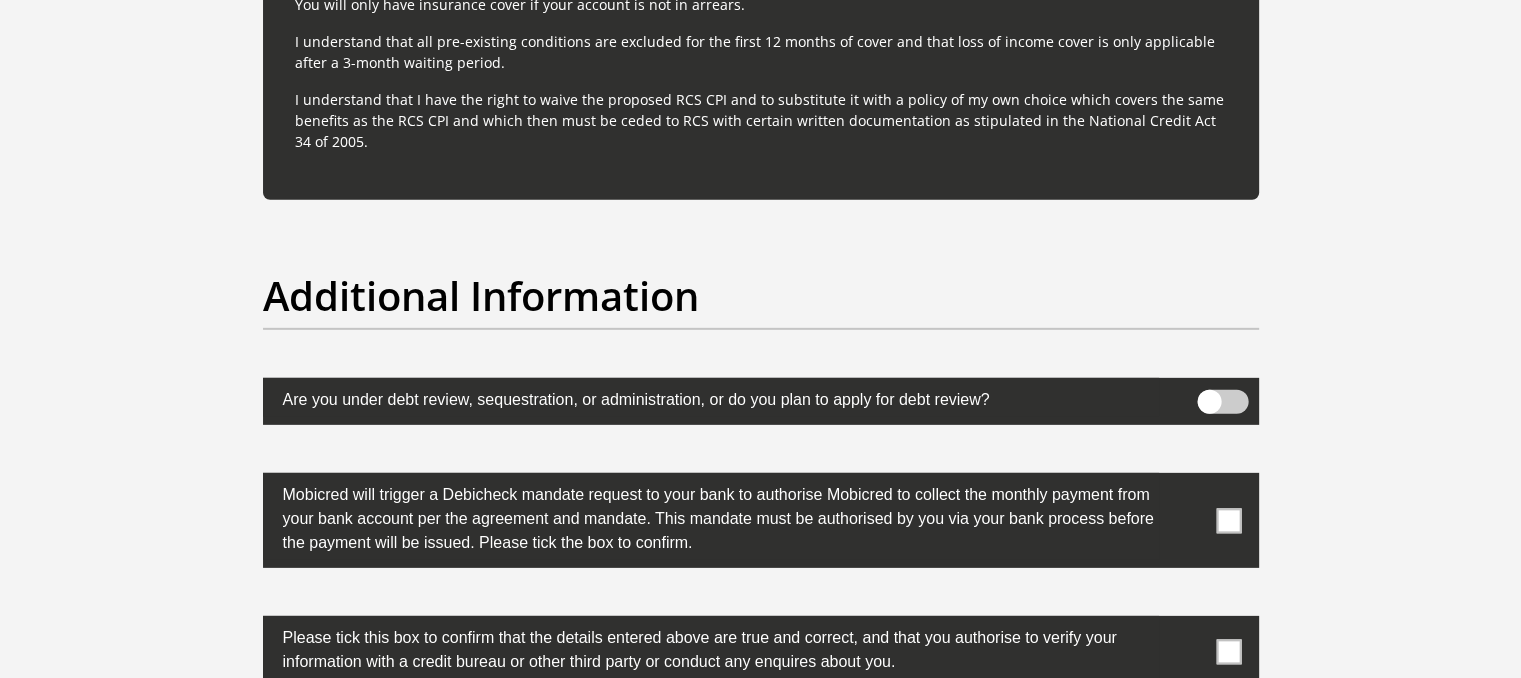scroll, scrollTop: 6015, scrollLeft: 0, axis: vertical 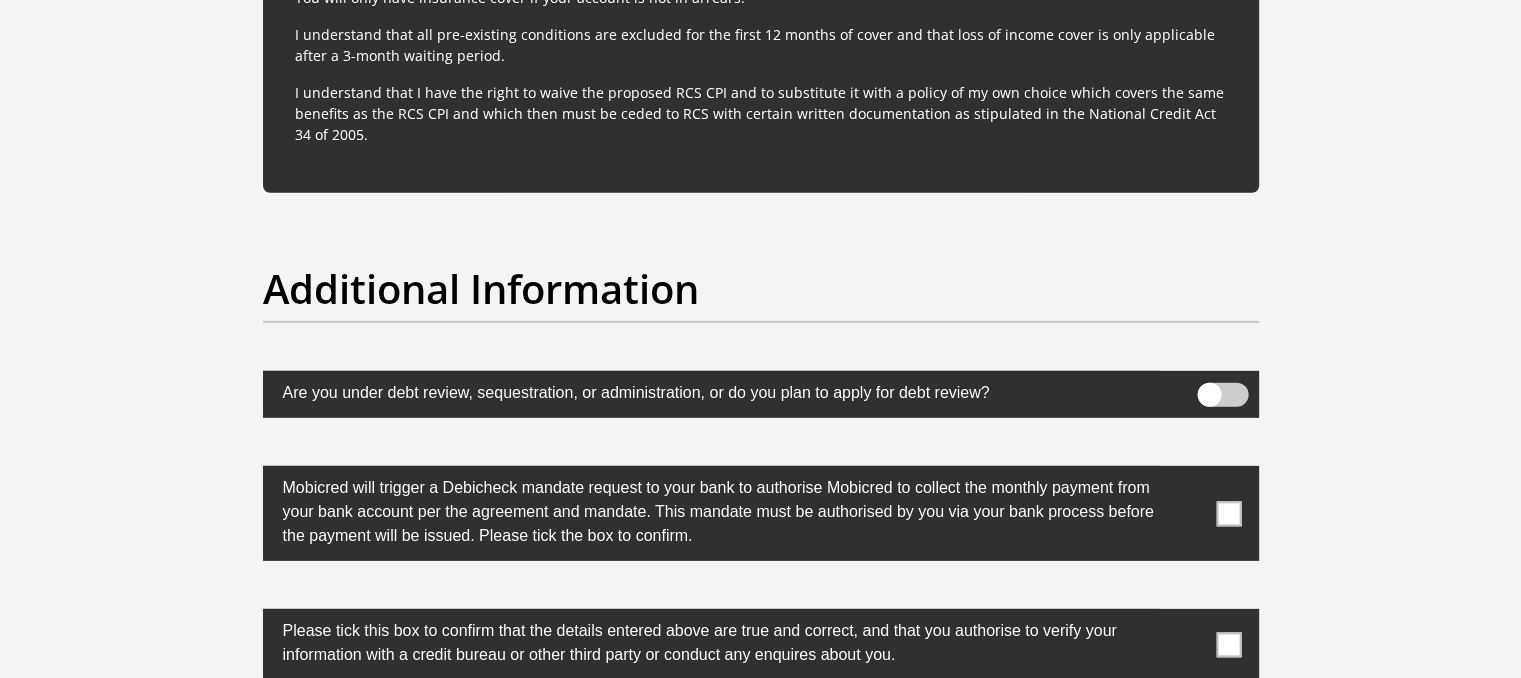click at bounding box center [1228, 513] 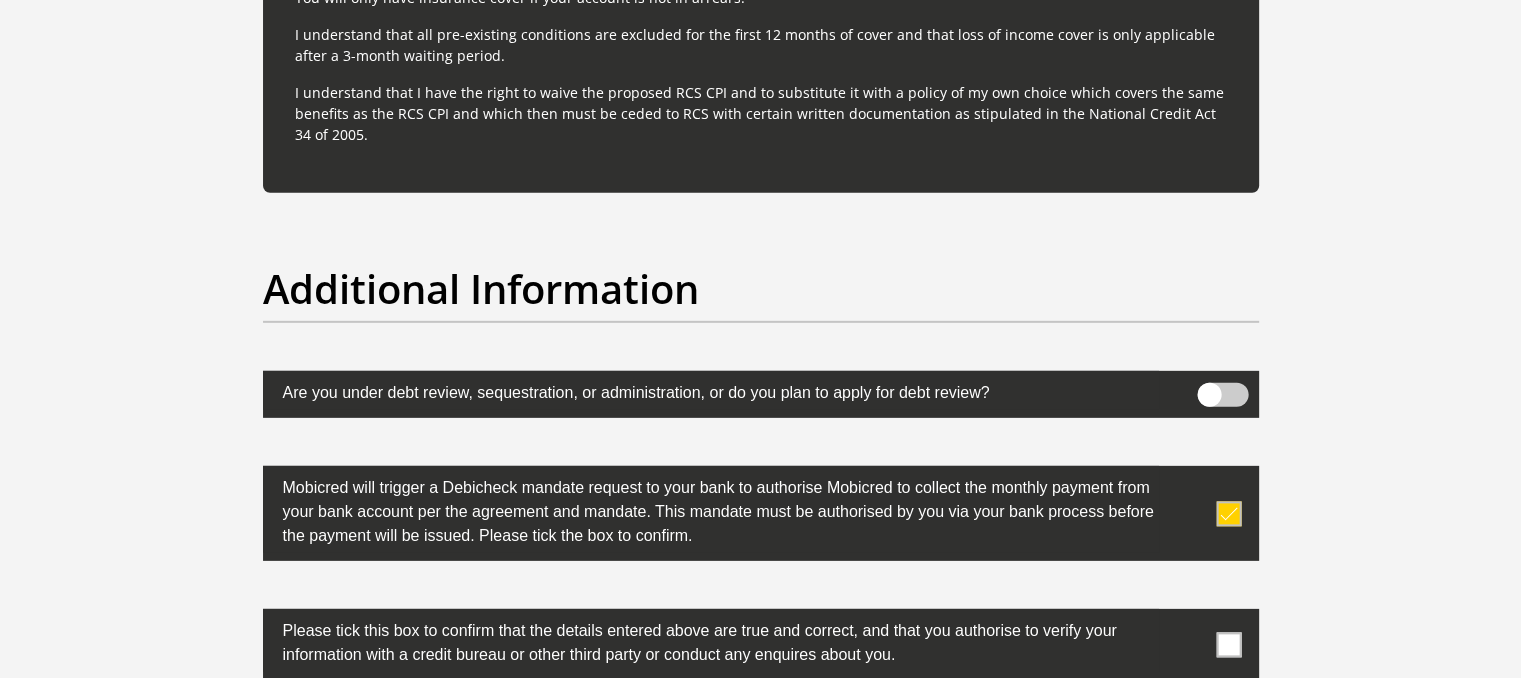 click at bounding box center (1228, 644) 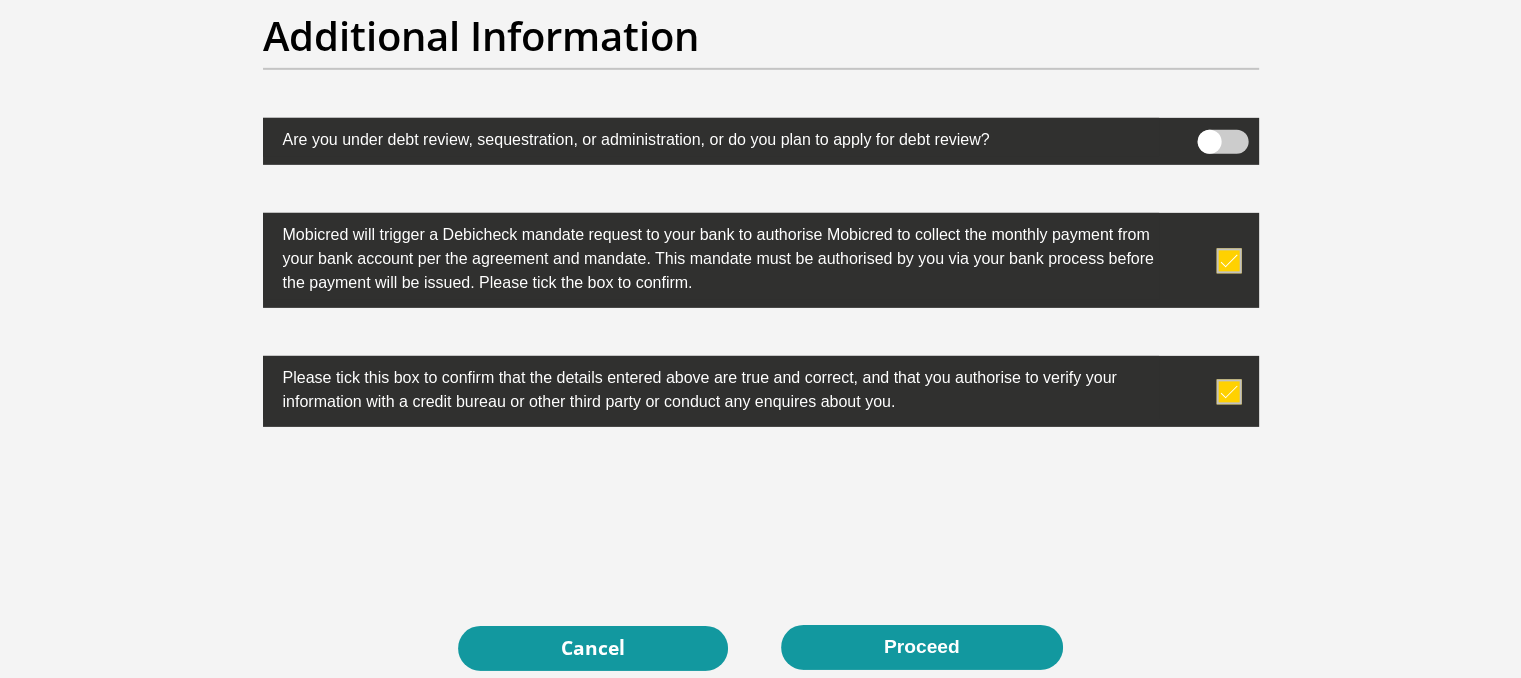 scroll, scrollTop: 6281, scrollLeft: 0, axis: vertical 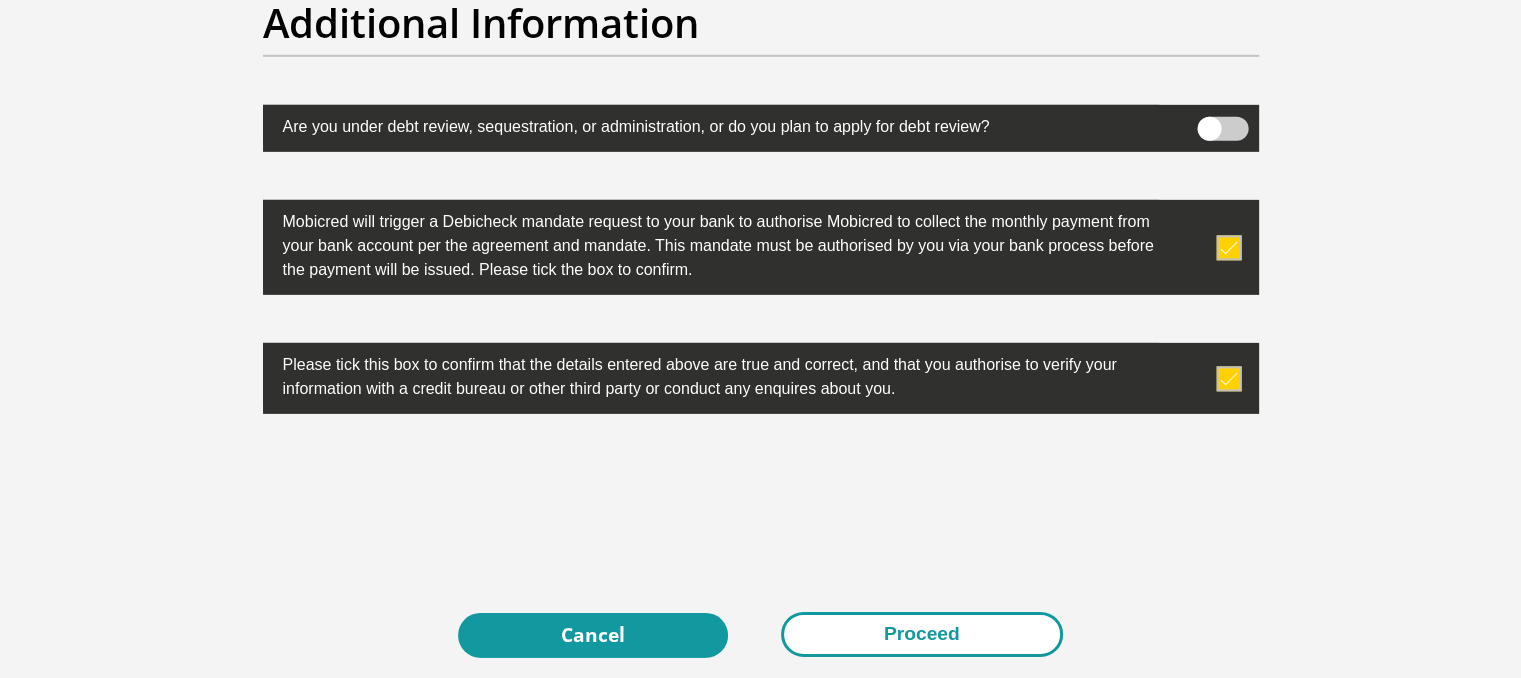 click on "Proceed" at bounding box center (922, 634) 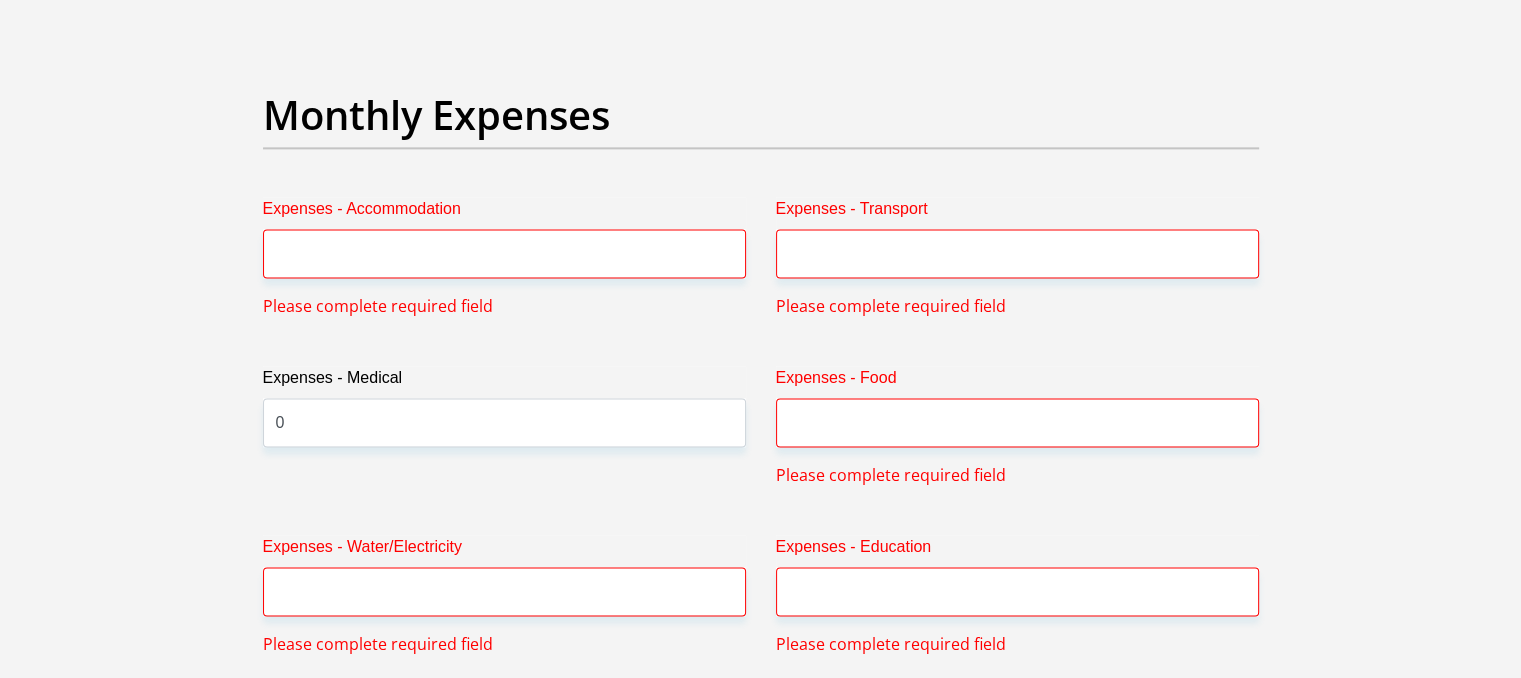 scroll, scrollTop: 2807, scrollLeft: 0, axis: vertical 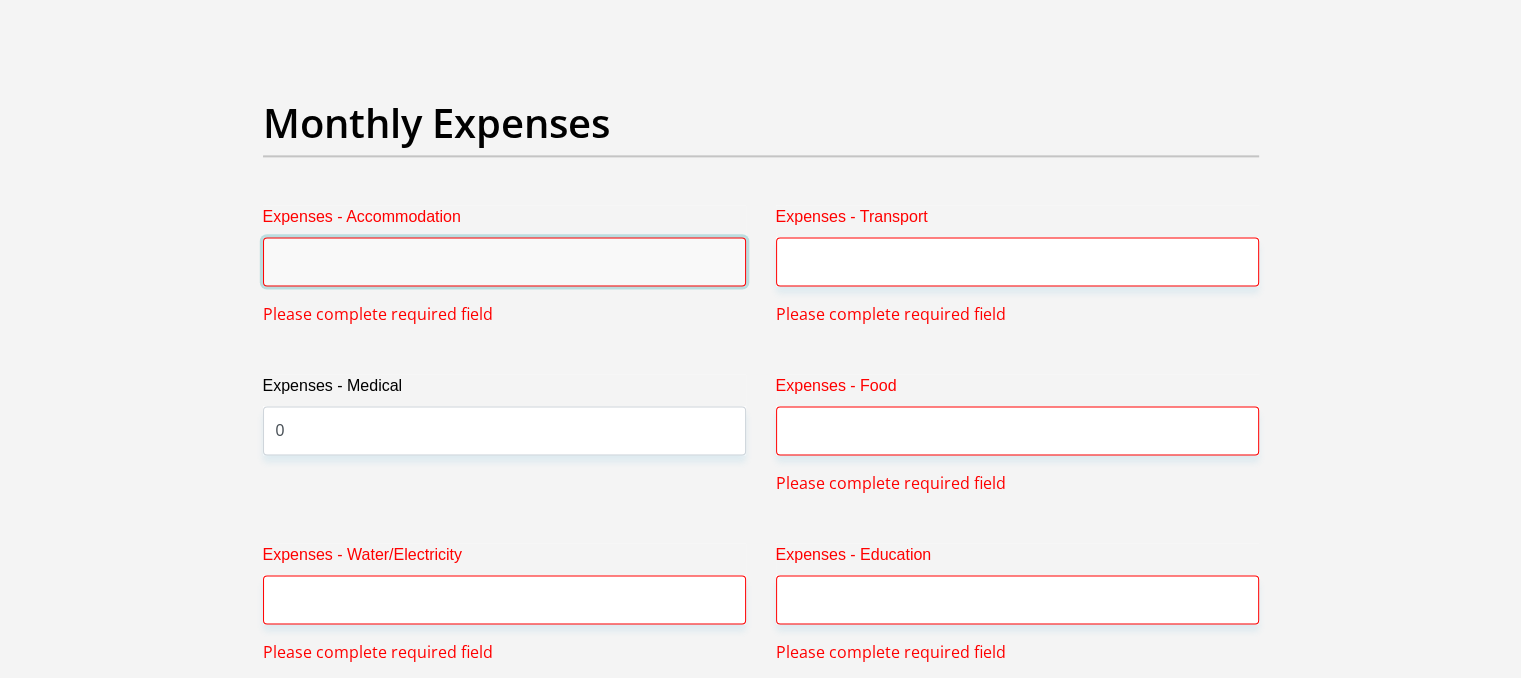 click on "Expenses - Accommodation" at bounding box center [504, 261] 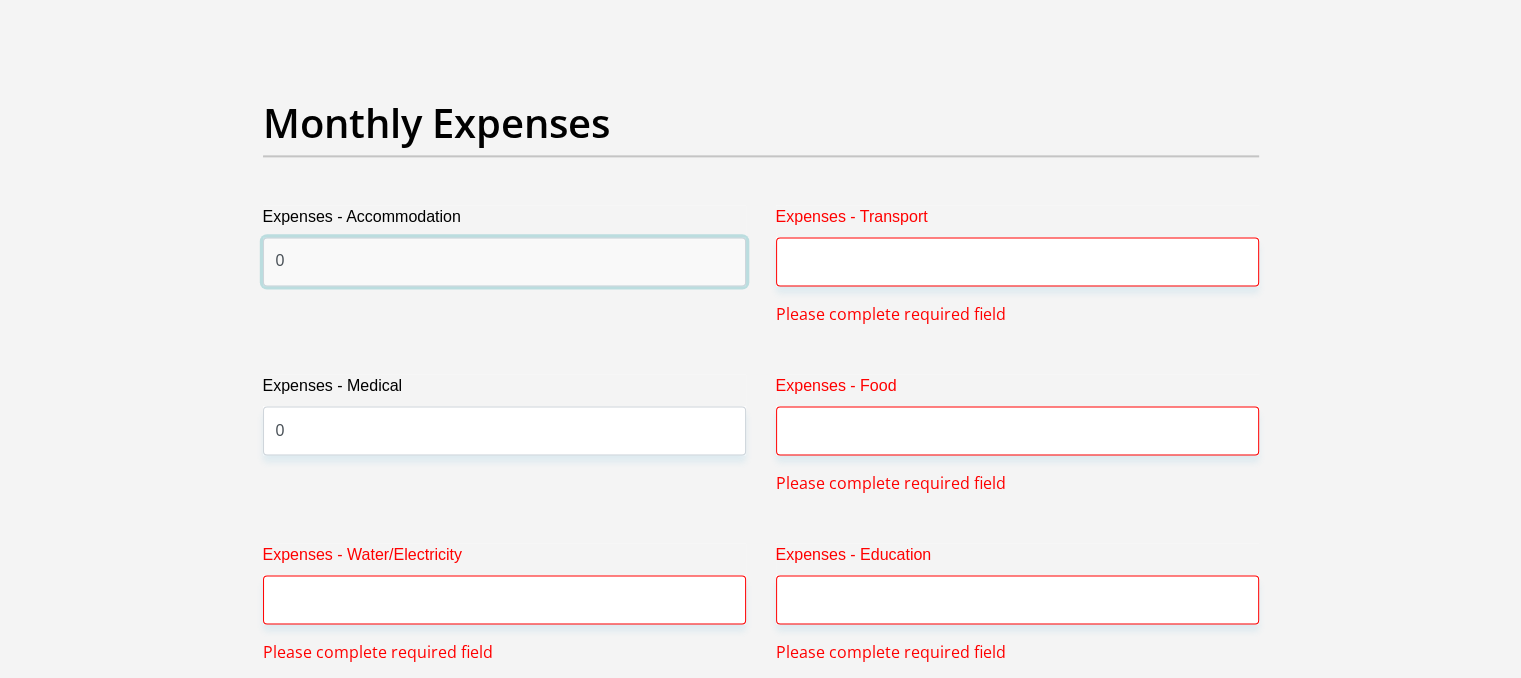 type on "0" 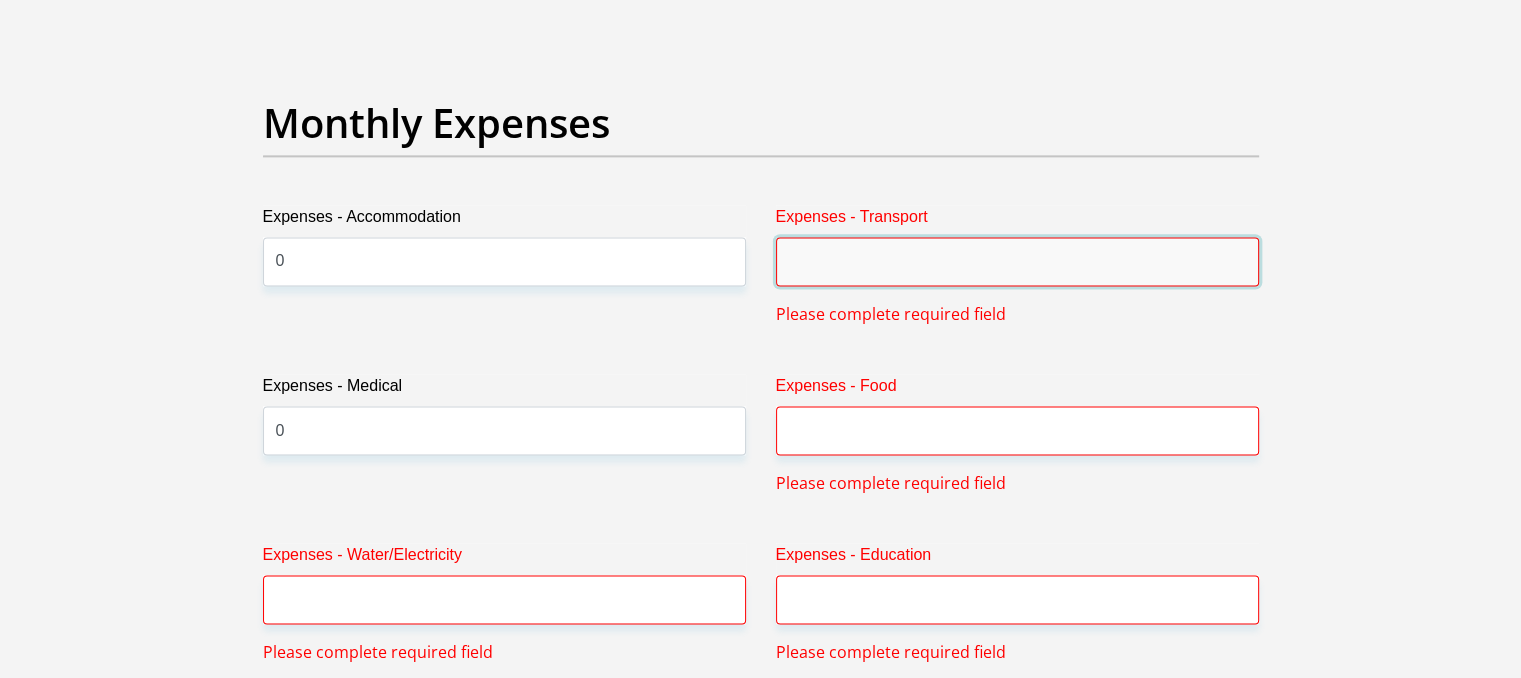 click on "Expenses - Transport" at bounding box center (1017, 261) 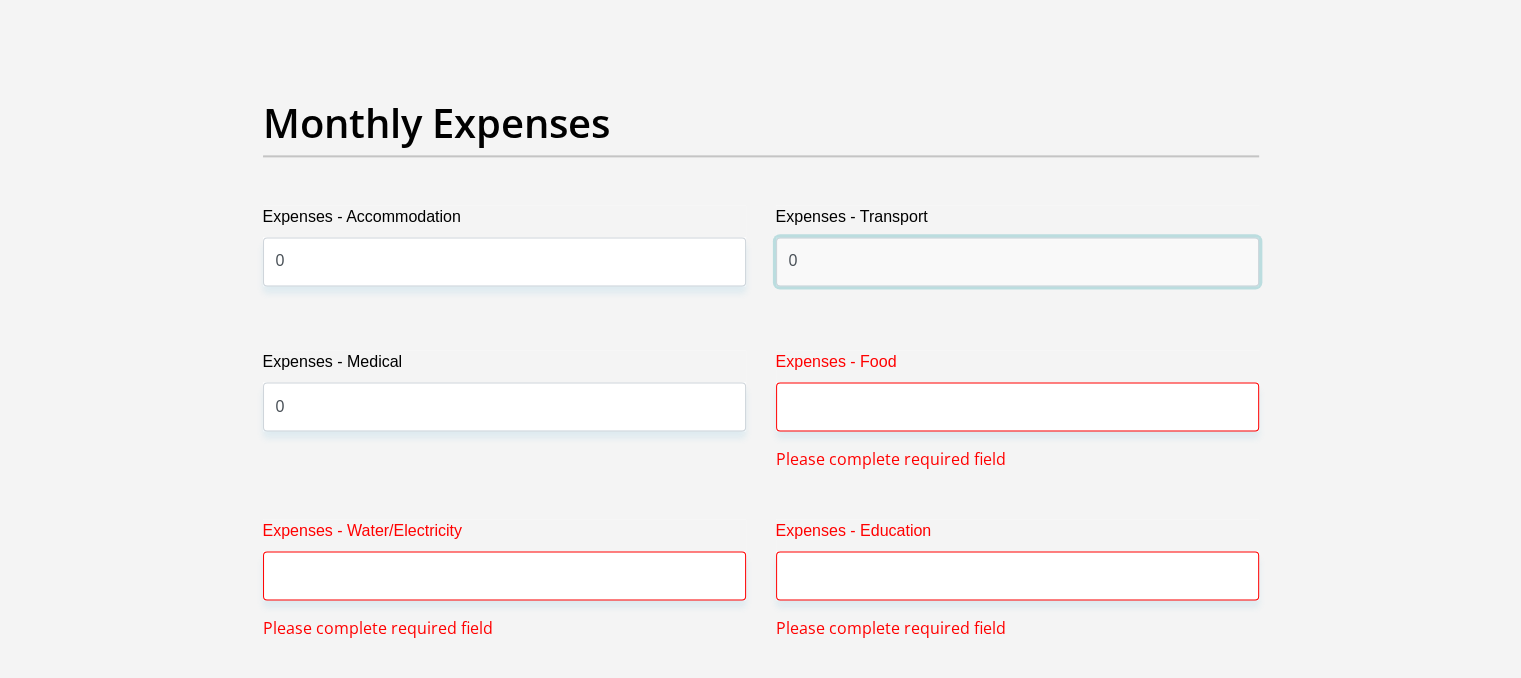 type on "0" 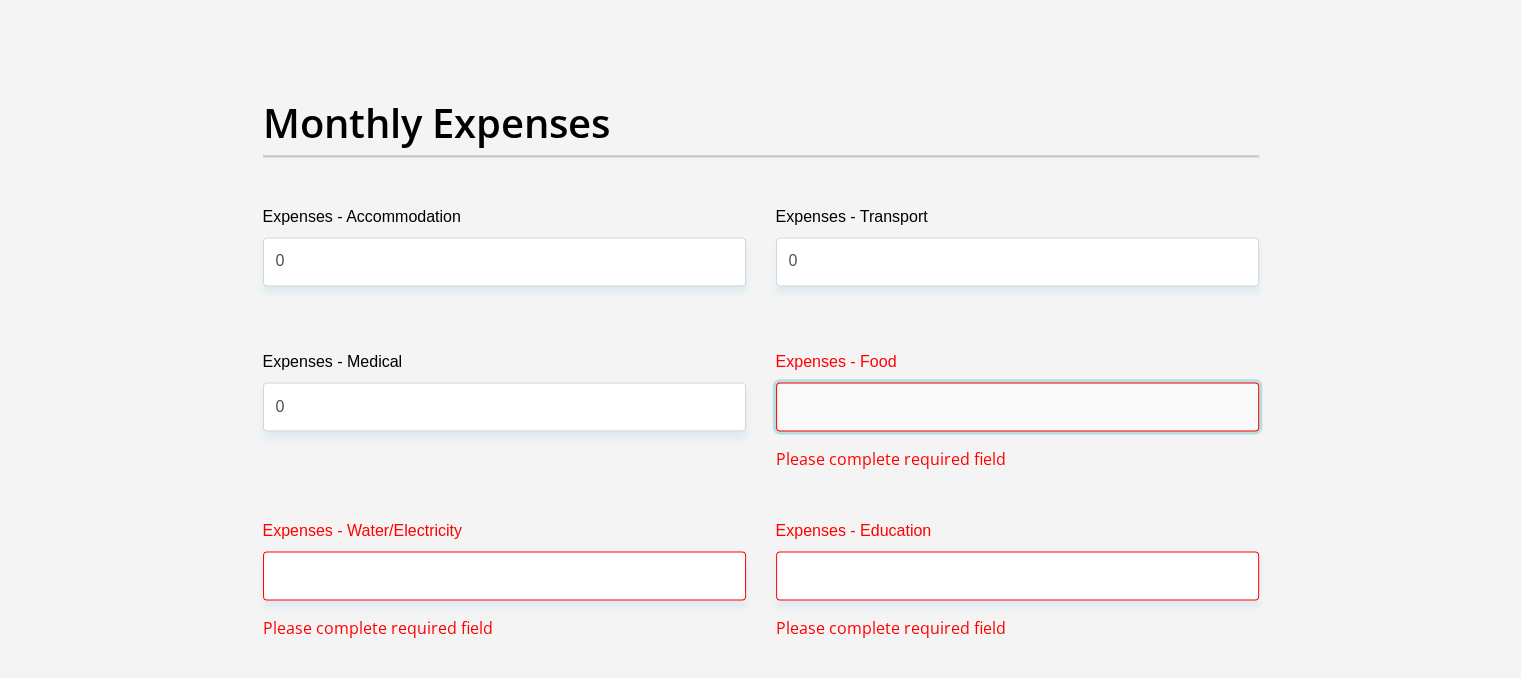 click on "Expenses - Food" at bounding box center (1017, 406) 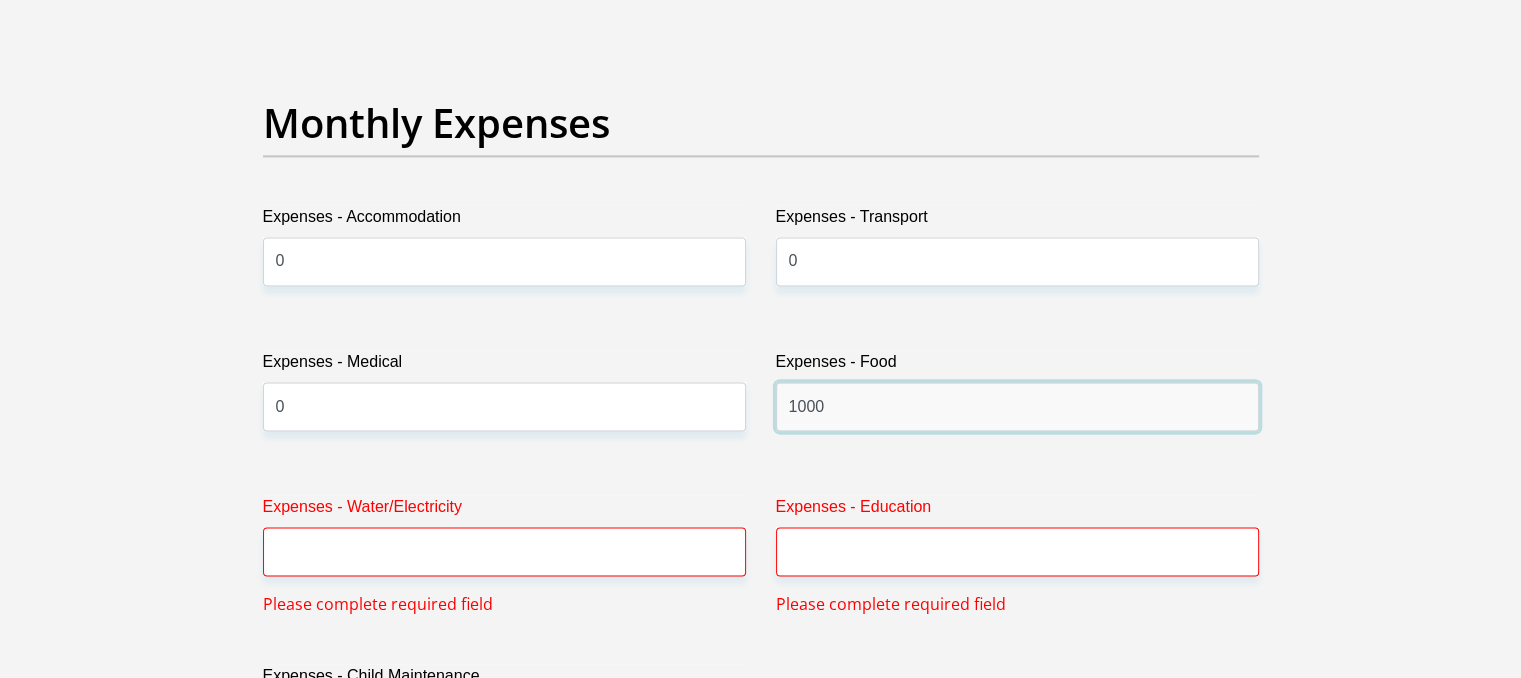 type on "1000" 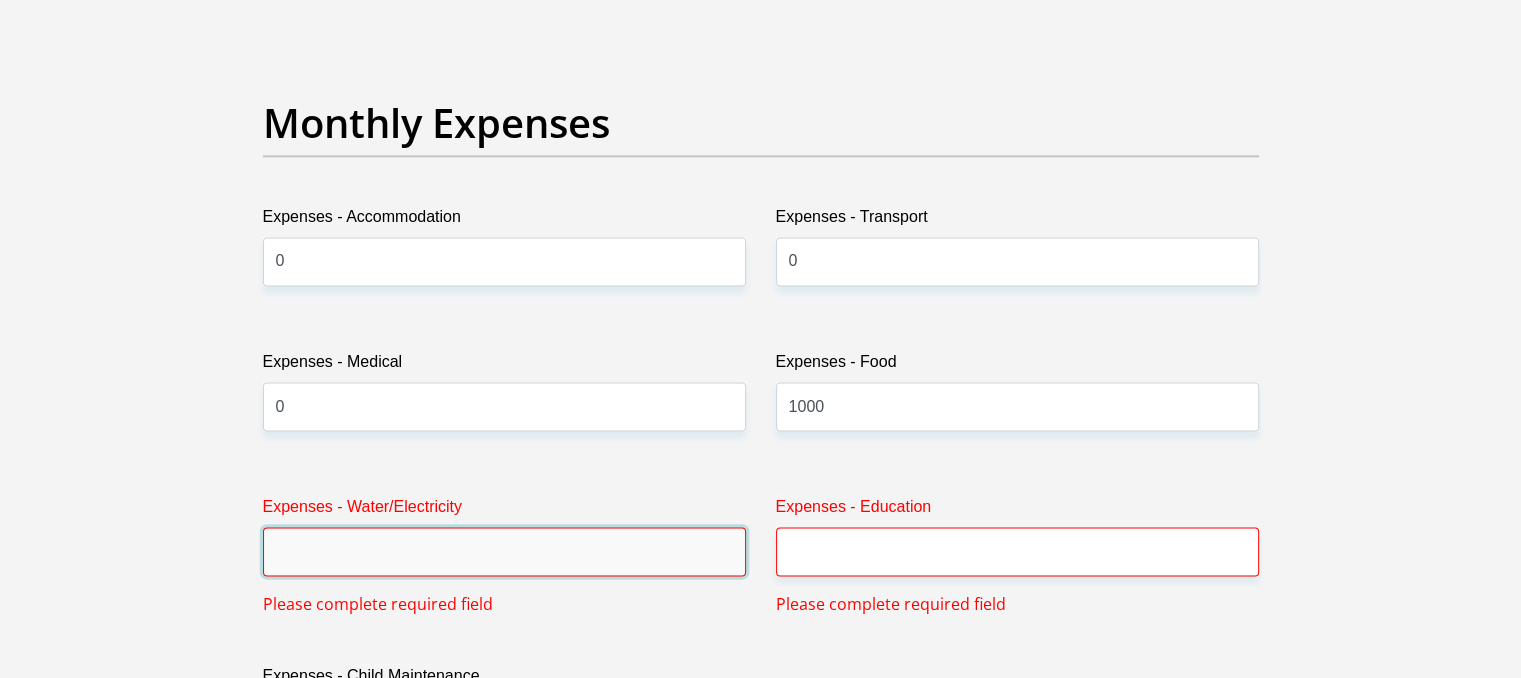 click on "Expenses - Water/Electricity" at bounding box center (504, 551) 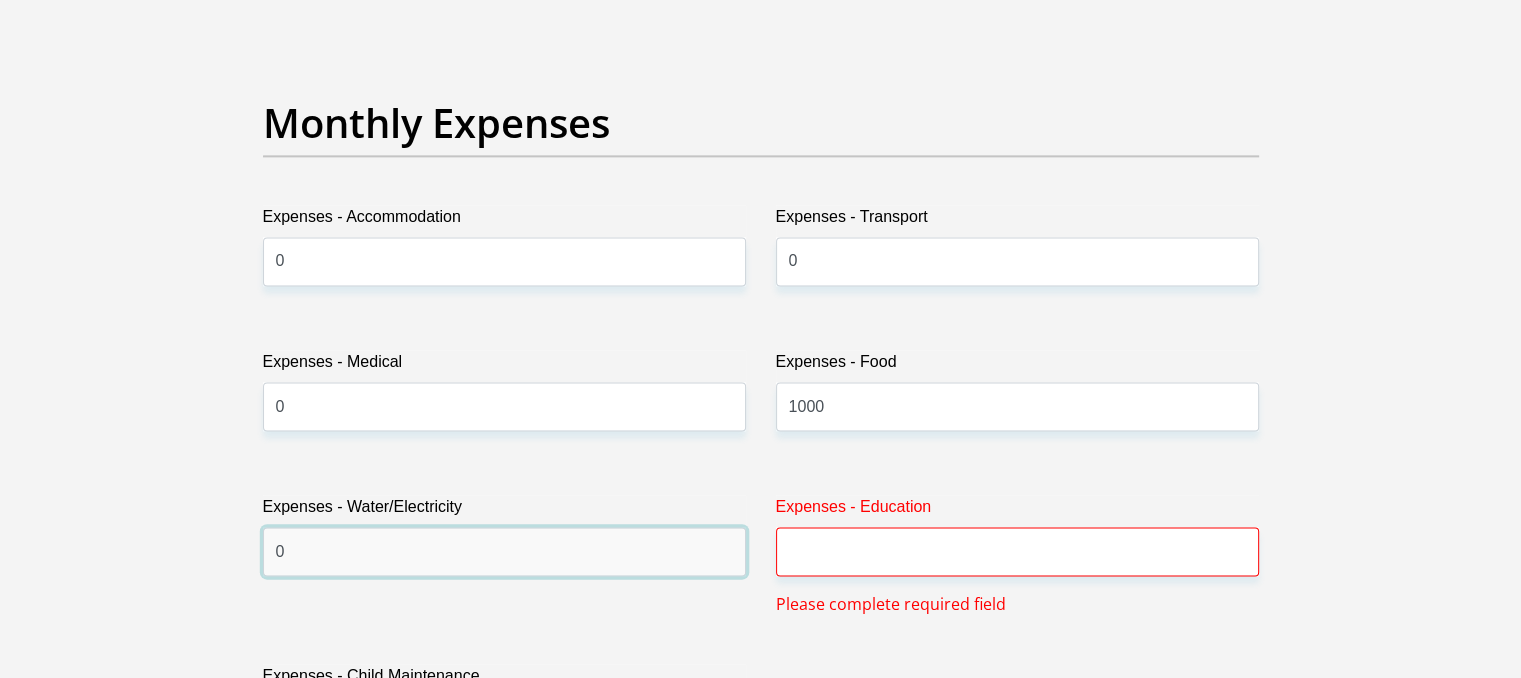 type on "0" 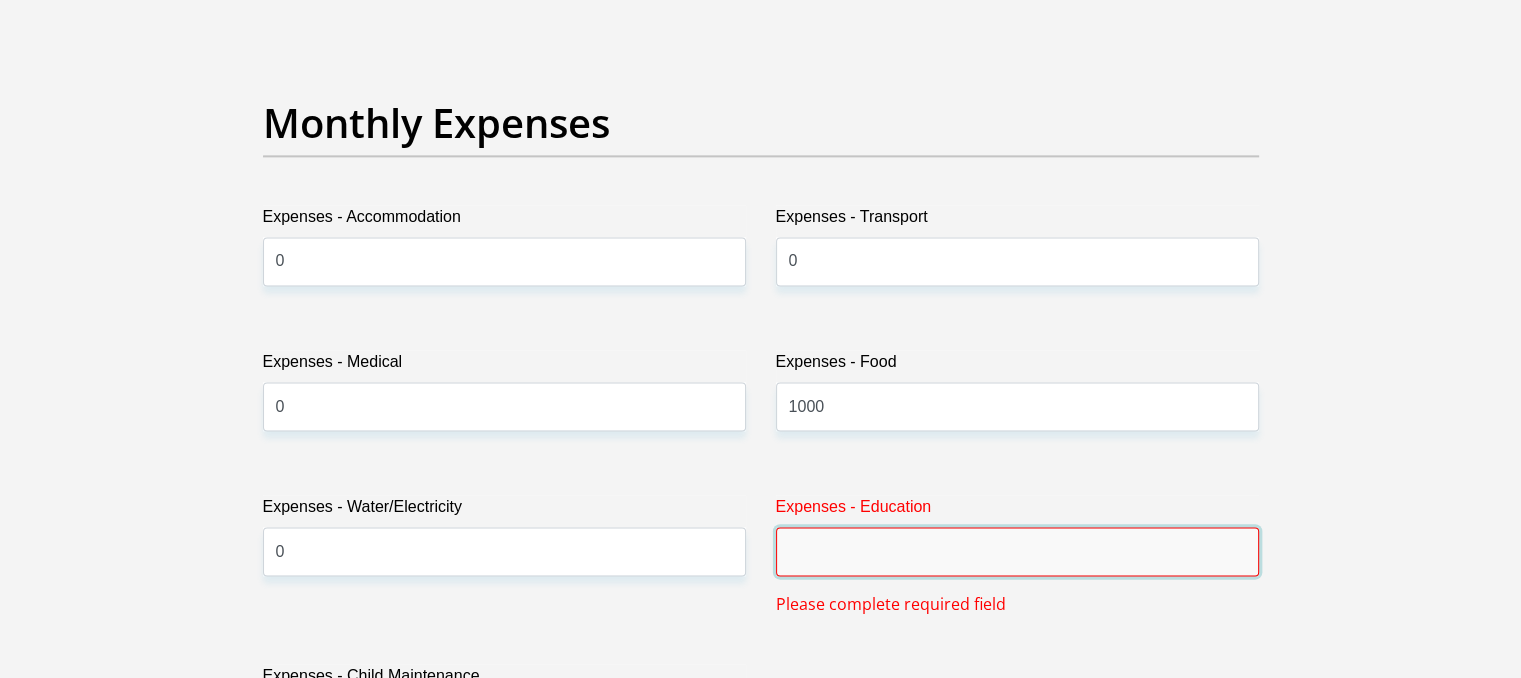 click on "Expenses - Education" at bounding box center (1017, 551) 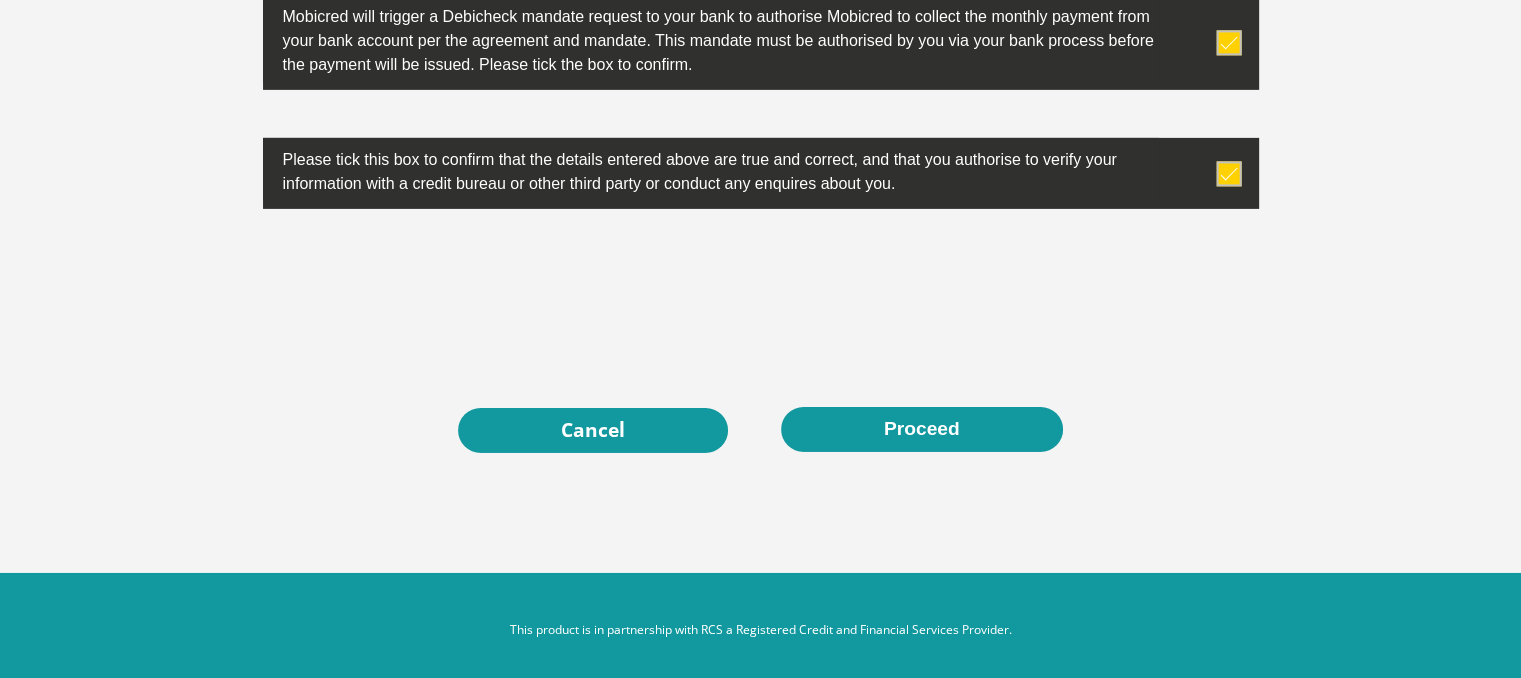 scroll, scrollTop: 6613, scrollLeft: 0, axis: vertical 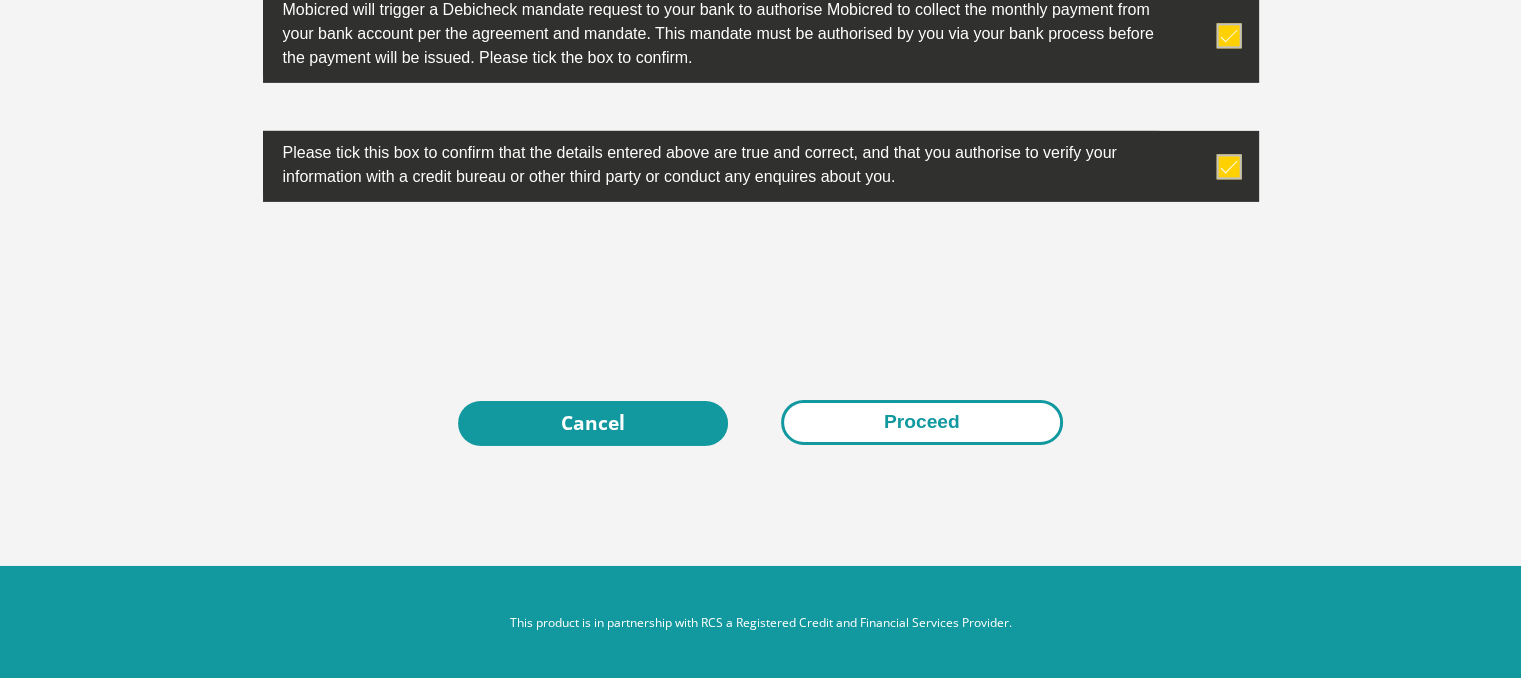 type on "0" 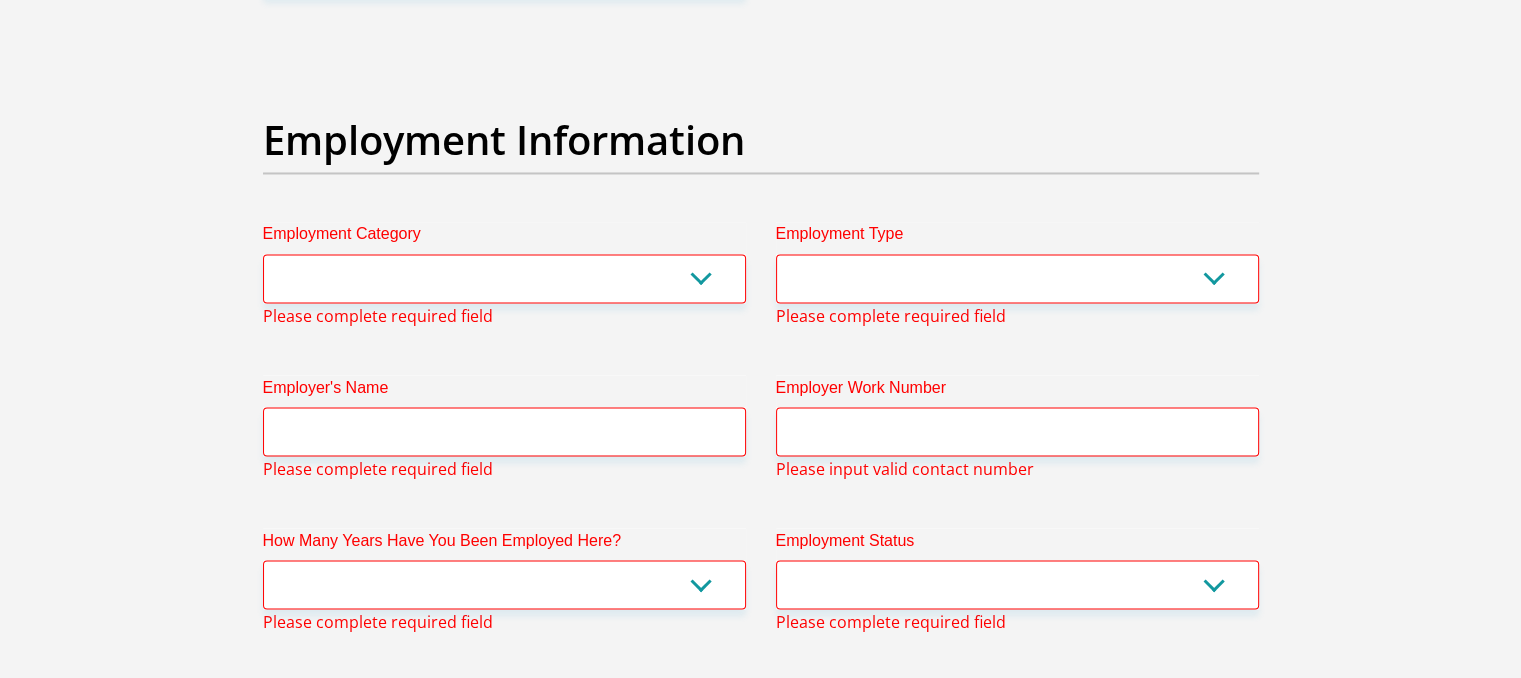 scroll, scrollTop: 6567, scrollLeft: 0, axis: vertical 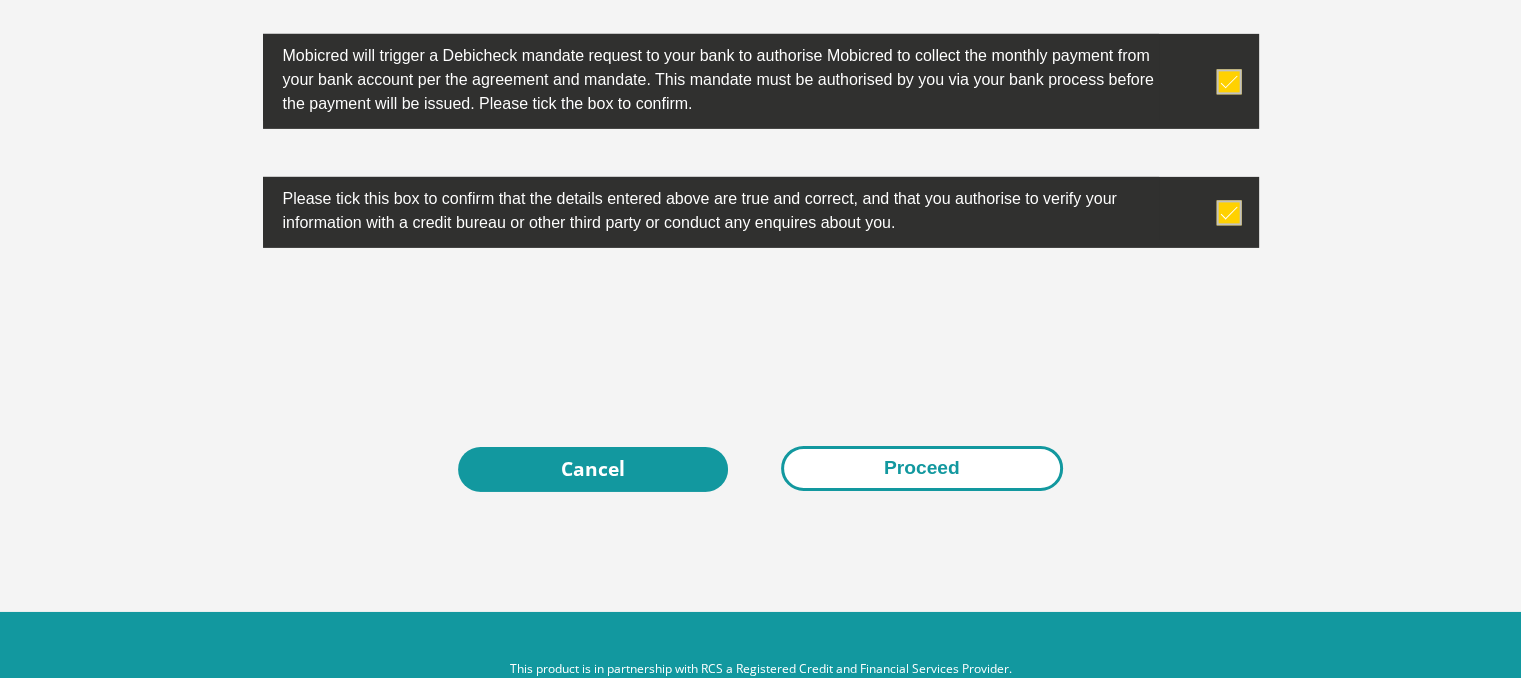click on "Proceed" at bounding box center [922, 468] 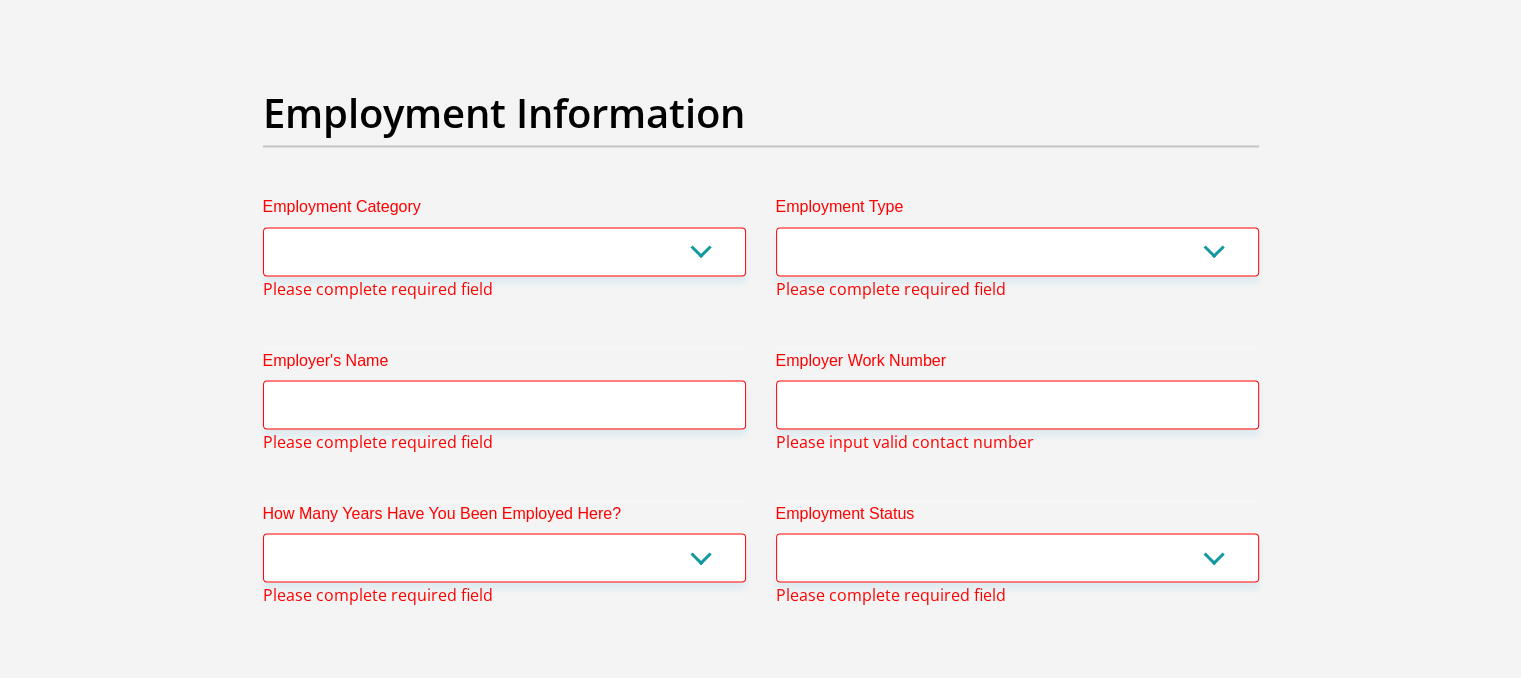 scroll, scrollTop: 3533, scrollLeft: 0, axis: vertical 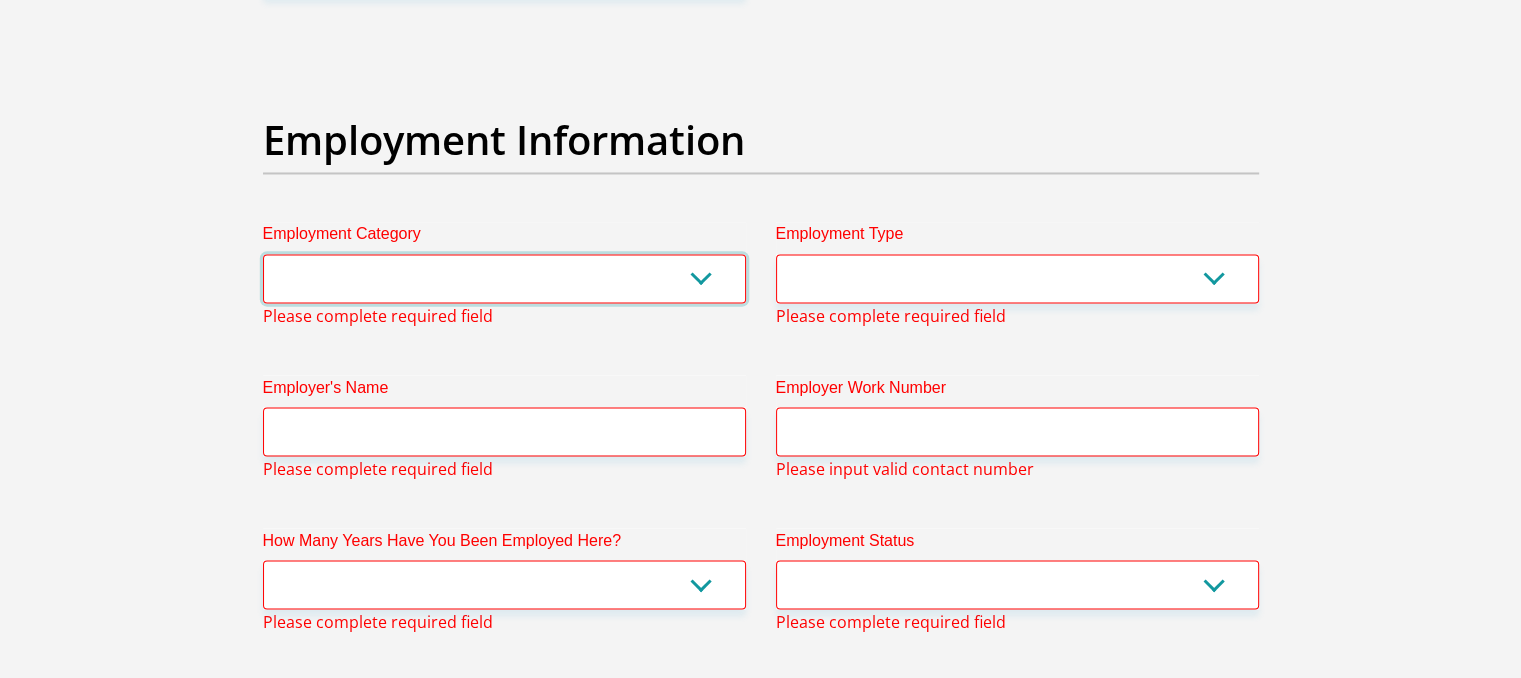 click on "AGRICULTURE
ALCOHOL & TOBACCO
CONSTRUCTION MATERIALS
METALLURGY
EQUIPMENT FOR RENEWABLE ENERGY
SPECIALIZED CONTRACTORS
CAR
GAMING (INCL. INTERNET
OTHER WHOLESALE
UNLICENSED PHARMACEUTICALS
CURRENCY EXCHANGE HOUSES
OTHER FINANCIAL INSTITUTIONS & INSURANCE
REAL ESTATE AGENTS
OIL & GAS
OTHER MATERIALS (E.G. IRON ORE)
PRECIOUS STONES & PRECIOUS METALS
POLITICAL ORGANIZATIONS
RELIGIOUS ORGANIZATIONS(NOT SECTS)
ACTI. HAVING BUSINESS DEAL WITH PUBLIC ADMINISTRATION
LAUNDROMATS" at bounding box center [504, 278] 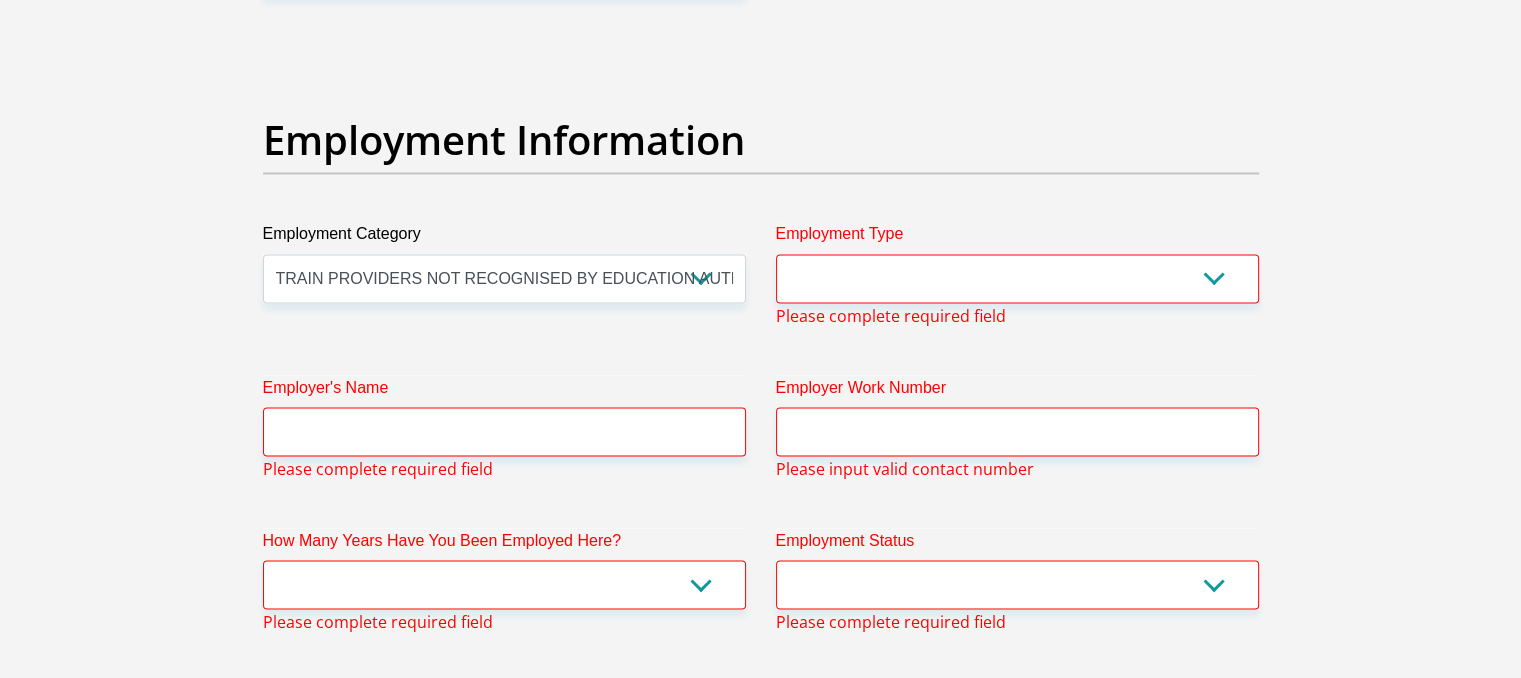 scroll, scrollTop: 6567, scrollLeft: 0, axis: vertical 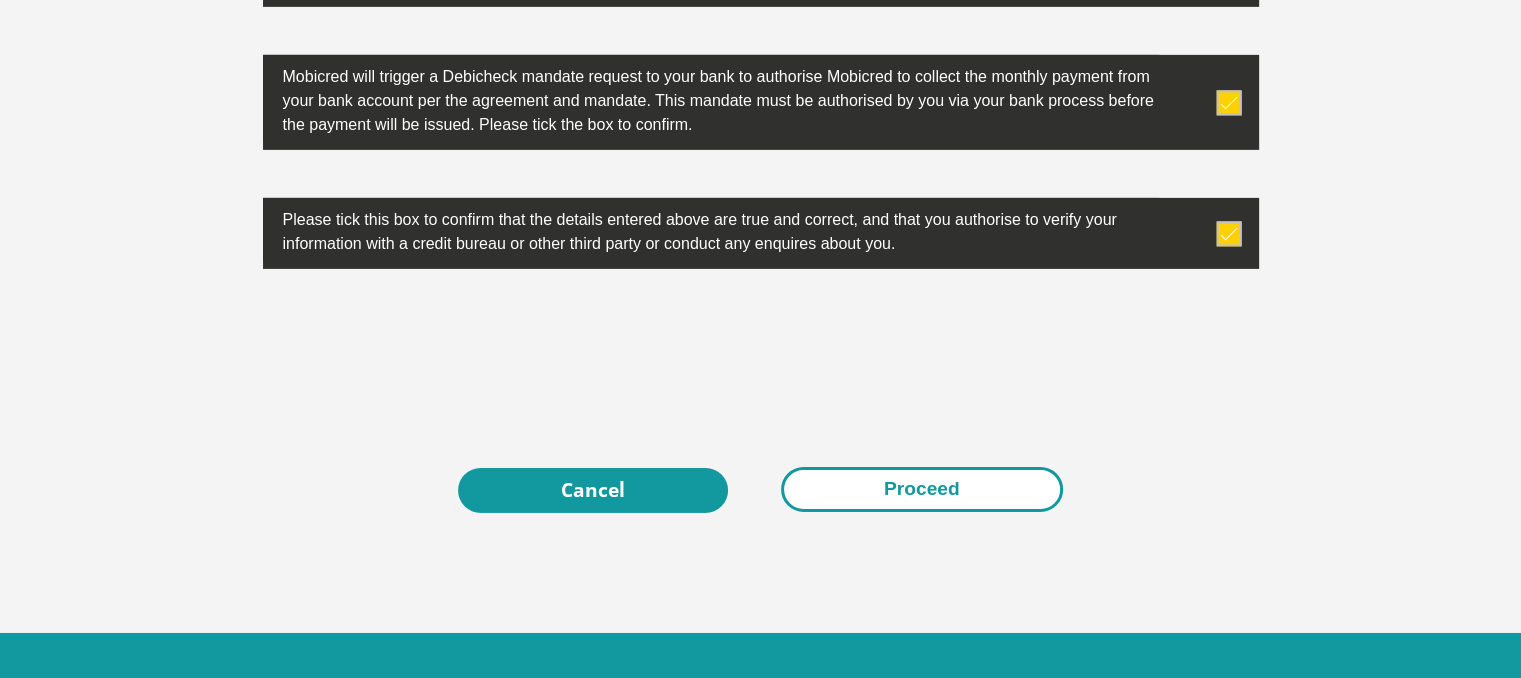 click on "Proceed" at bounding box center (922, 489) 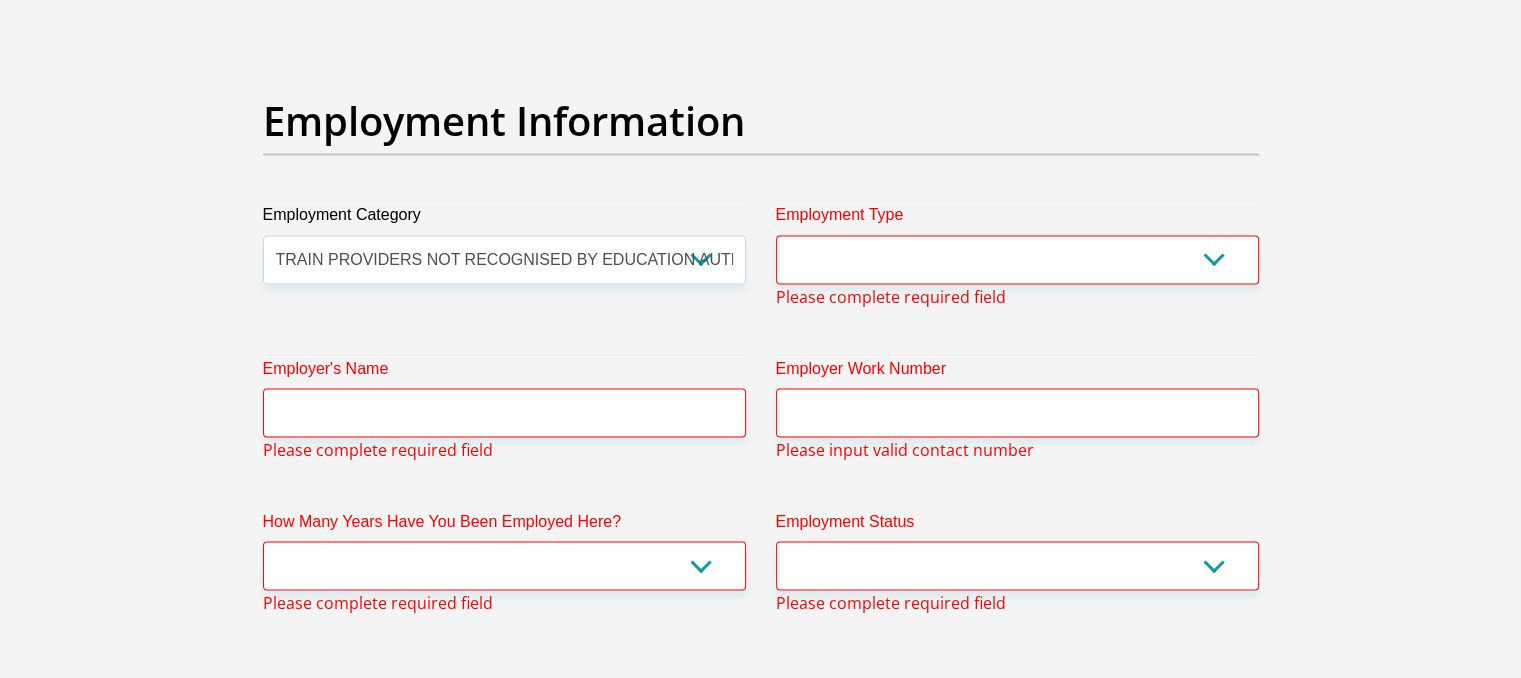 scroll, scrollTop: 3533, scrollLeft: 0, axis: vertical 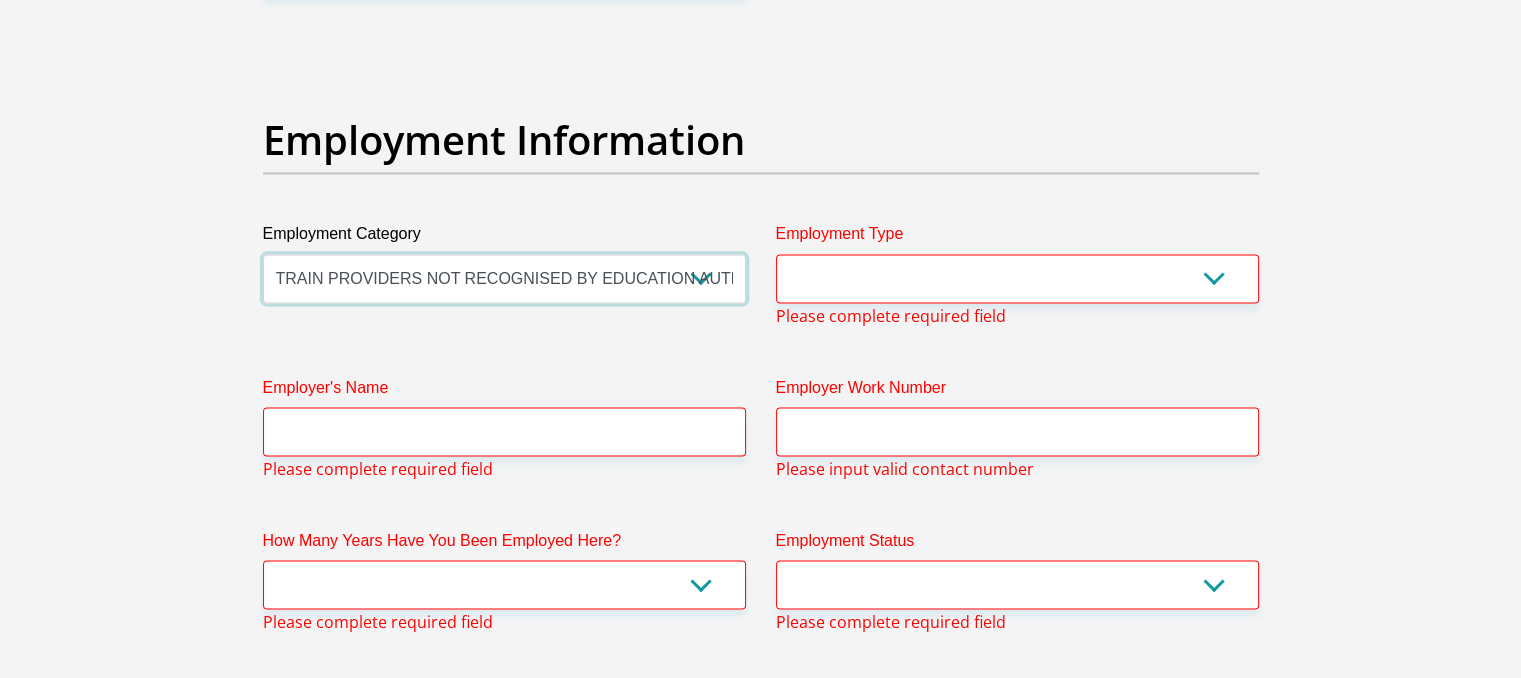 click on "AGRICULTURE
ALCOHOL & TOBACCO
CONSTRUCTION MATERIALS
METALLURGY
EQUIPMENT FOR RENEWABLE ENERGY
SPECIALIZED CONTRACTORS
CAR
GAMING (INCL. INTERNET
OTHER WHOLESALE
UNLICENSED PHARMACEUTICALS
CURRENCY EXCHANGE HOUSES
OTHER FINANCIAL INSTITUTIONS & INSURANCE
REAL ESTATE AGENTS
OIL & GAS
OTHER MATERIALS (E.G. IRON ORE)
PRECIOUS STONES & PRECIOUS METALS
POLITICAL ORGANIZATIONS
RELIGIOUS ORGANIZATIONS(NOT SECTS)
ACTI. HAVING BUSINESS DEAL WITH PUBLIC ADMINISTRATION
LAUNDROMATS" at bounding box center (504, 278) 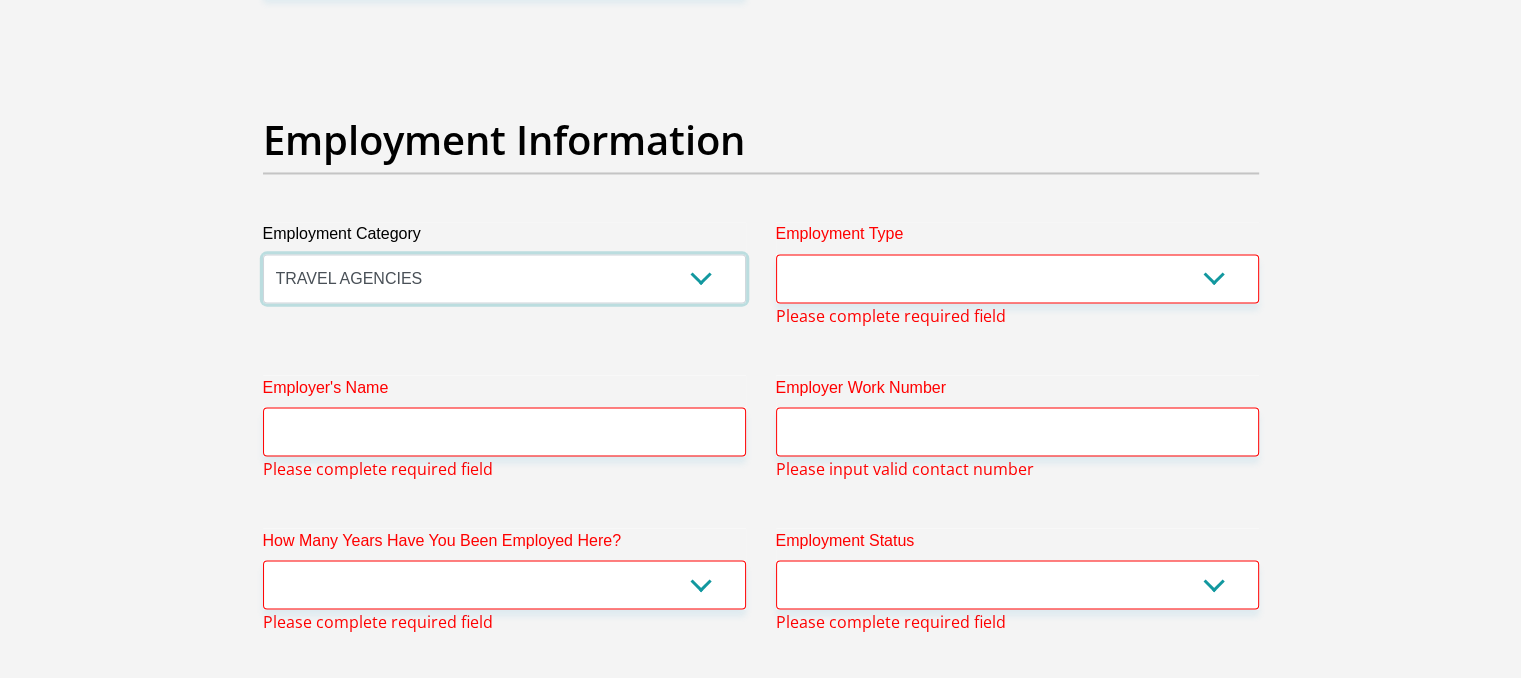 click on "AGRICULTURE
ALCOHOL & TOBACCO
CONSTRUCTION MATERIALS
METALLURGY
EQUIPMENT FOR RENEWABLE ENERGY
SPECIALIZED CONTRACTORS
CAR
GAMING (INCL. INTERNET
OTHER WHOLESALE
UNLICENSED PHARMACEUTICALS
CURRENCY EXCHANGE HOUSES
OTHER FINANCIAL INSTITUTIONS & INSURANCE
REAL ESTATE AGENTS
OIL & GAS
OTHER MATERIALS (E.G. IRON ORE)
PRECIOUS STONES & PRECIOUS METALS
POLITICAL ORGANIZATIONS
RELIGIOUS ORGANIZATIONS(NOT SECTS)
ACTI. HAVING BUSINESS DEAL WITH PUBLIC ADMINISTRATION
LAUNDROMATS" at bounding box center [504, 278] 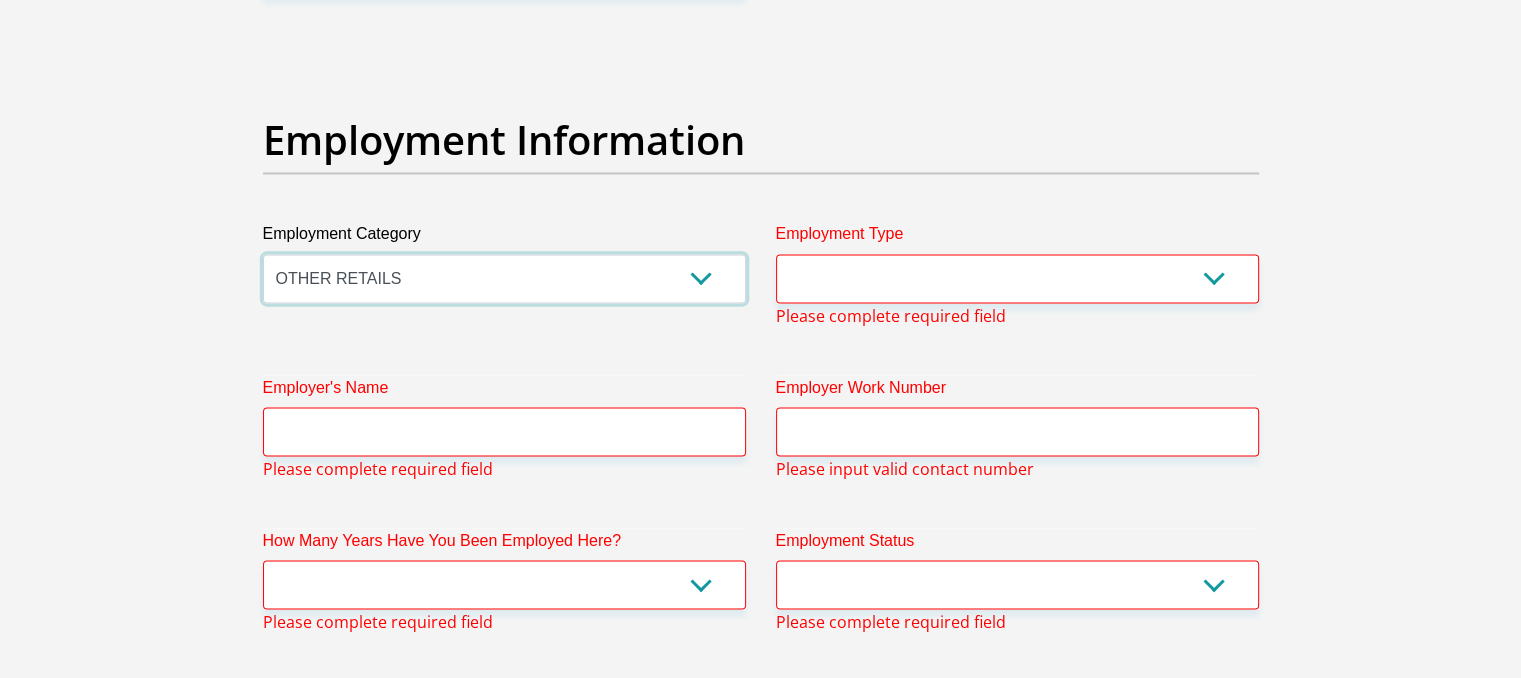 click on "AGRICULTURE
ALCOHOL & TOBACCO
CONSTRUCTION MATERIALS
METALLURGY
EQUIPMENT FOR RENEWABLE ENERGY
SPECIALIZED CONTRACTORS
CAR
GAMING (INCL. INTERNET
OTHER WHOLESALE
UNLICENSED PHARMACEUTICALS
CURRENCY EXCHANGE HOUSES
OTHER FINANCIAL INSTITUTIONS & INSURANCE
REAL ESTATE AGENTS
OIL & GAS
OTHER MATERIALS (E.G. IRON ORE)
PRECIOUS STONES & PRECIOUS METALS
POLITICAL ORGANIZATIONS
RELIGIOUS ORGANIZATIONS(NOT SECTS)
ACTI. HAVING BUSINESS DEAL WITH PUBLIC ADMINISTRATION
LAUNDROMATS" at bounding box center [504, 278] 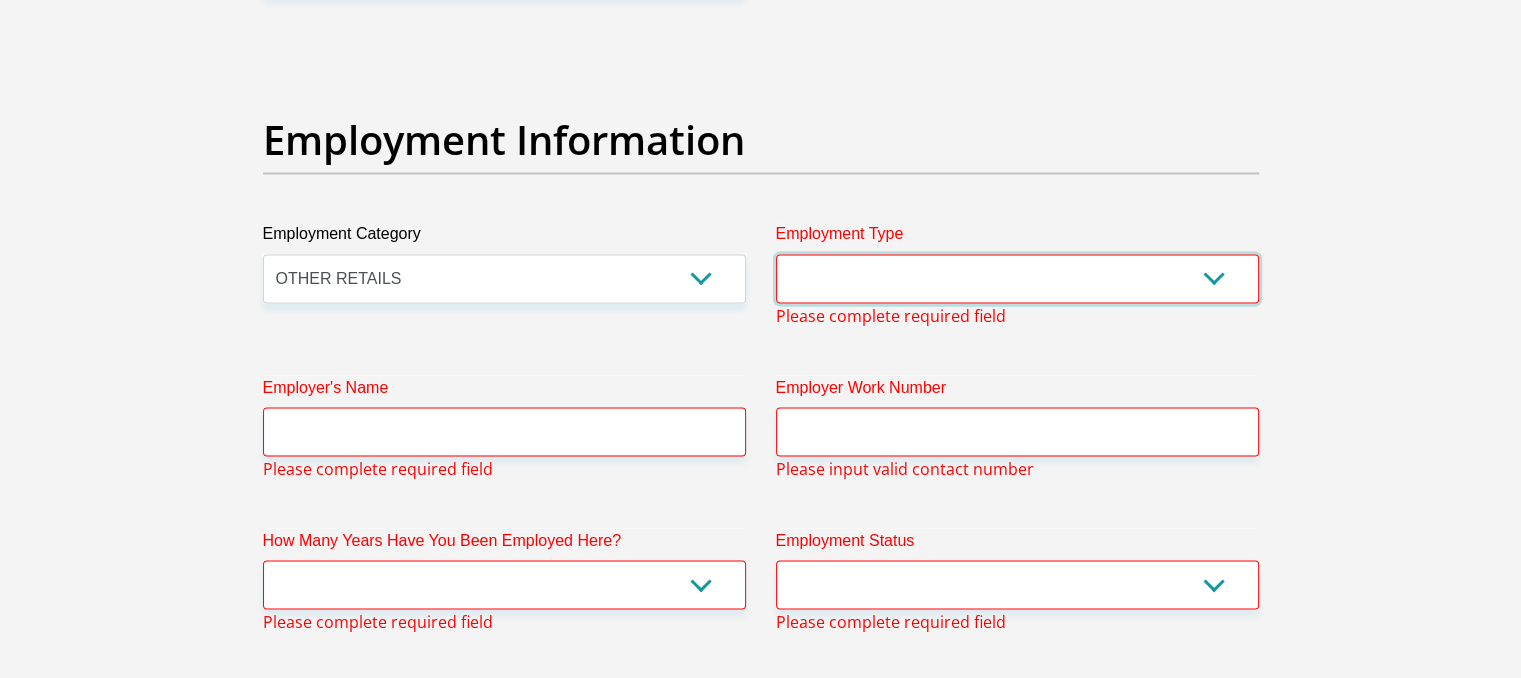 click on "College/Lecturer
Craft Seller
Creative
Driver
Executive
Farmer
Forces - Non Commissioned
Forces - Officer
Hawker
Housewife
Labourer
Licenced Professional
Manager
Miner
Non Licenced Professional
Office Staff/Clerk
Outside Worker
Pensioner
Permanent Teacher
Production/Manufacturing
Sales
Self-Employed
Semi-Professional Worker
Service Industry  Social Worker  Student" at bounding box center (1017, 278) 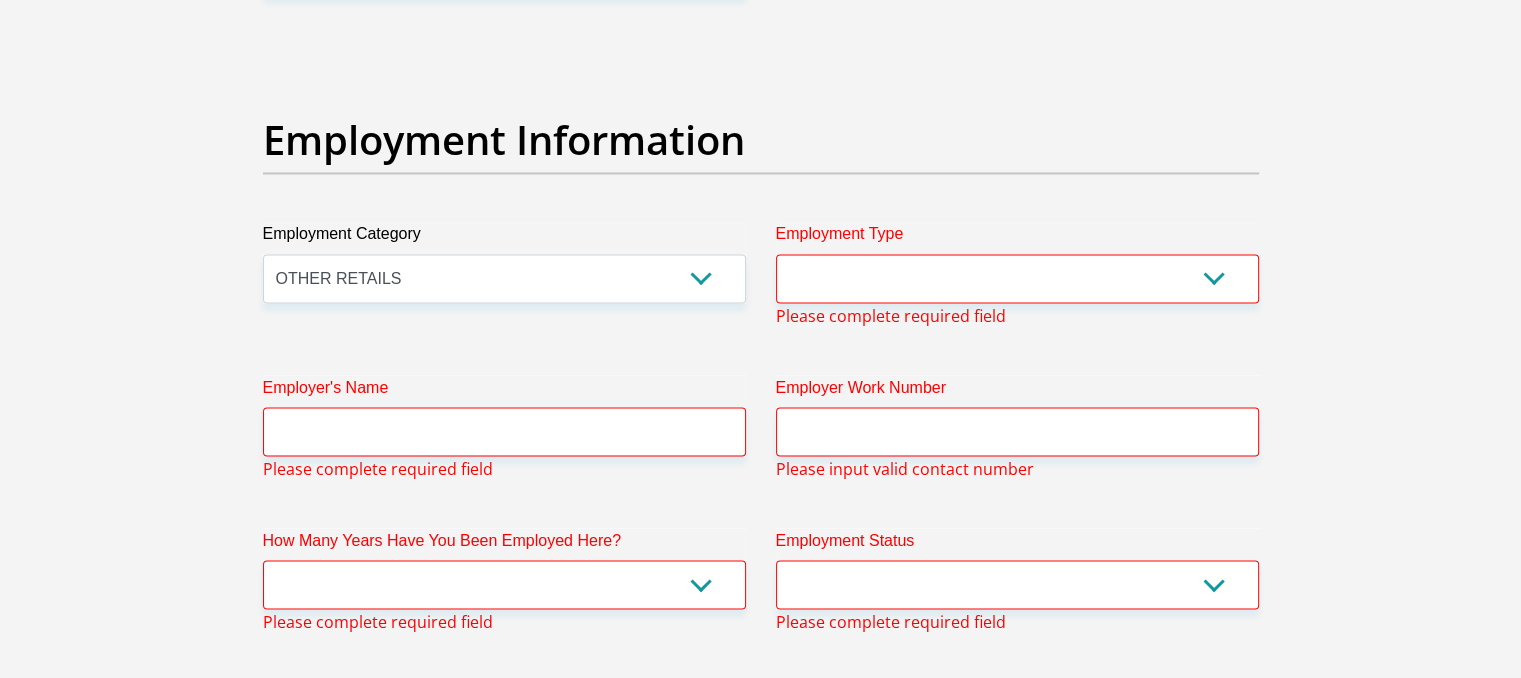 scroll, scrollTop: 6567, scrollLeft: 0, axis: vertical 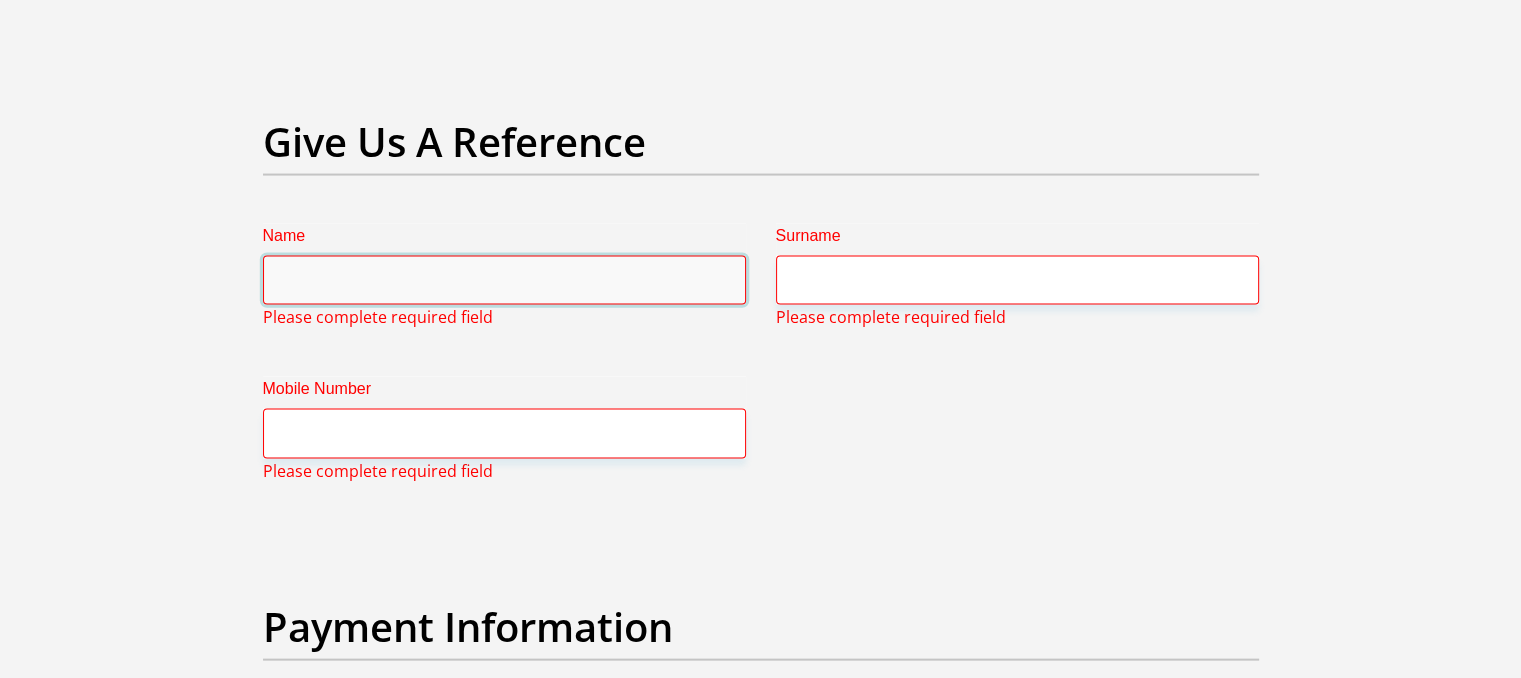 click on "Name" at bounding box center [504, 280] 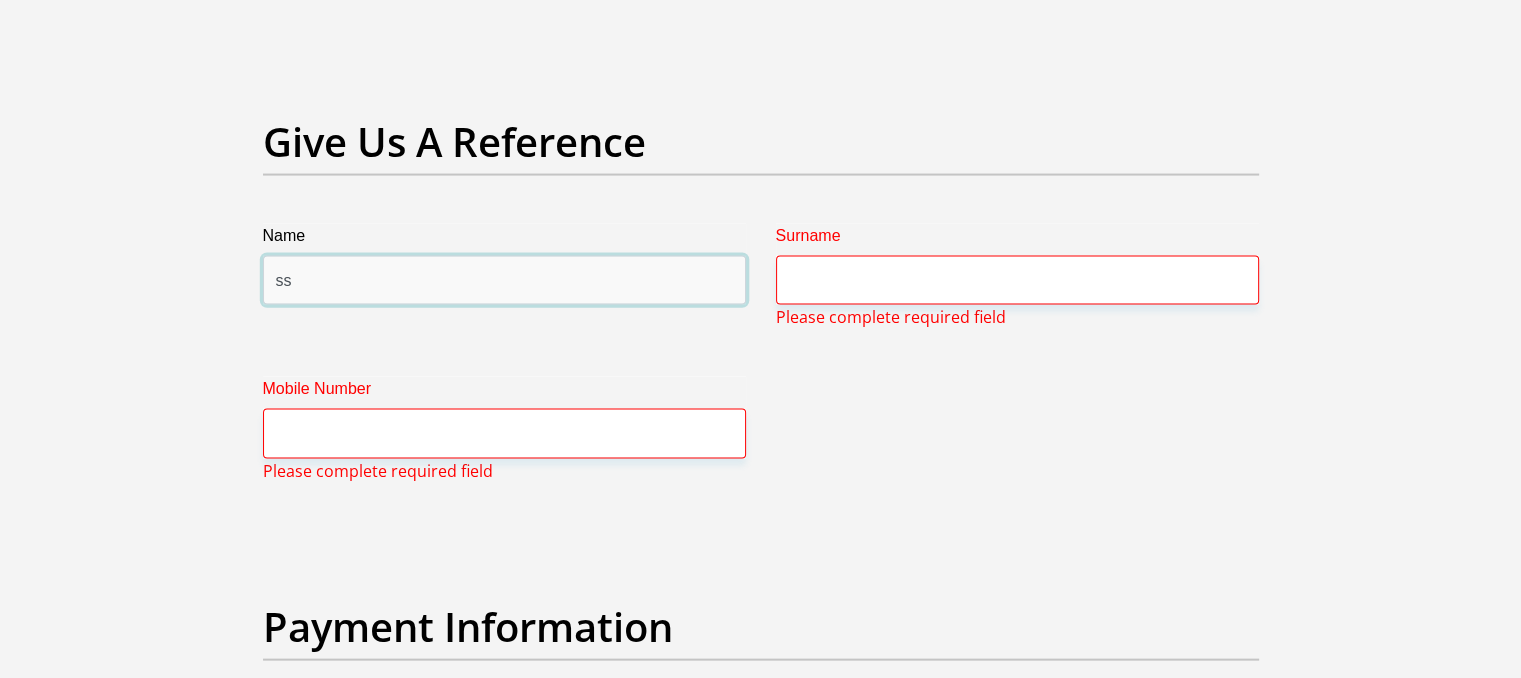type on "s" 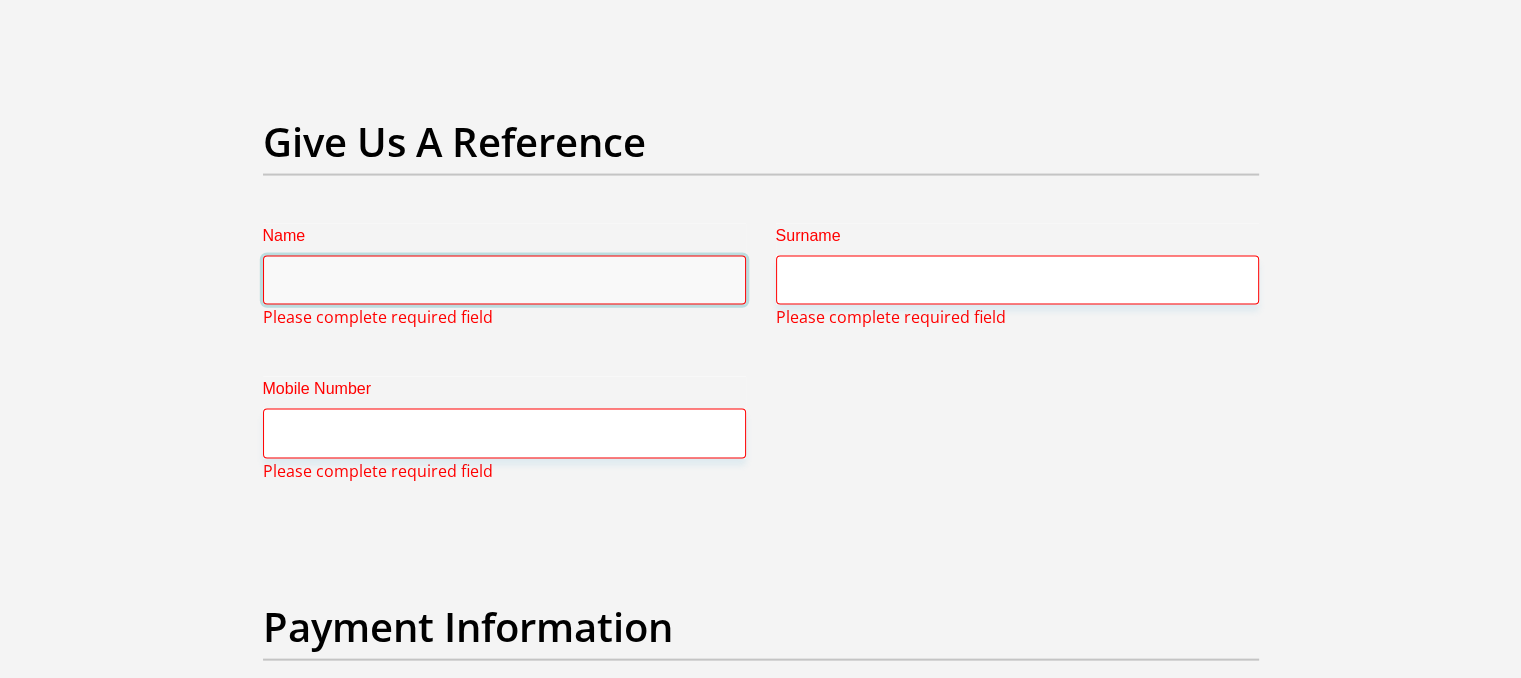 type on "s" 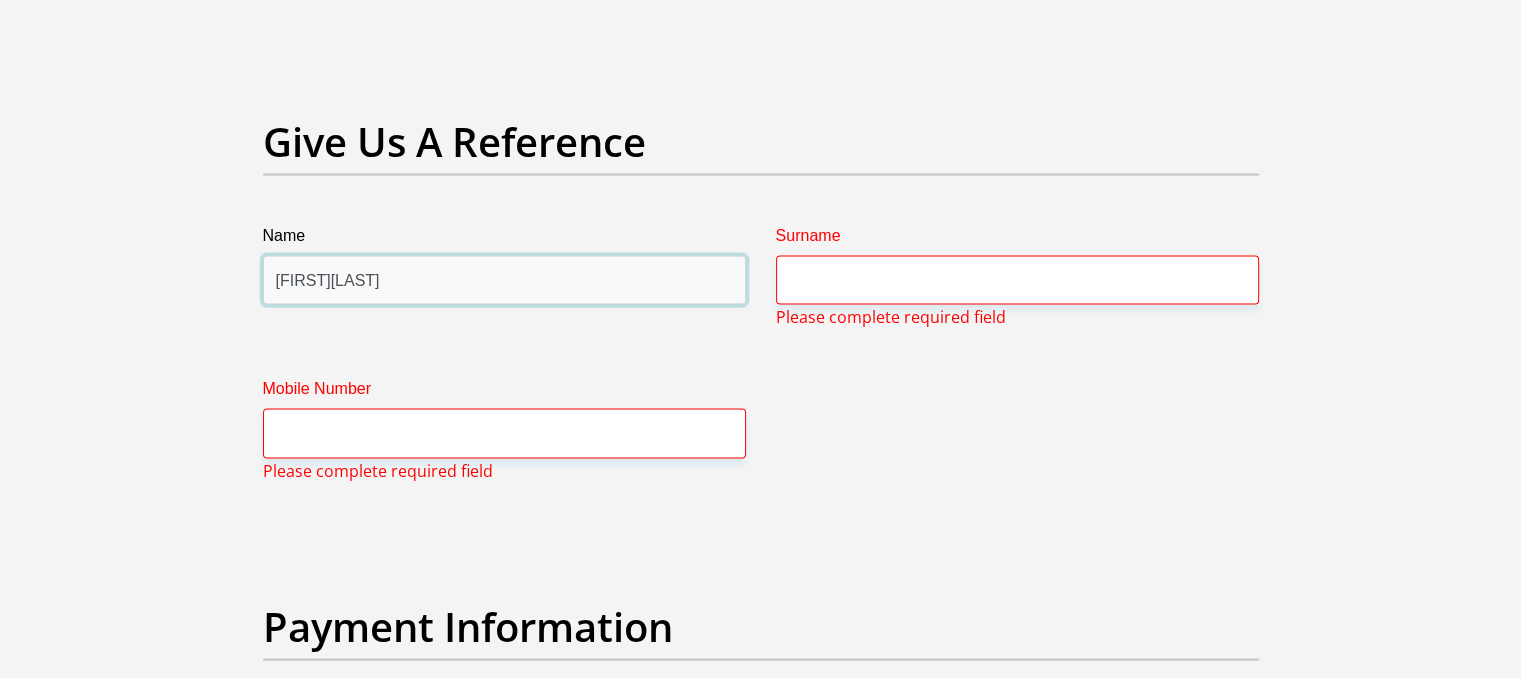 type on "[FIRST][LAST]" 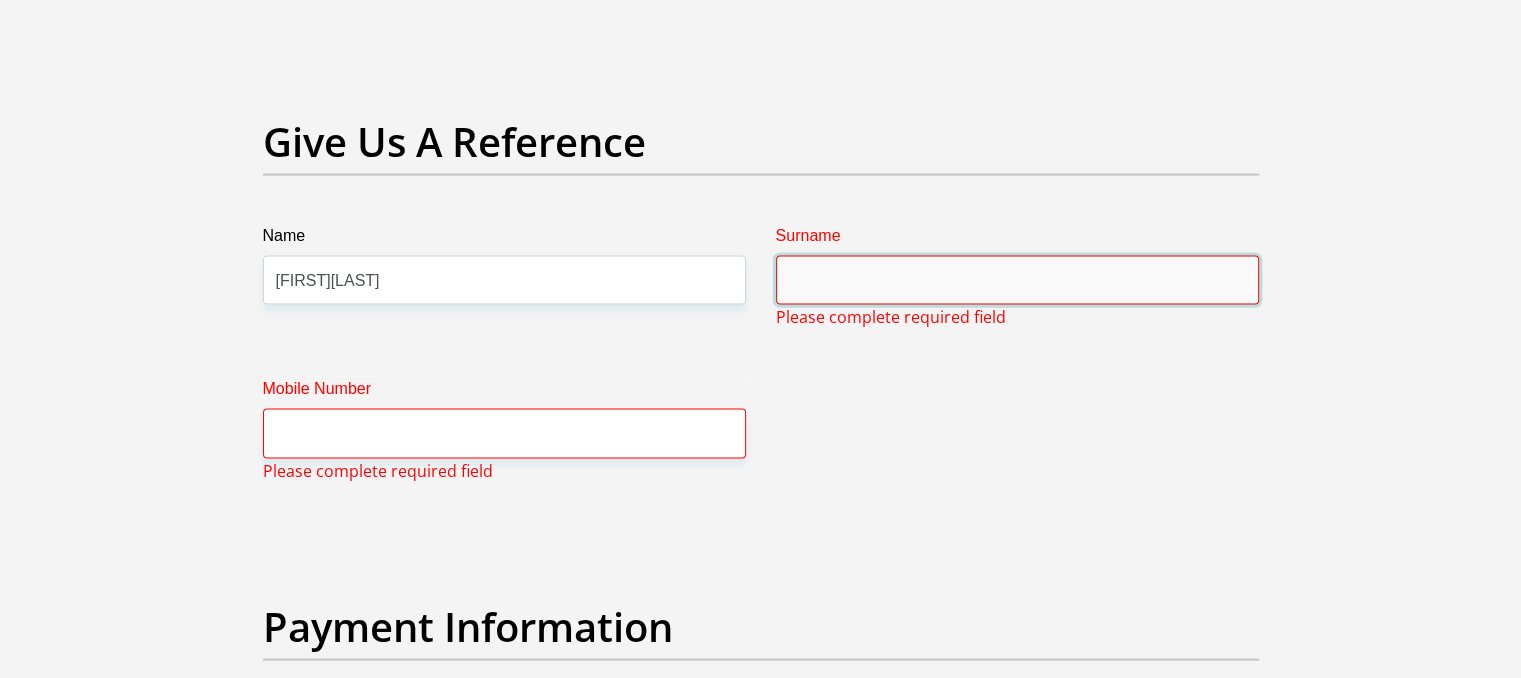 click on "Surname" at bounding box center [1017, 280] 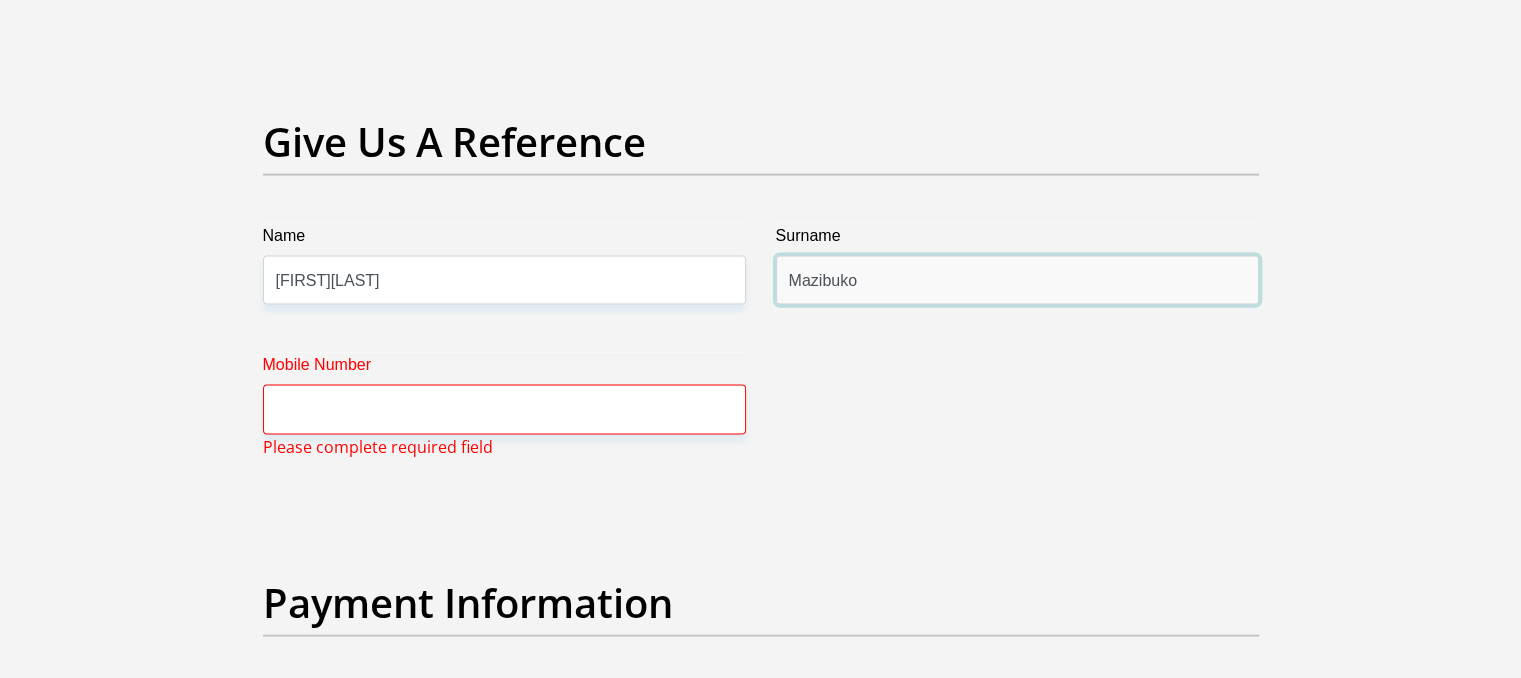 type on "Mazibuko" 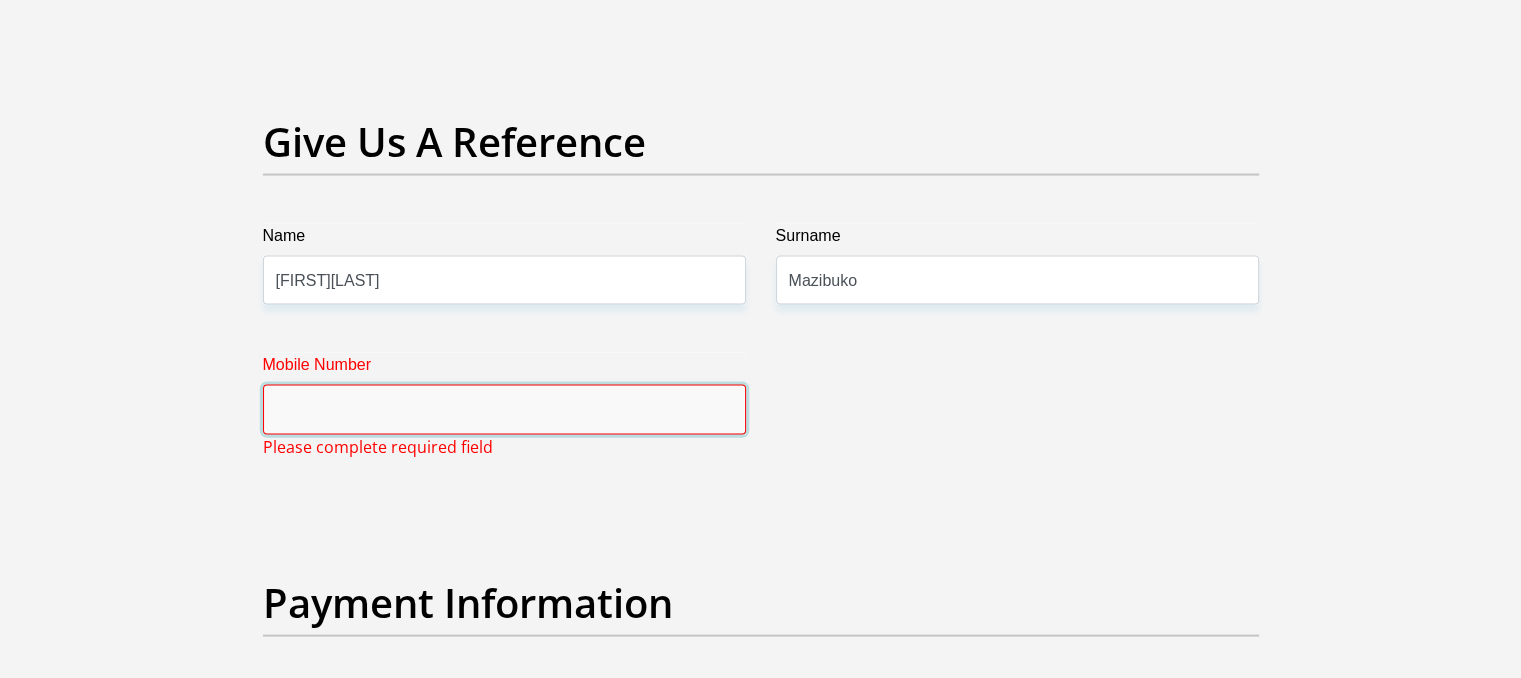 click on "Mobile Number" at bounding box center [504, 409] 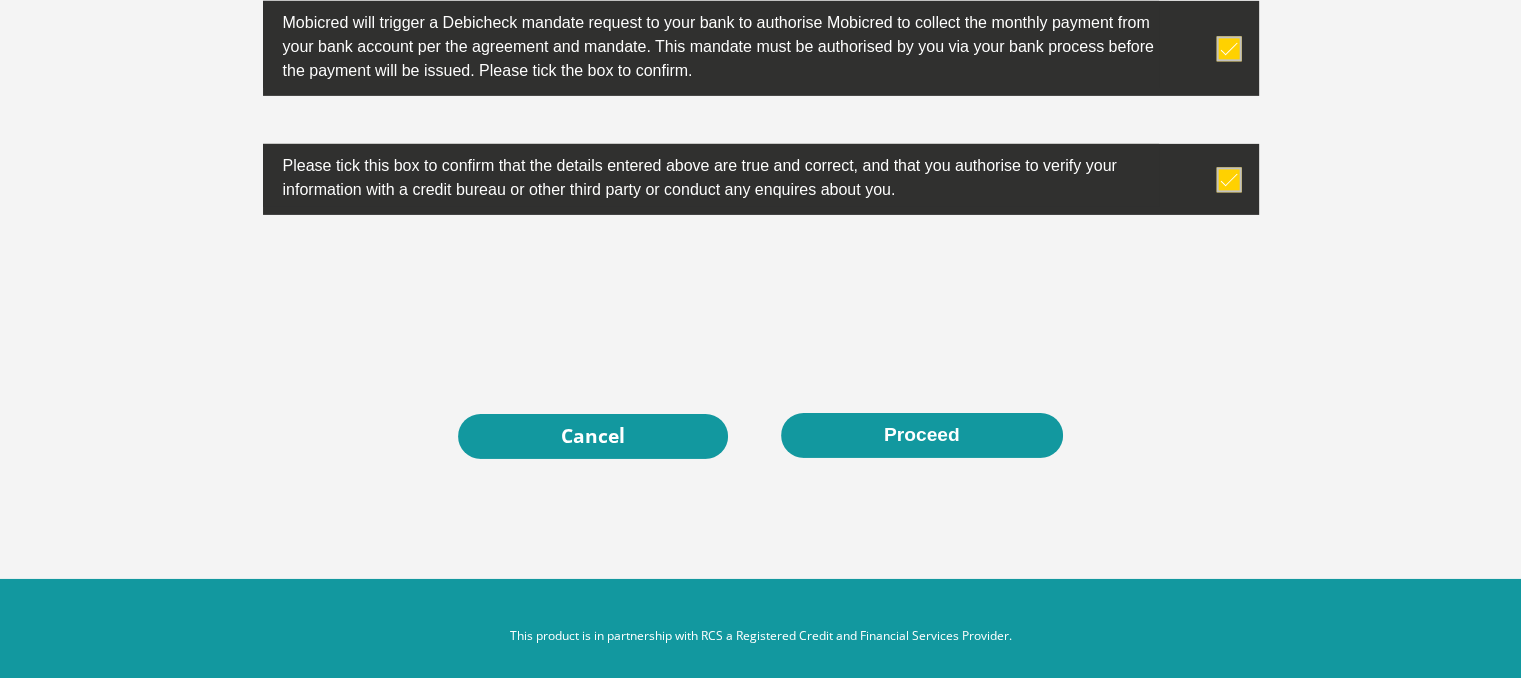 scroll, scrollTop: 6562, scrollLeft: 0, axis: vertical 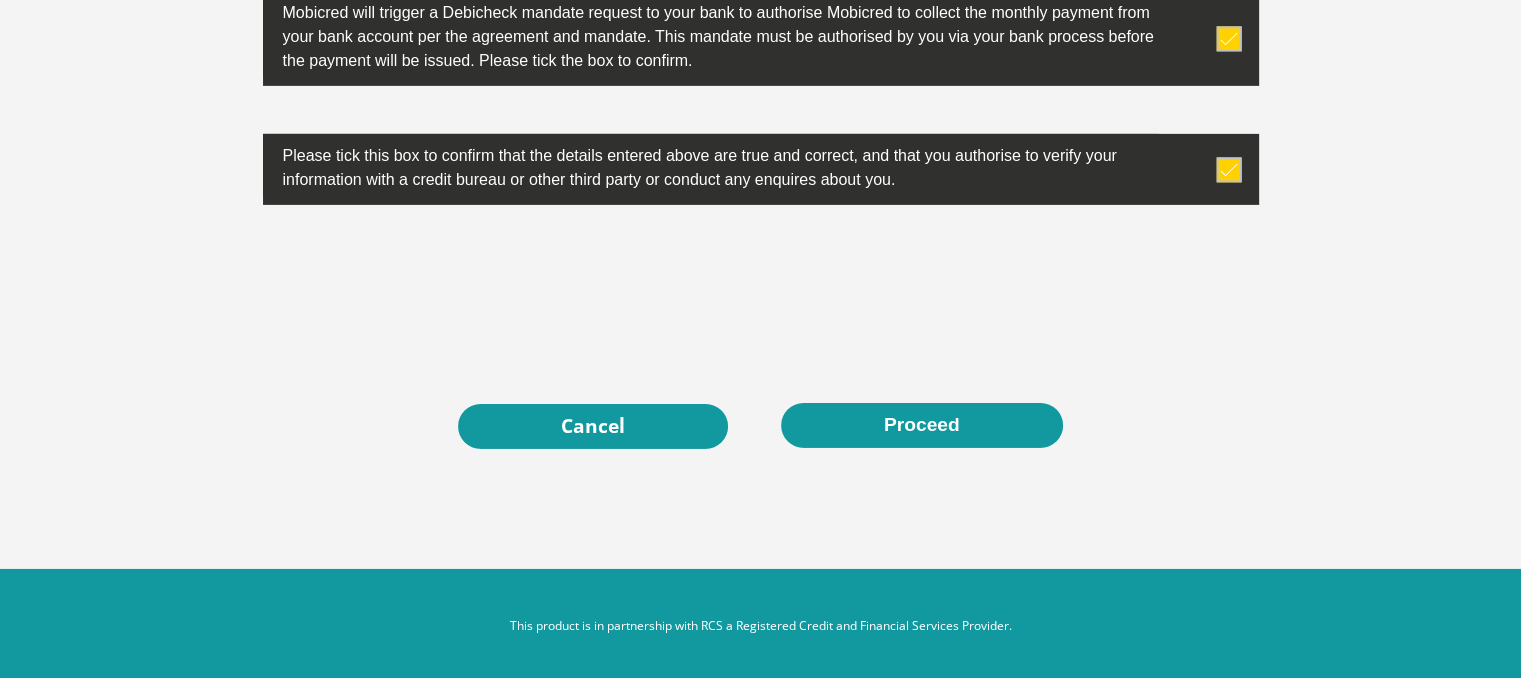type on "[PHONE]" 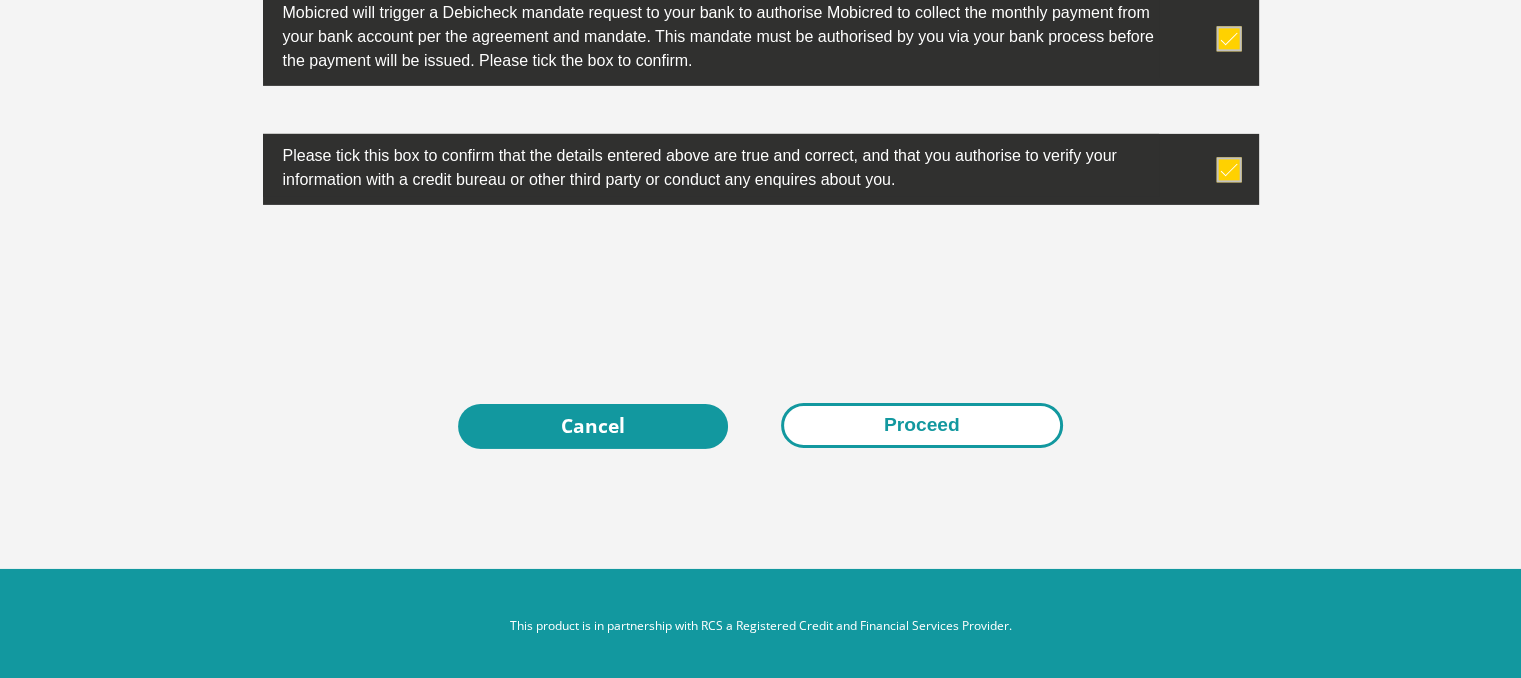 click on "Proceed" at bounding box center [922, 425] 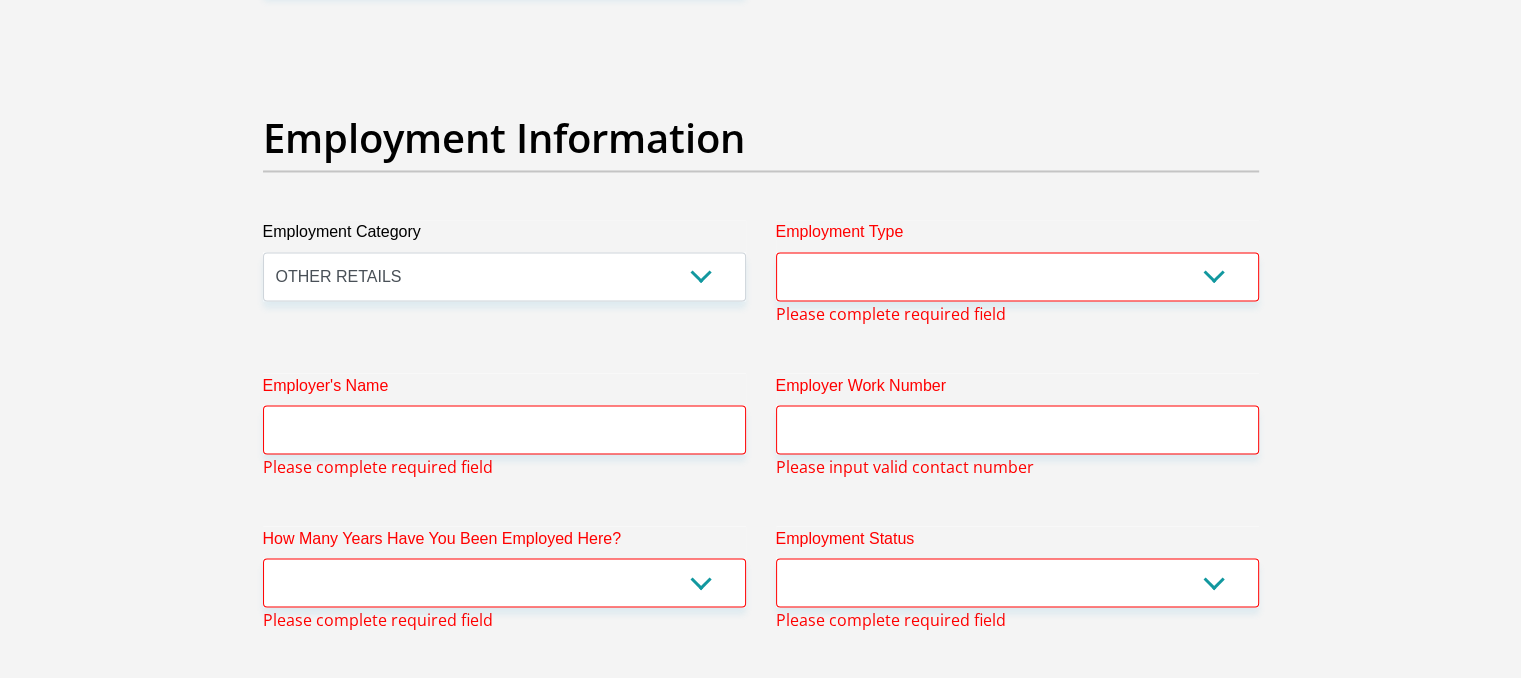 scroll, scrollTop: 3533, scrollLeft: 0, axis: vertical 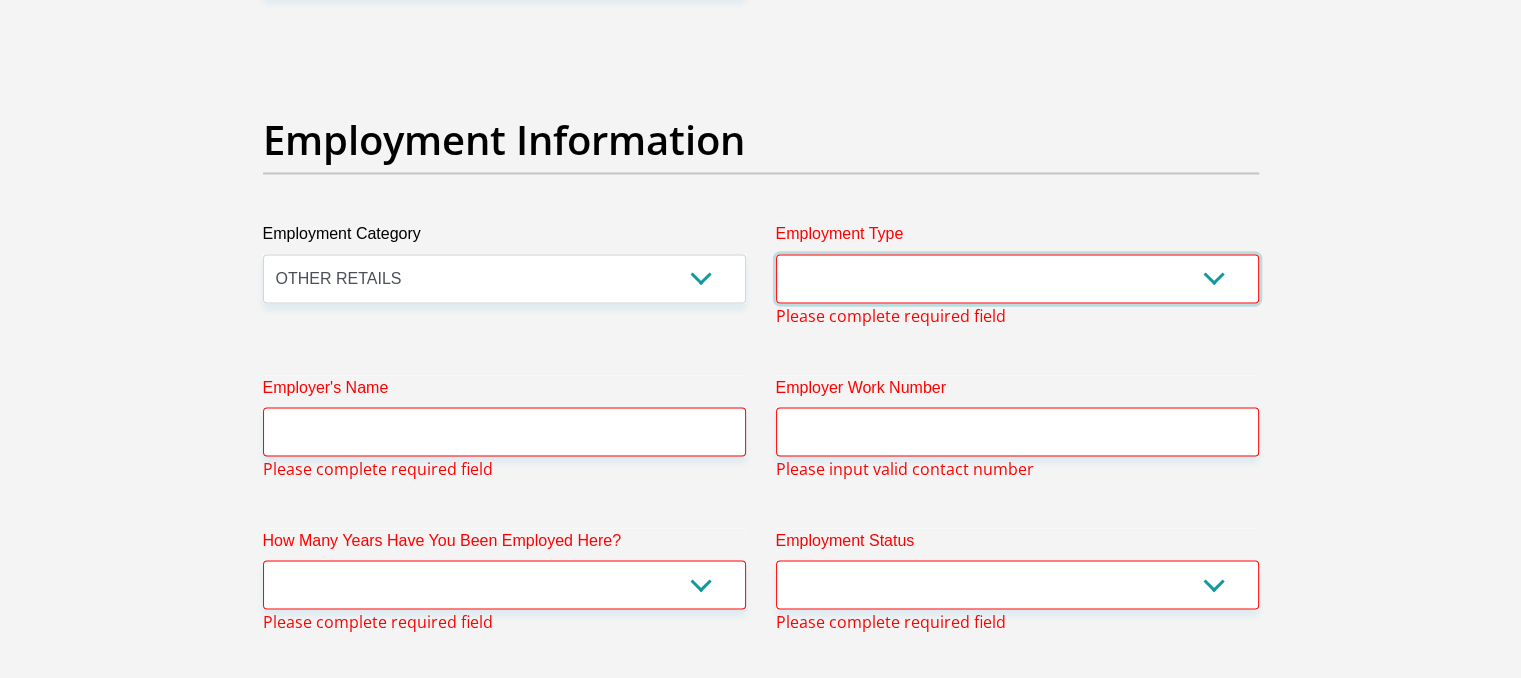 click on "College/Lecturer
Craft Seller
Creative
Driver
Executive
Farmer
Forces - Non Commissioned
Forces - Officer
Hawker
Housewife
Labourer
Licenced Professional
Manager
Miner
Non Licenced Professional
Office Staff/Clerk
Outside Worker
Pensioner
Permanent Teacher
Production/Manufacturing
Sales
Self-Employed
Semi-Professional Worker
Service Industry  Social Worker  Student" at bounding box center [1017, 278] 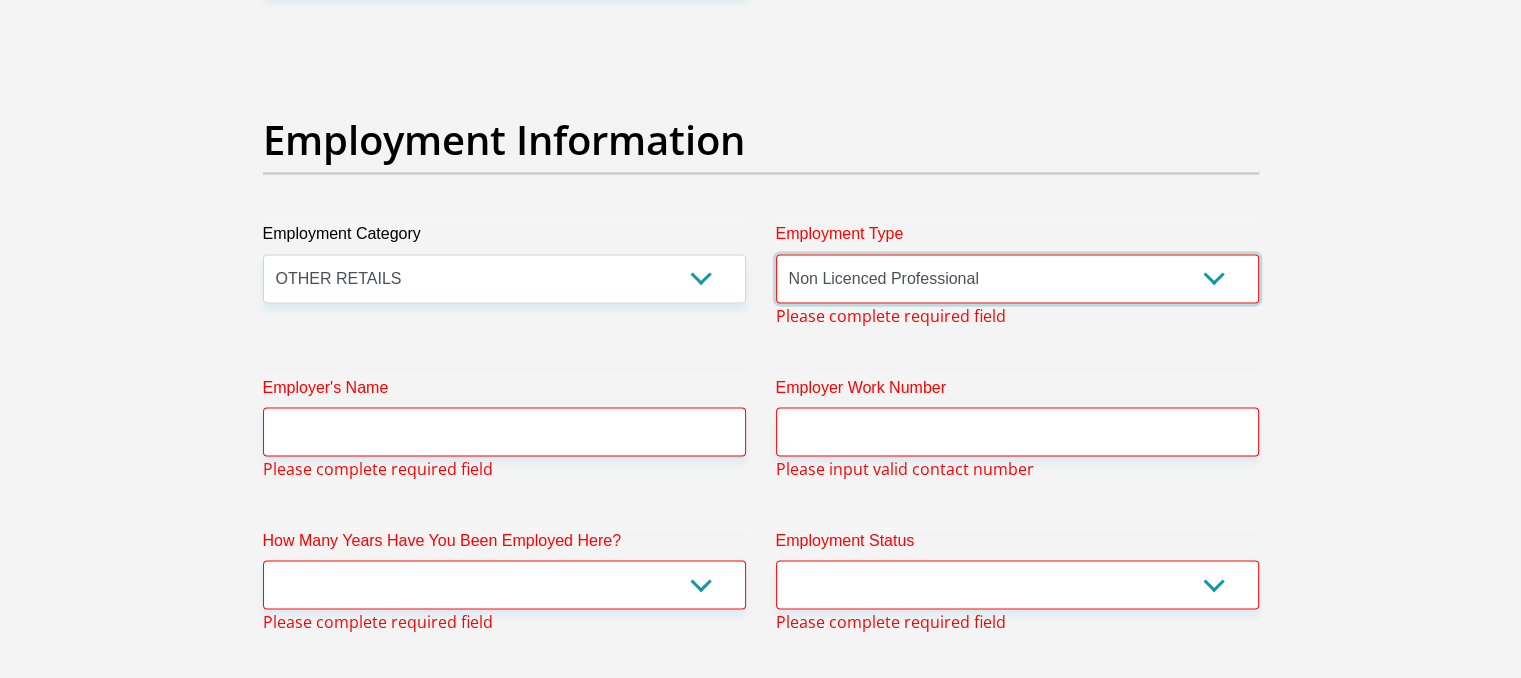 click on "College/Lecturer
Craft Seller
Creative
Driver
Executive
Farmer
Forces - Non Commissioned
Forces - Officer
Hawker
Housewife
Labourer
Licenced Professional
Manager
Miner
Non Licenced Professional
Office Staff/Clerk
Outside Worker
Pensioner
Permanent Teacher
Production/Manufacturing
Sales
Self-Employed
Semi-Professional Worker
Service Industry  Social Worker  Student" at bounding box center [1017, 278] 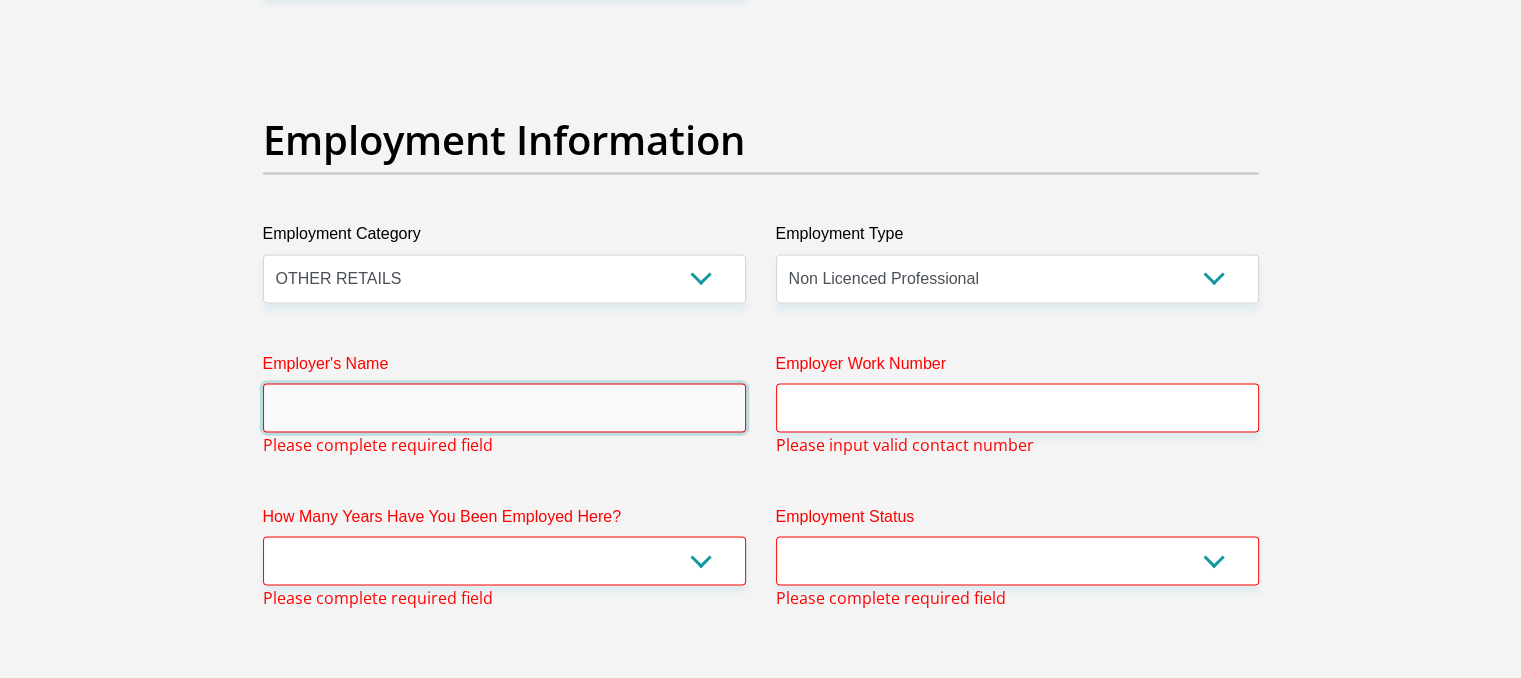 click on "Employer's Name" at bounding box center [504, 407] 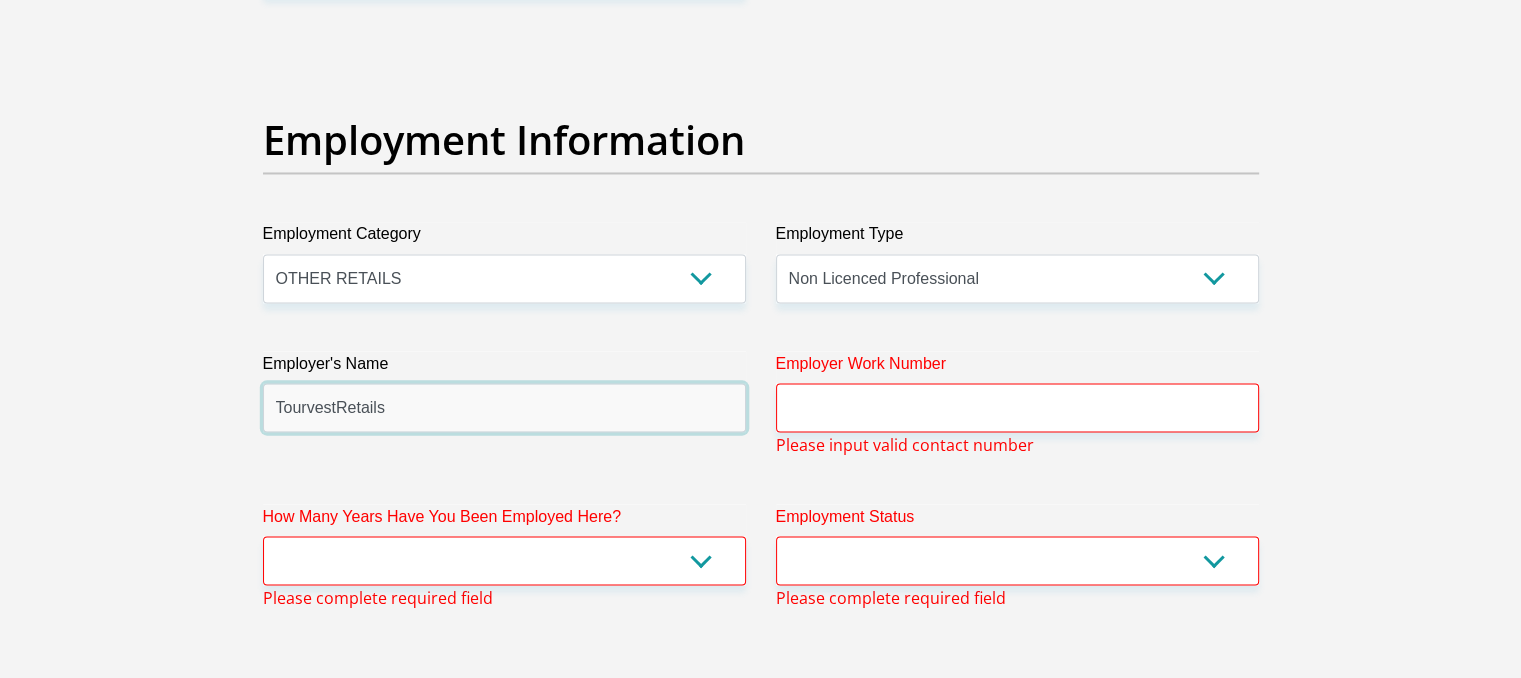type on "TourvestRetails" 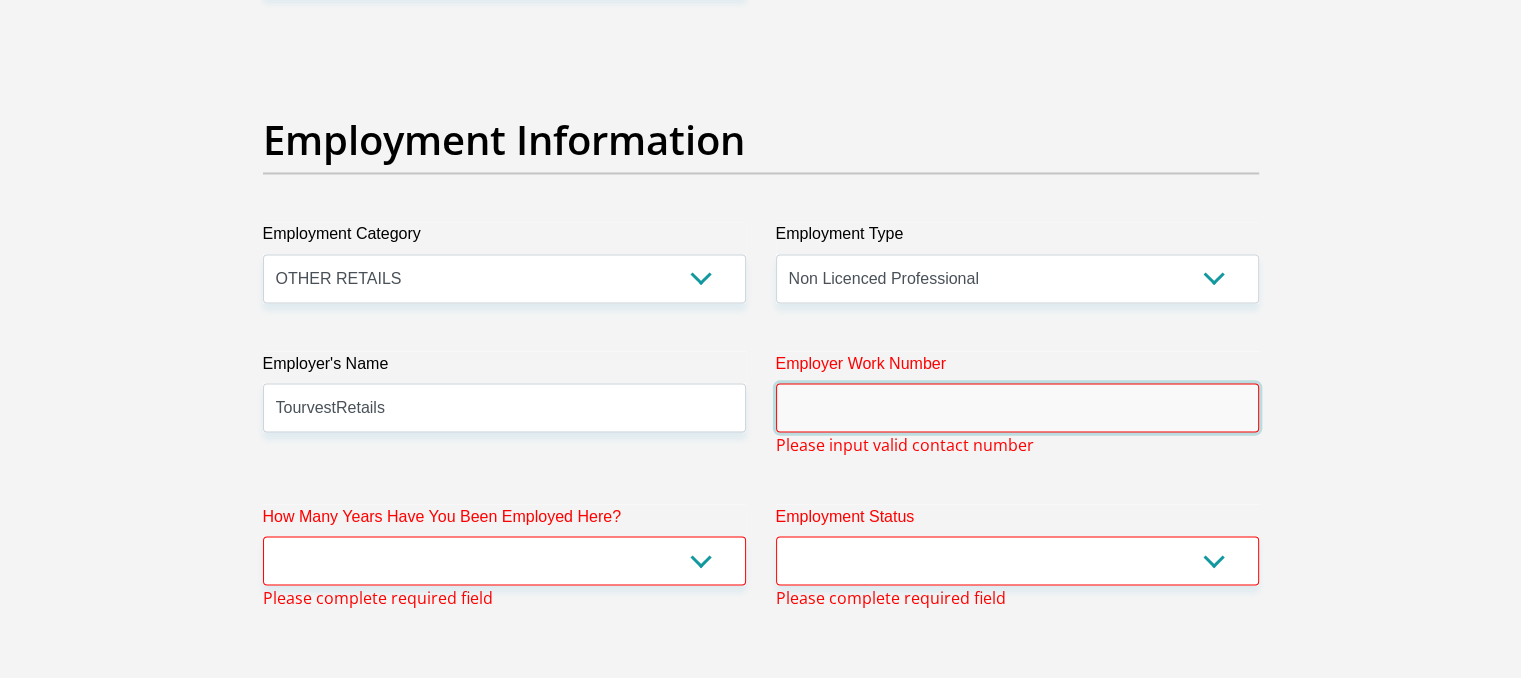 click on "Employer Work Number" at bounding box center (1017, 407) 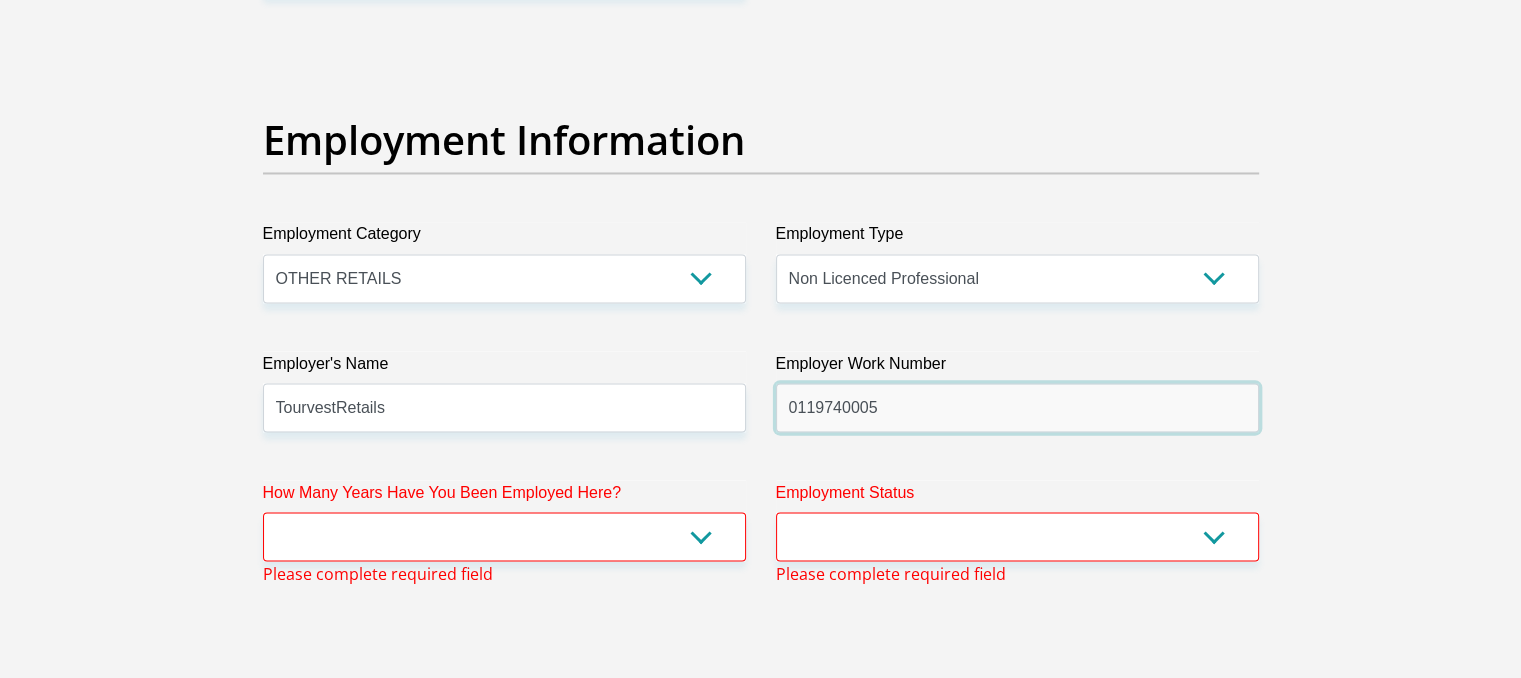 type on "0119740005" 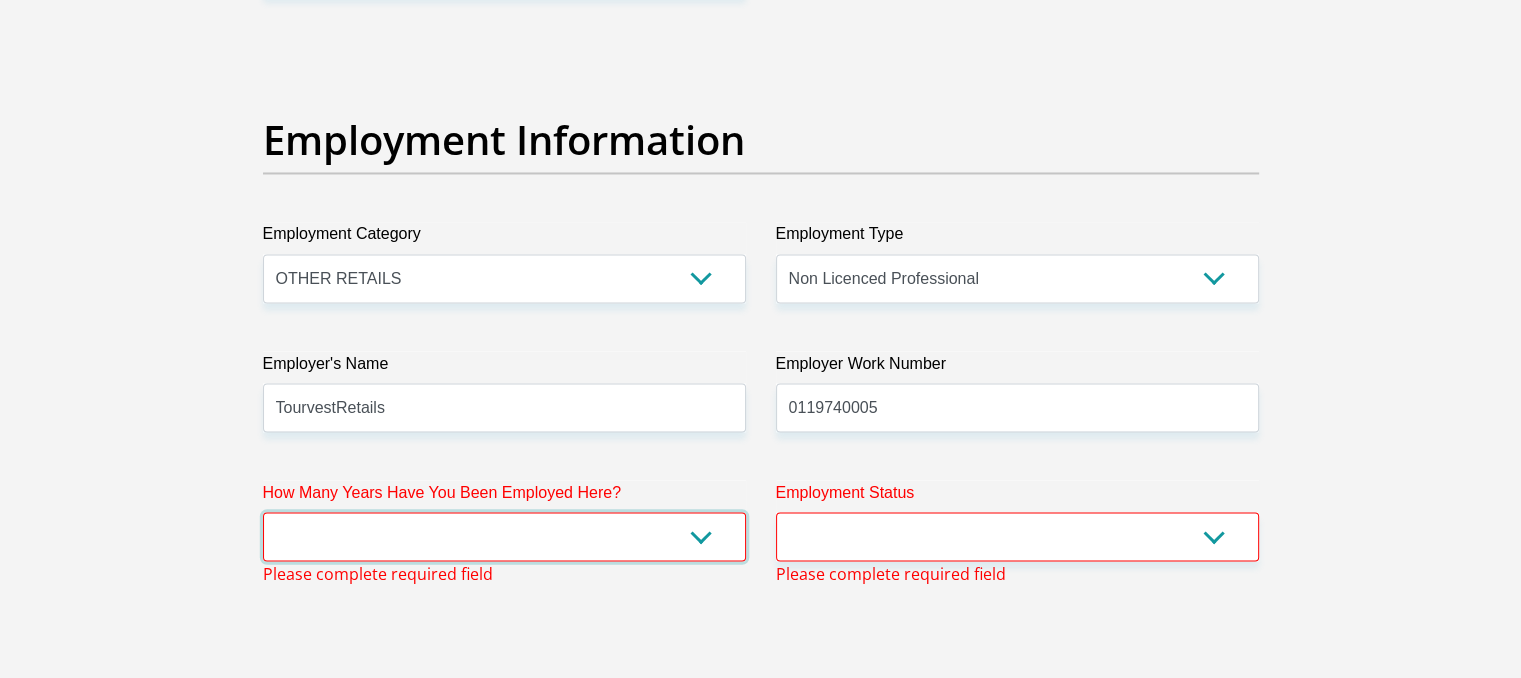 click on "less than 1 year
1-3 years
3-5 years
5+ years" at bounding box center [504, 536] 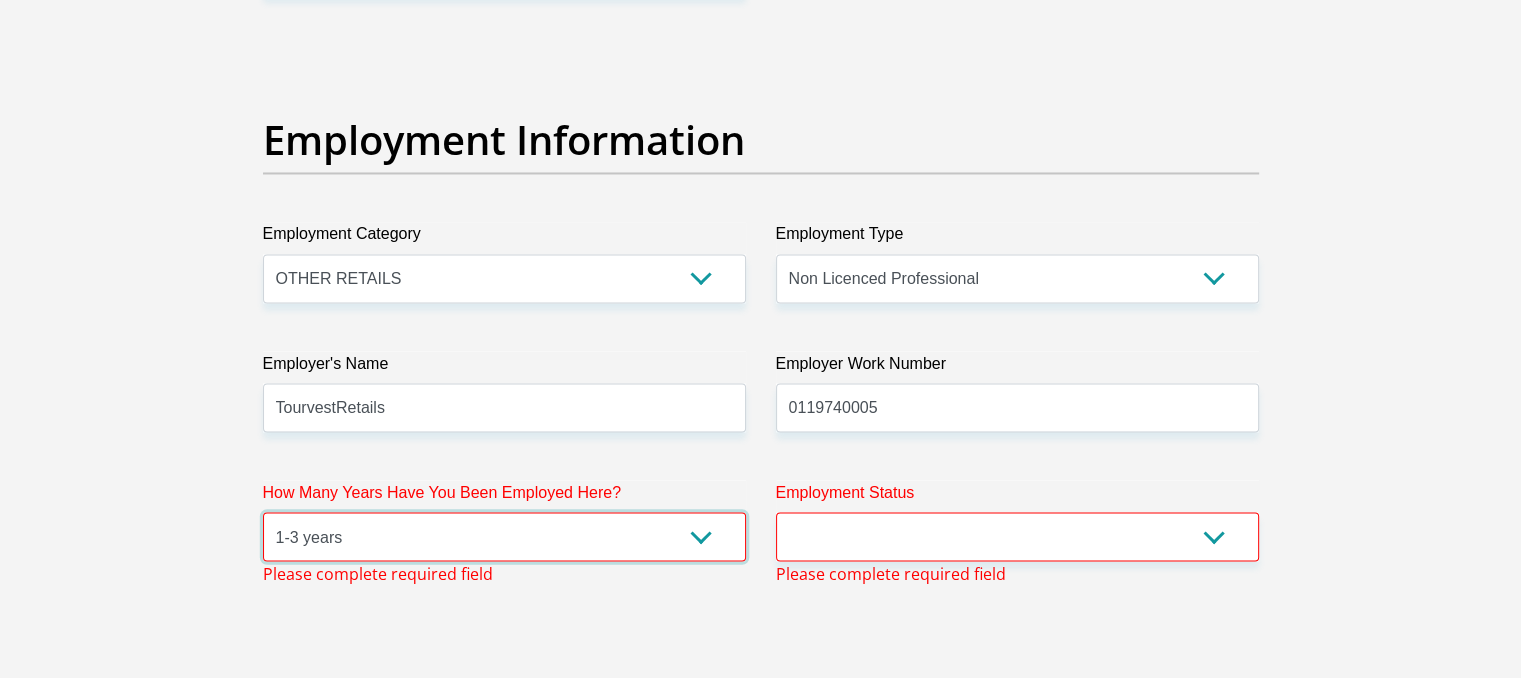 click on "less than 1 year
1-3 years
3-5 years
5+ years" at bounding box center (504, 536) 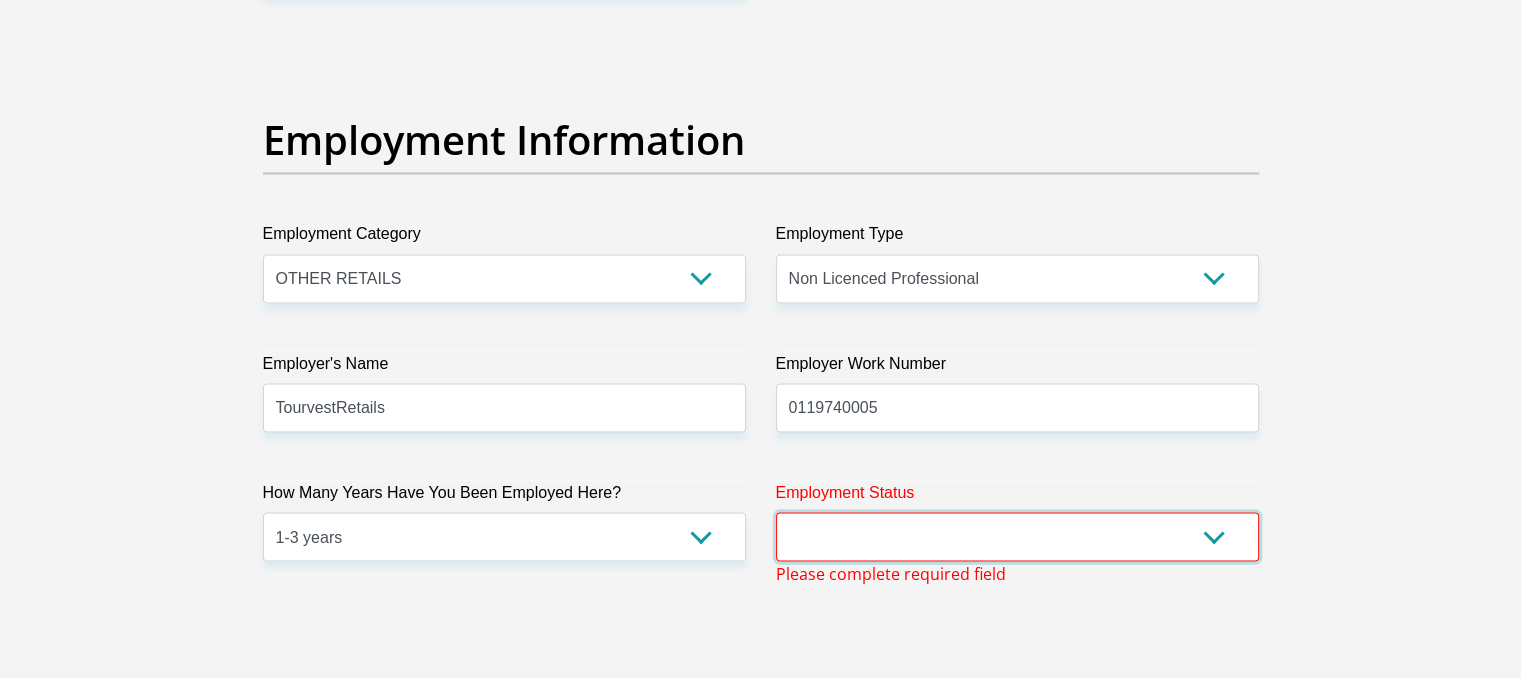 click on "Permanent/Full-time
Part-time/Casual
Contract Worker
Self-Employed
Housewife
Retired
Student
Medically Boarded
Disability
Unemployed" at bounding box center [1017, 536] 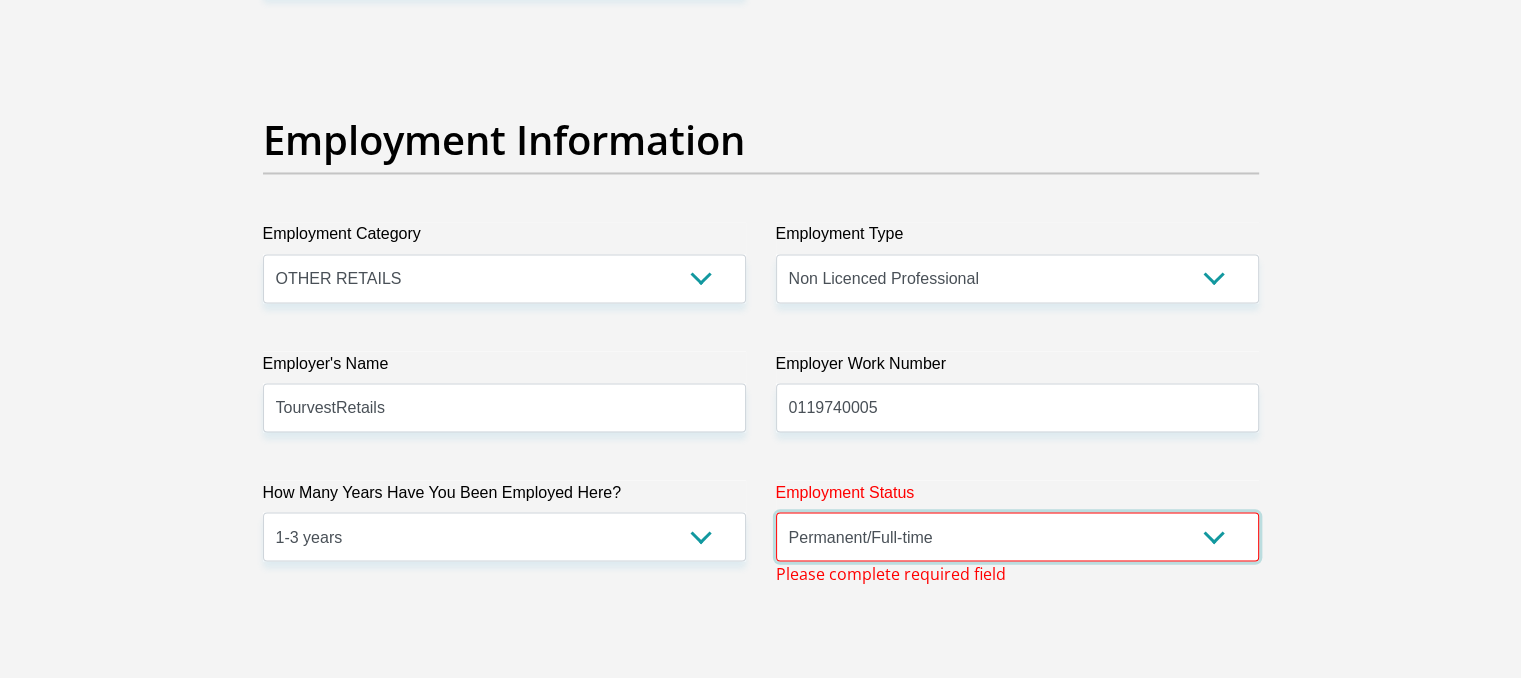 click on "Permanent/Full-time
Part-time/Casual
Contract Worker
Self-Employed
Housewife
Retired
Student
Medically Boarded
Disability
Unemployed" at bounding box center (1017, 536) 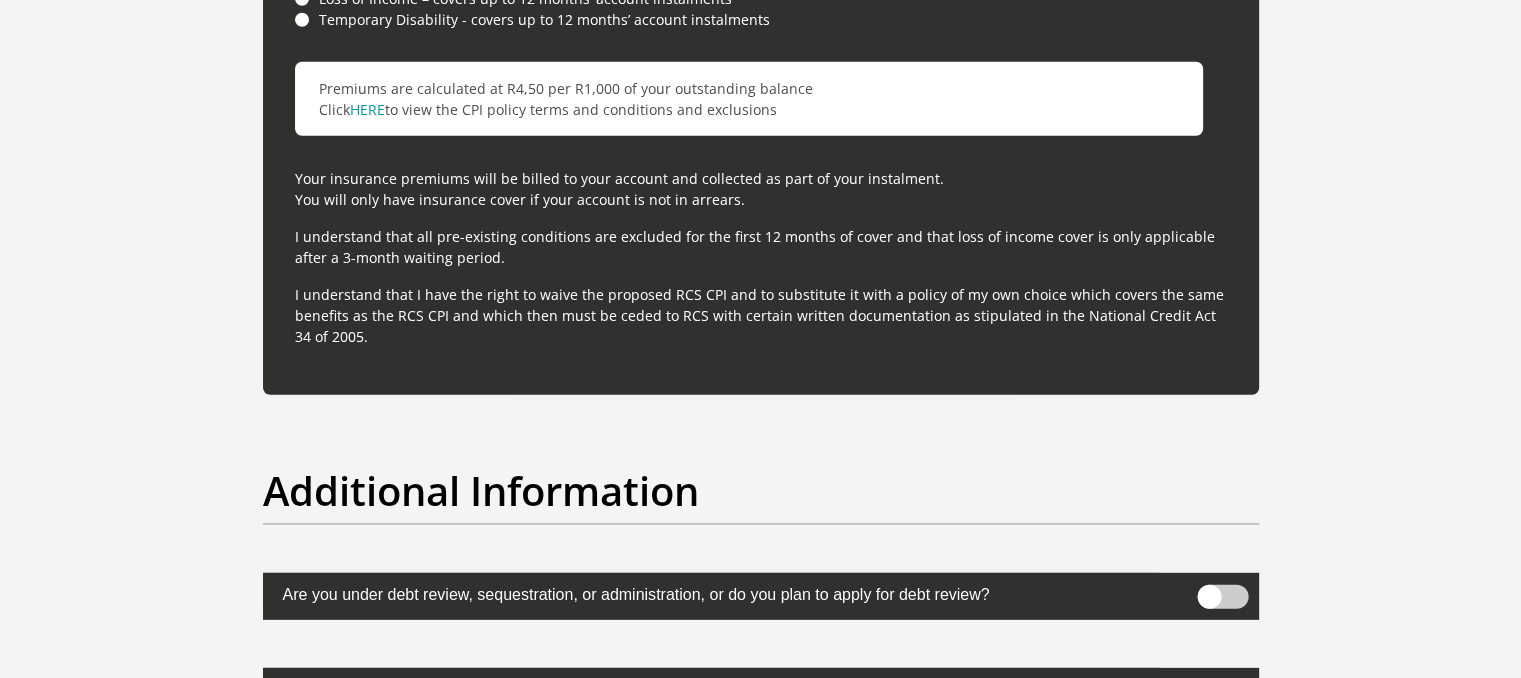 scroll, scrollTop: 6447, scrollLeft: 0, axis: vertical 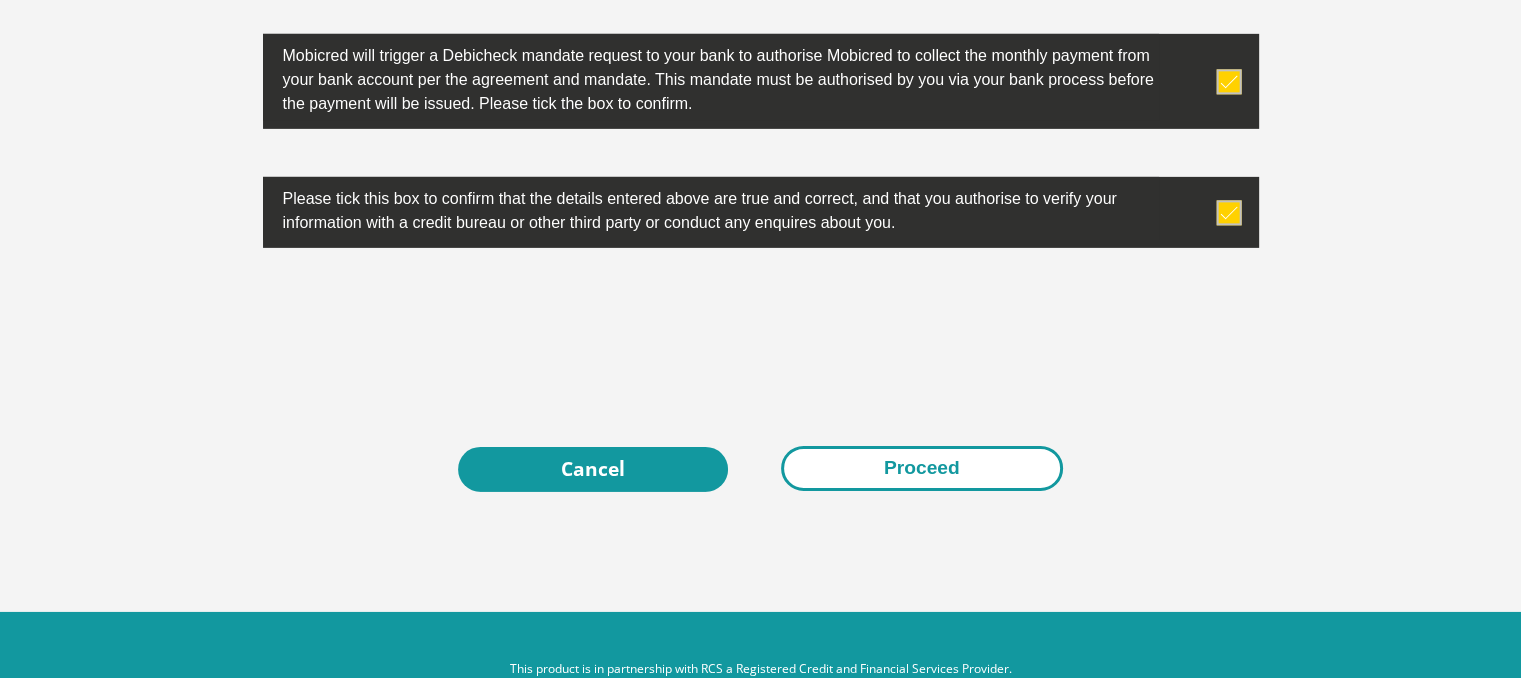click on "Proceed" at bounding box center [922, 468] 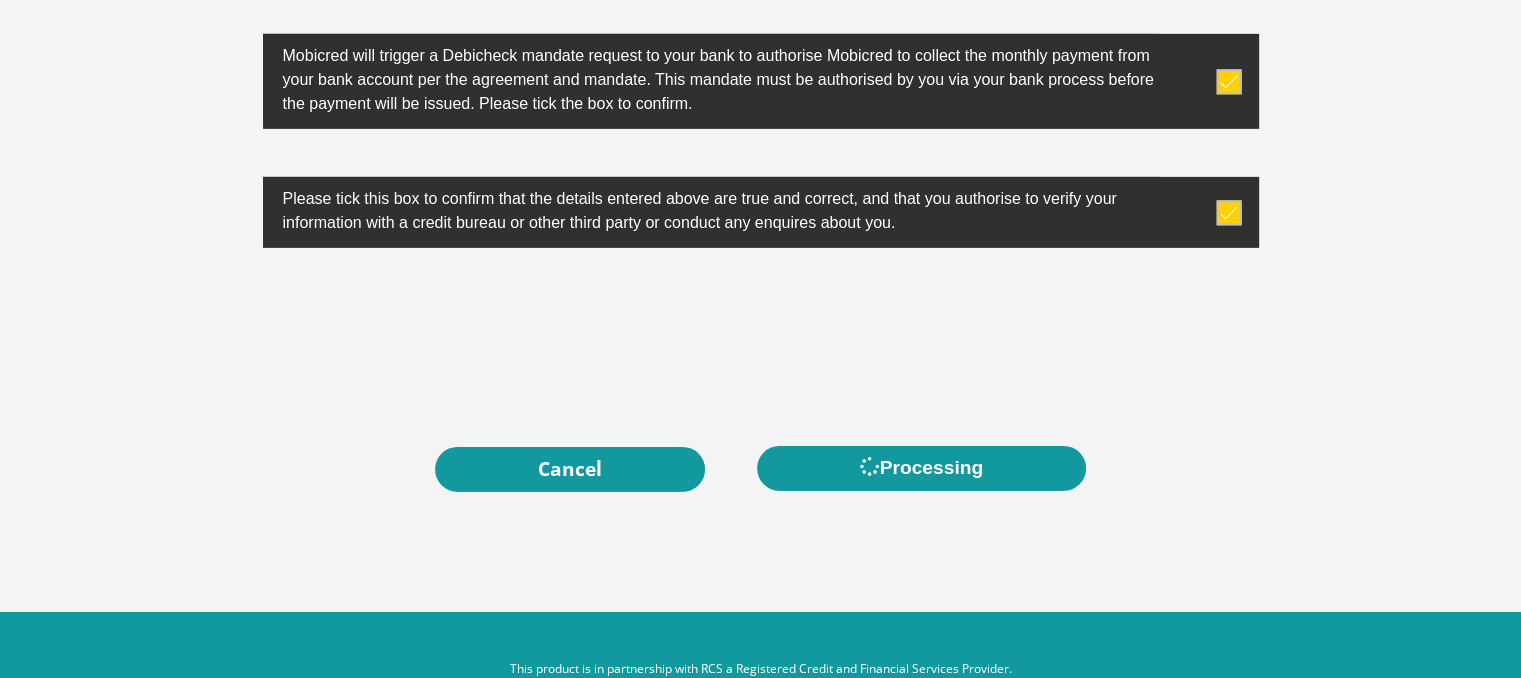 scroll, scrollTop: 0, scrollLeft: 0, axis: both 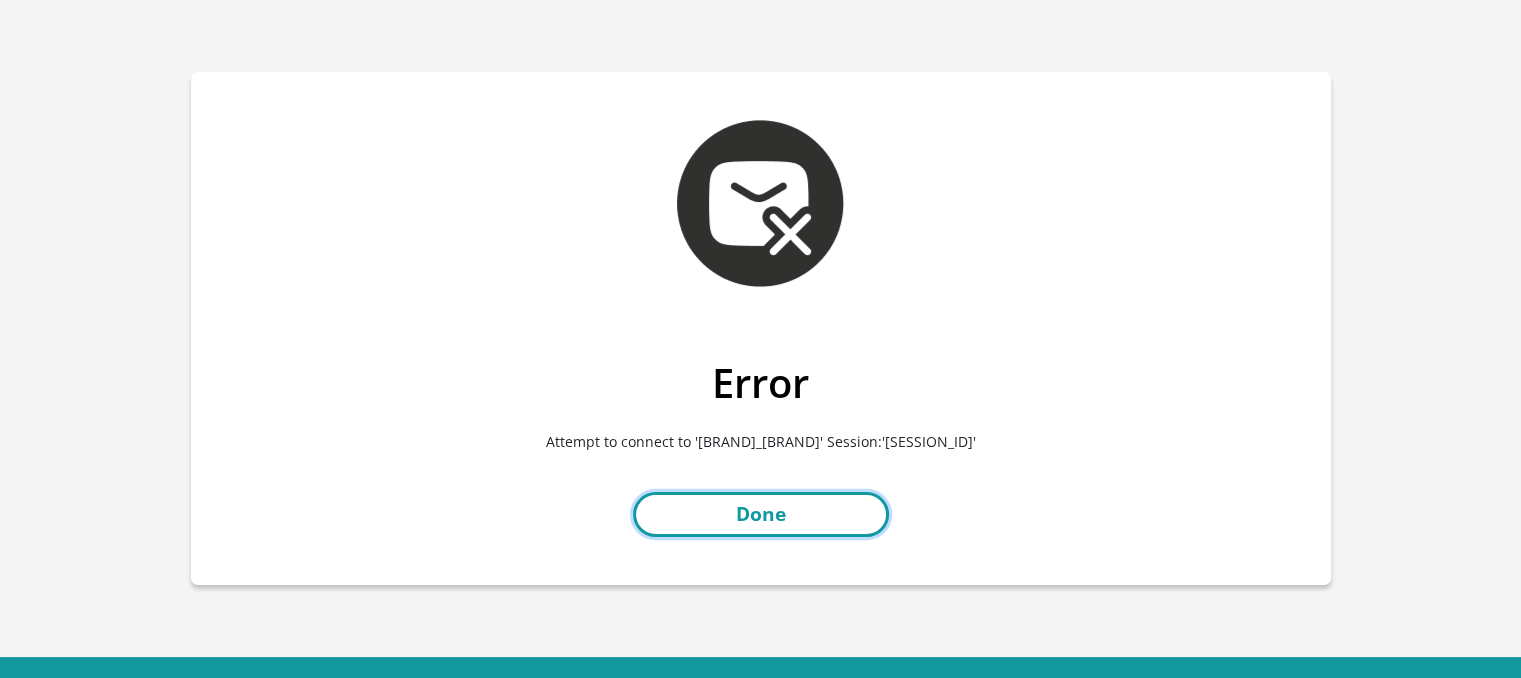 click on "Done" at bounding box center (761, 514) 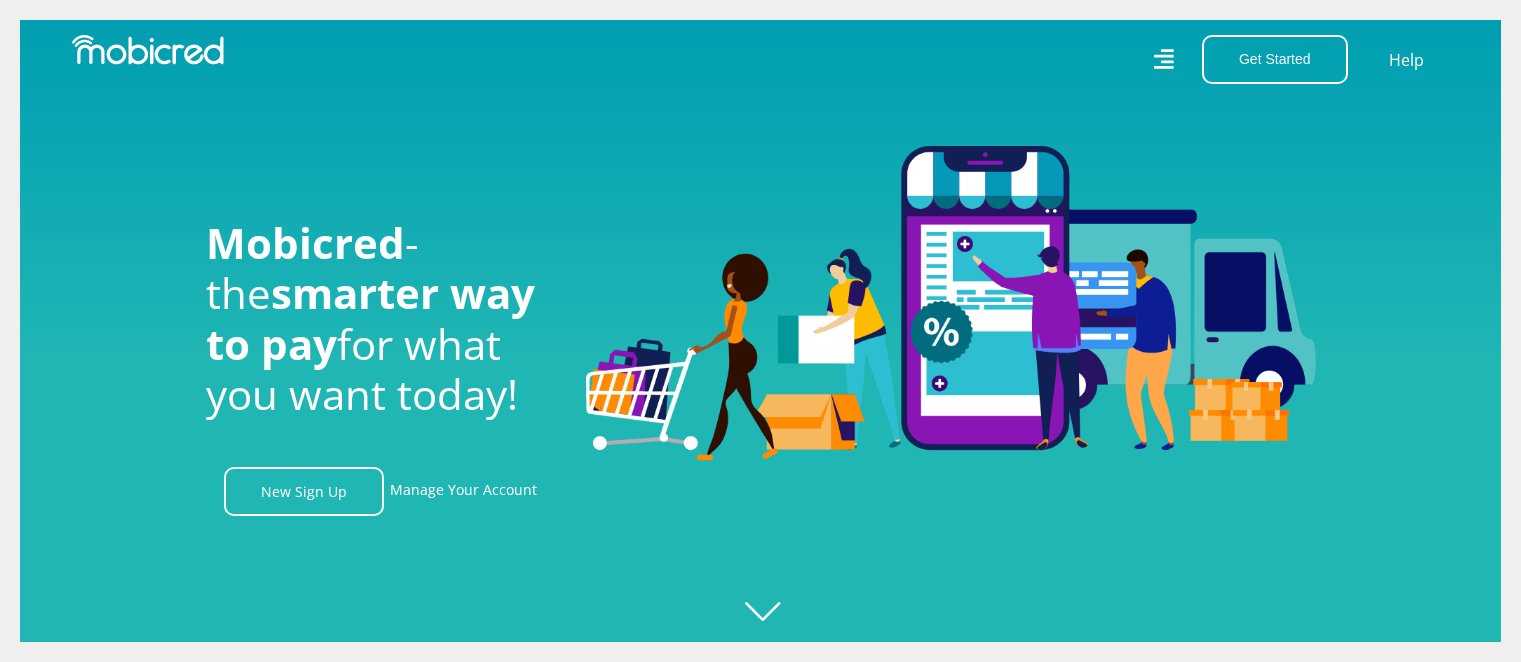 scroll, scrollTop: 0, scrollLeft: 0, axis: both 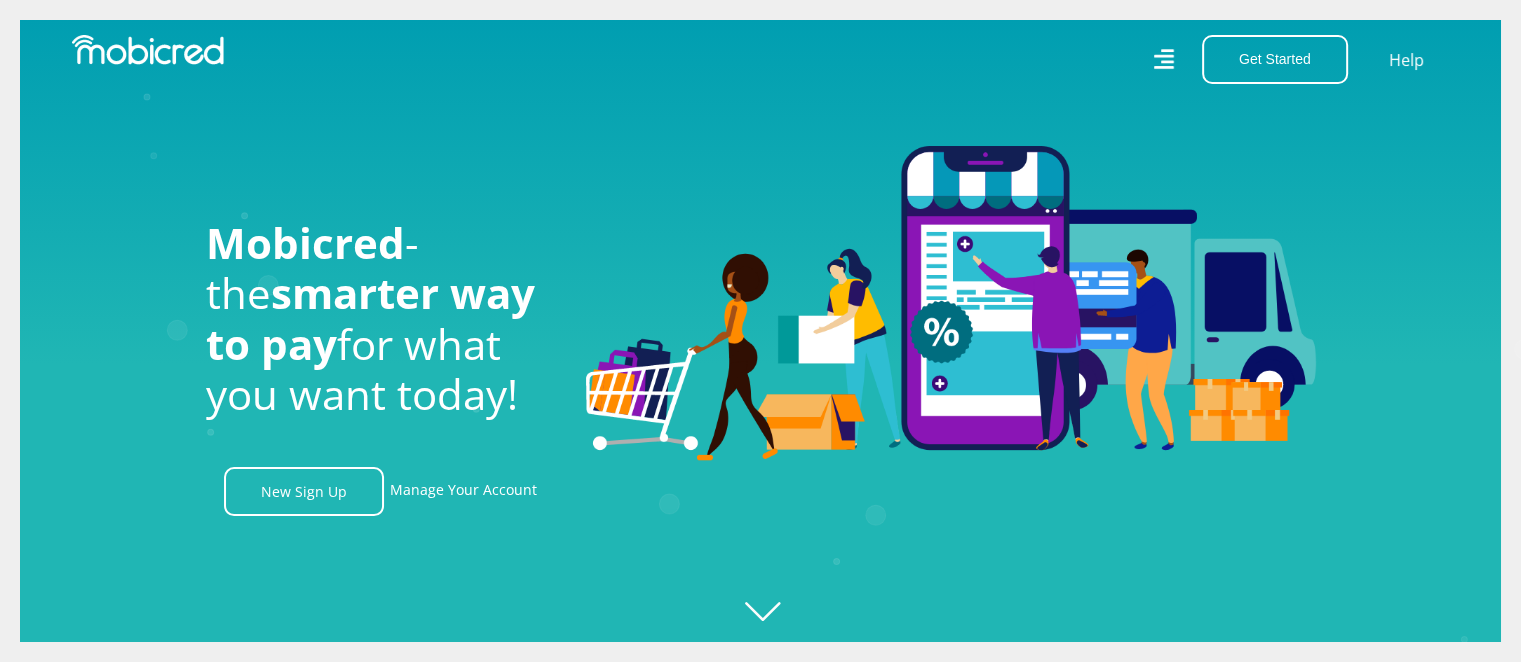 click on "Created with Raphaël 2.3.0" 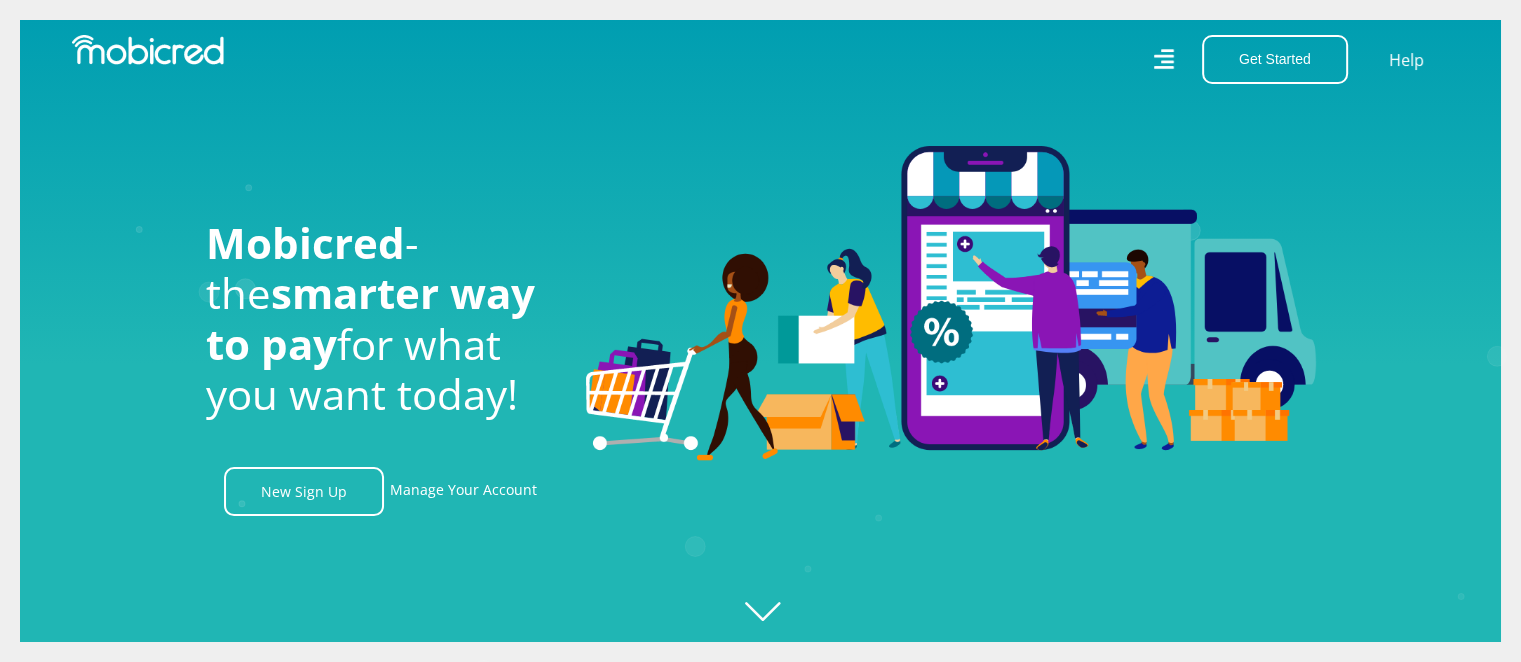 scroll, scrollTop: 28, scrollLeft: 0, axis: vertical 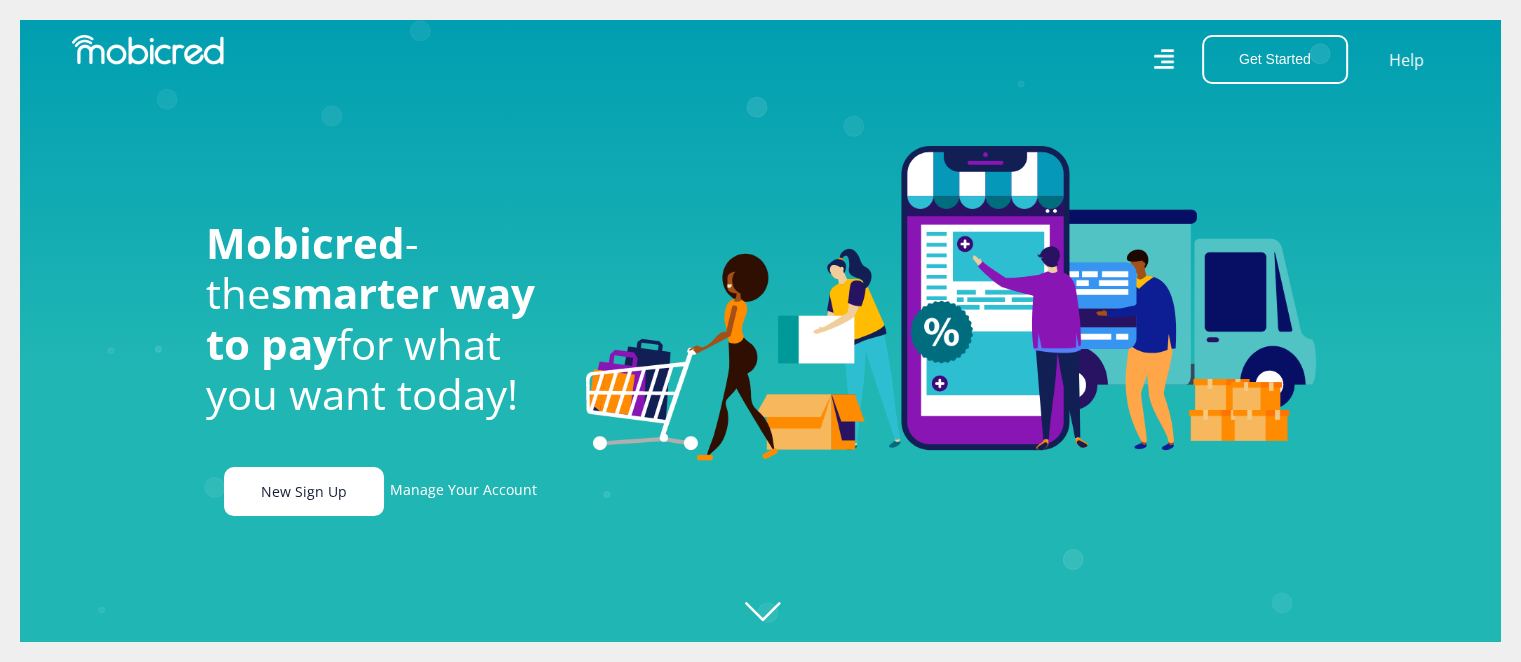 click on "New Sign Up" at bounding box center [304, 491] 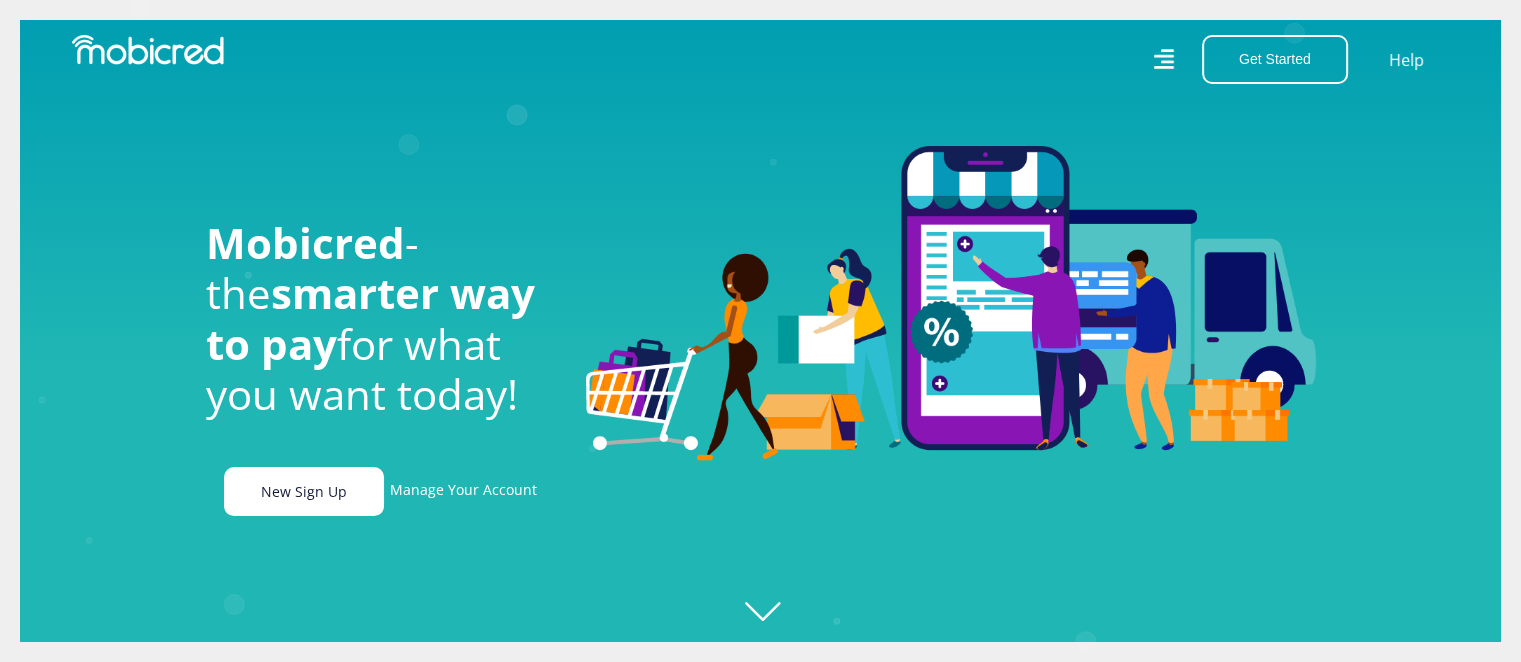 scroll, scrollTop: 0, scrollLeft: 3420, axis: horizontal 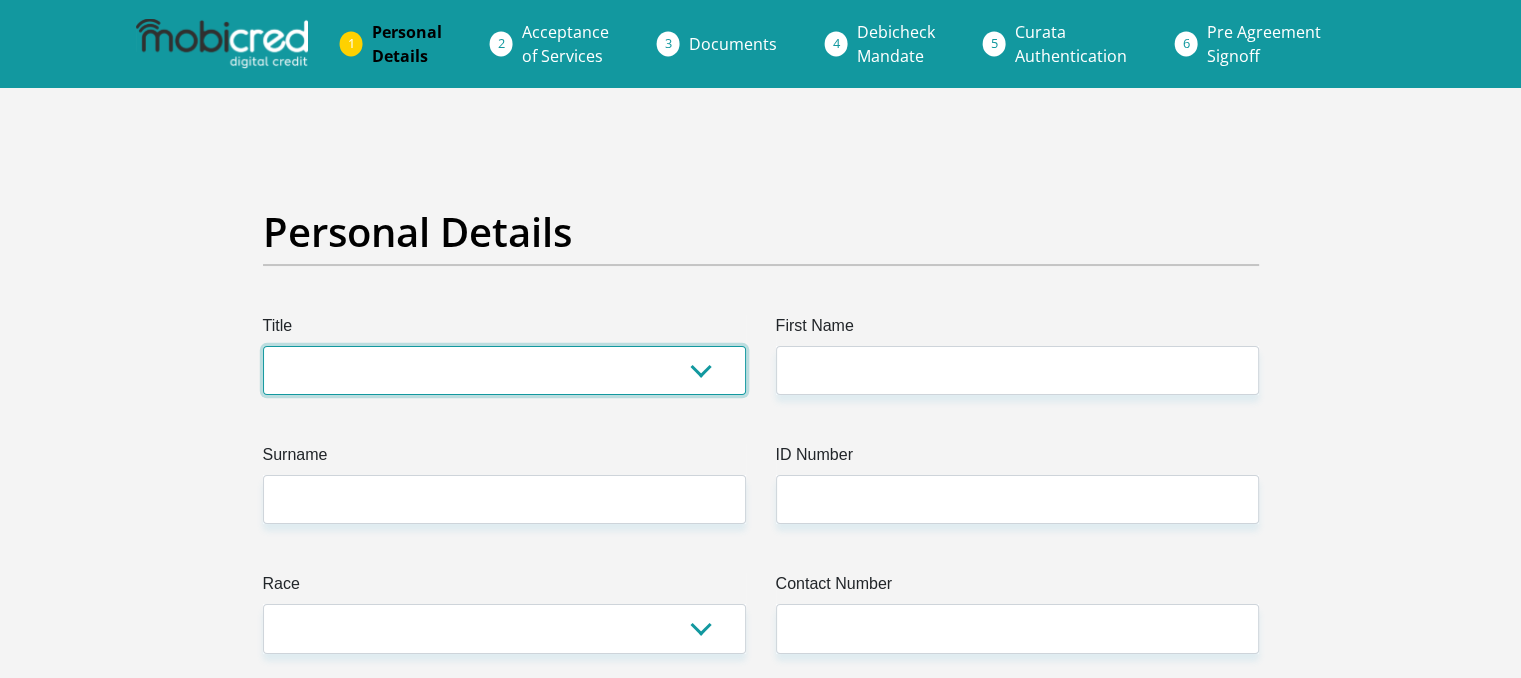 click on "Mr
Ms
Mrs
Dr
Other" at bounding box center (504, 370) 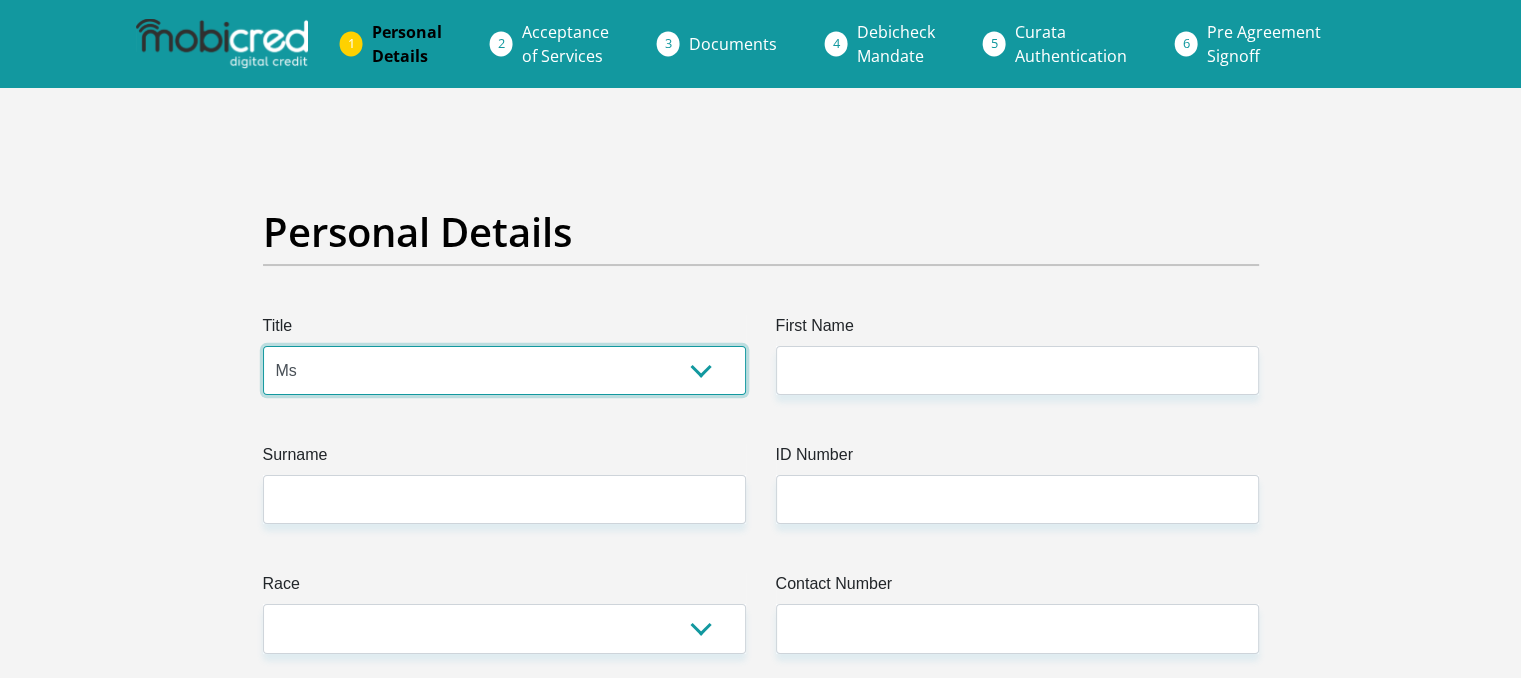 click on "Mr
Ms
Mrs
Dr
Other" at bounding box center [504, 370] 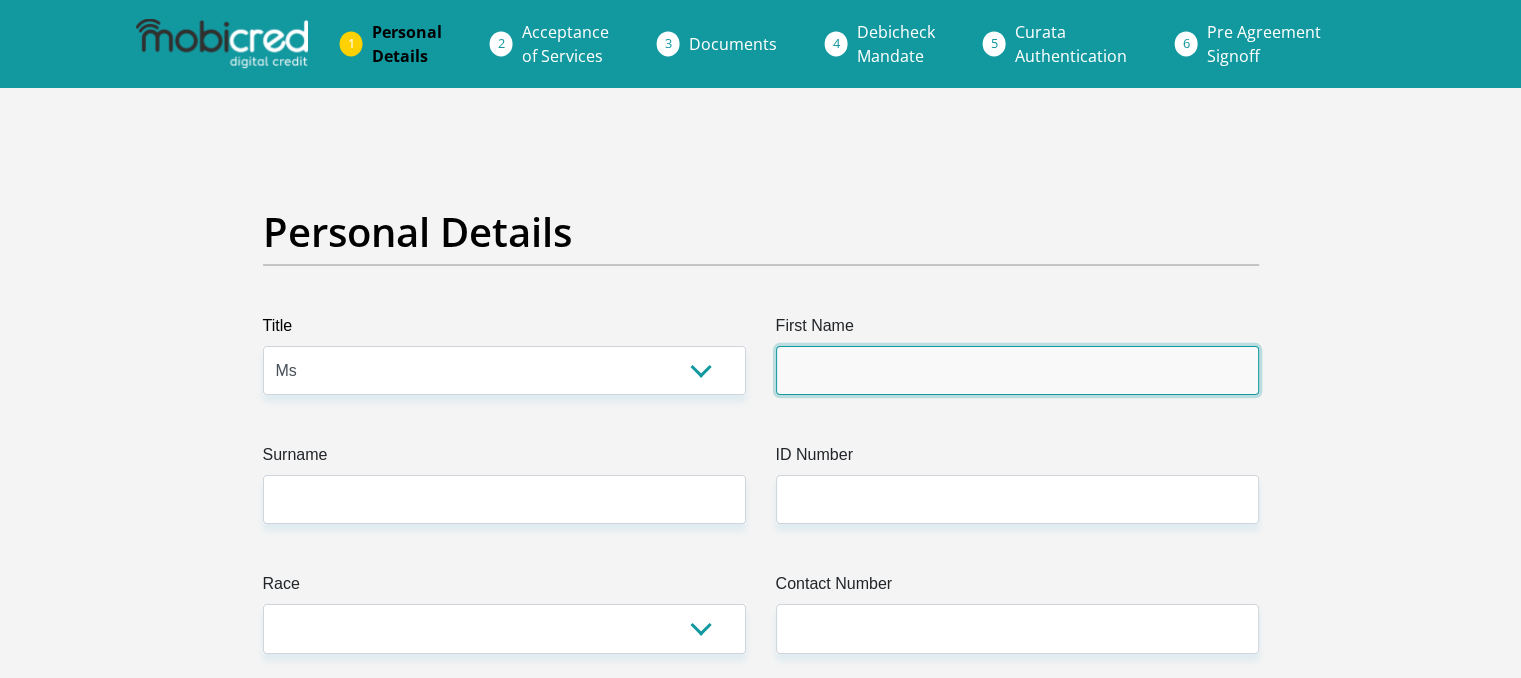 click on "First Name" at bounding box center (1017, 370) 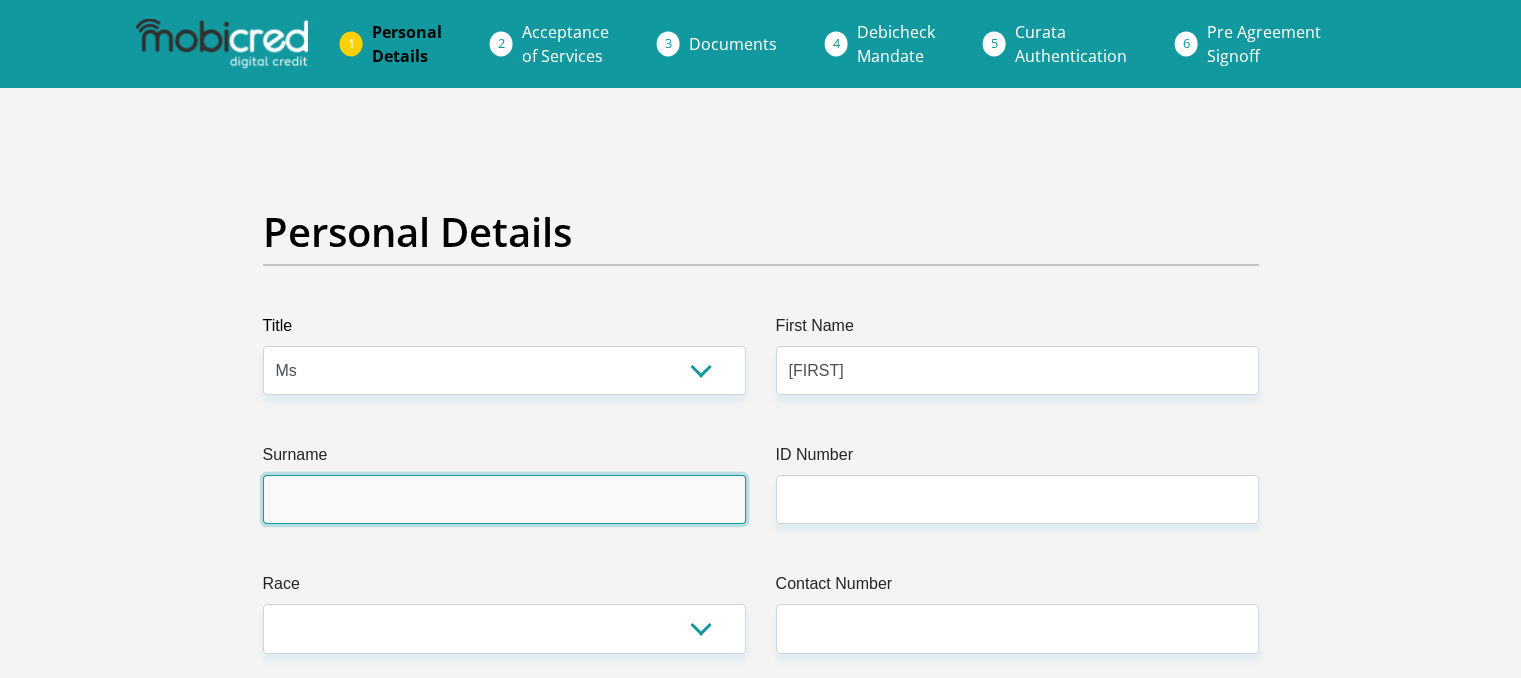 type on "[LAST][LAST]" 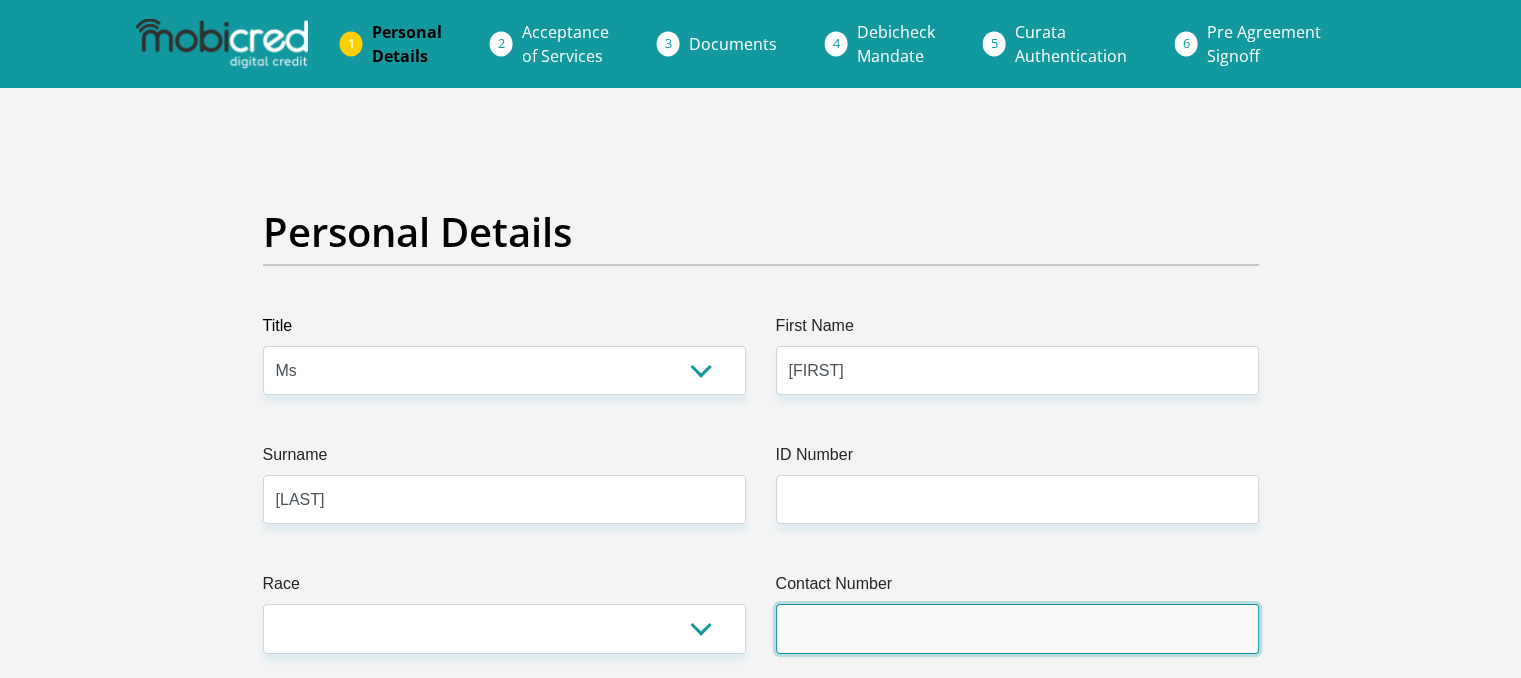 type on "[PHONE]" 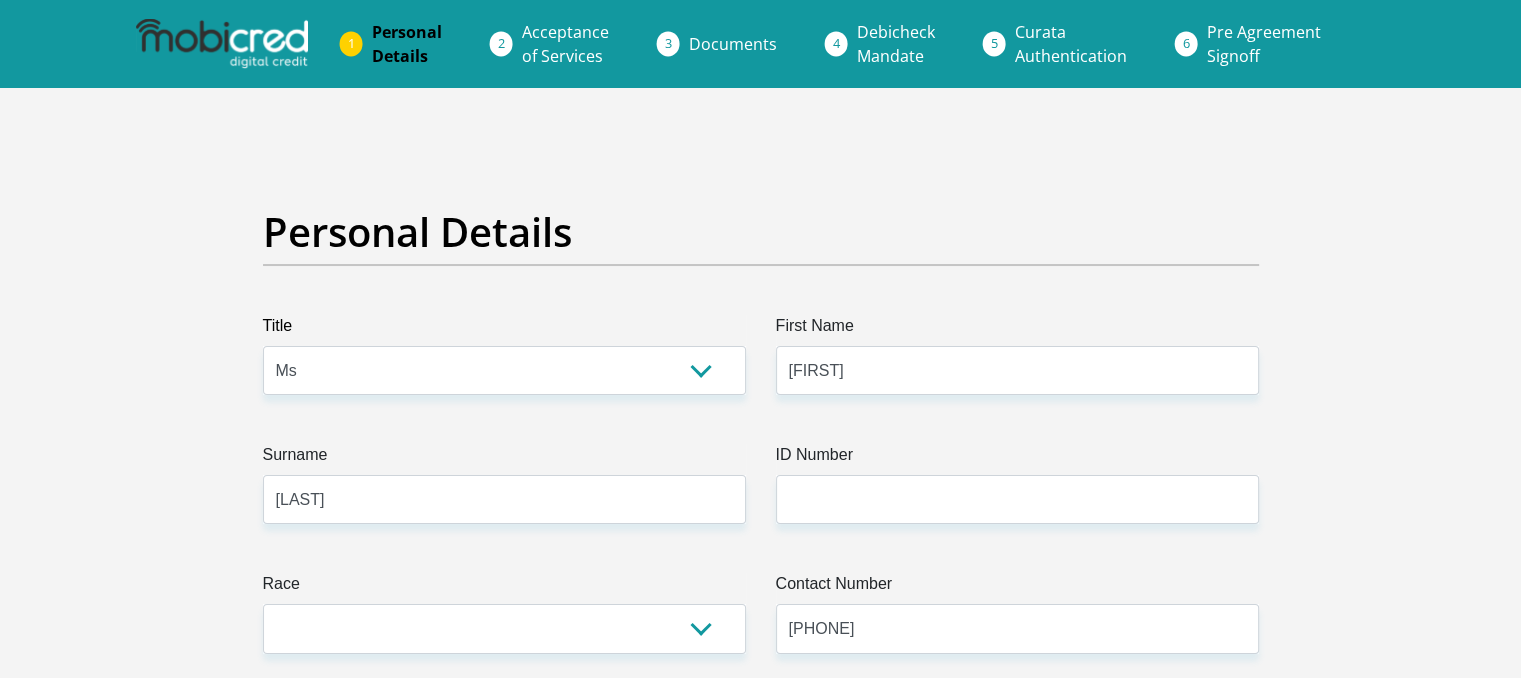 select on "ZAF" 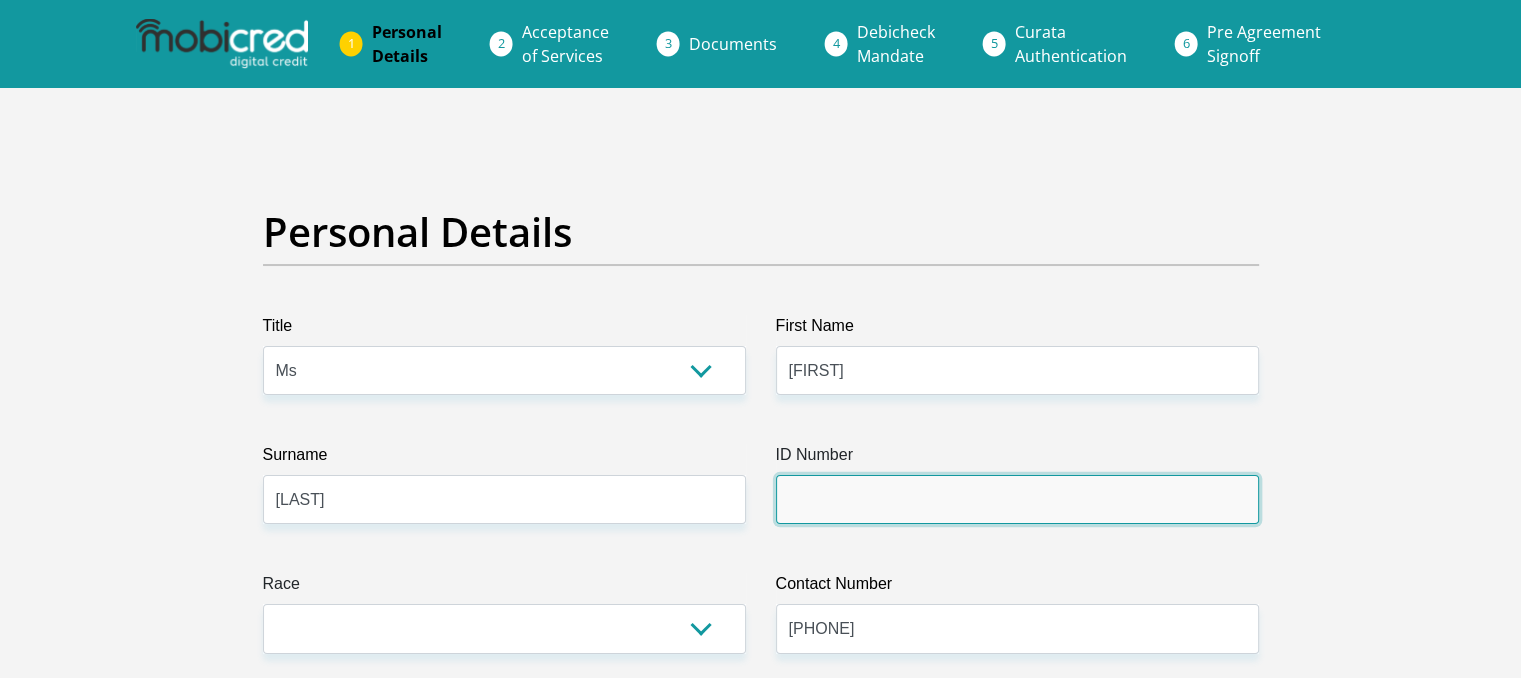 click on "ID Number" at bounding box center [1017, 499] 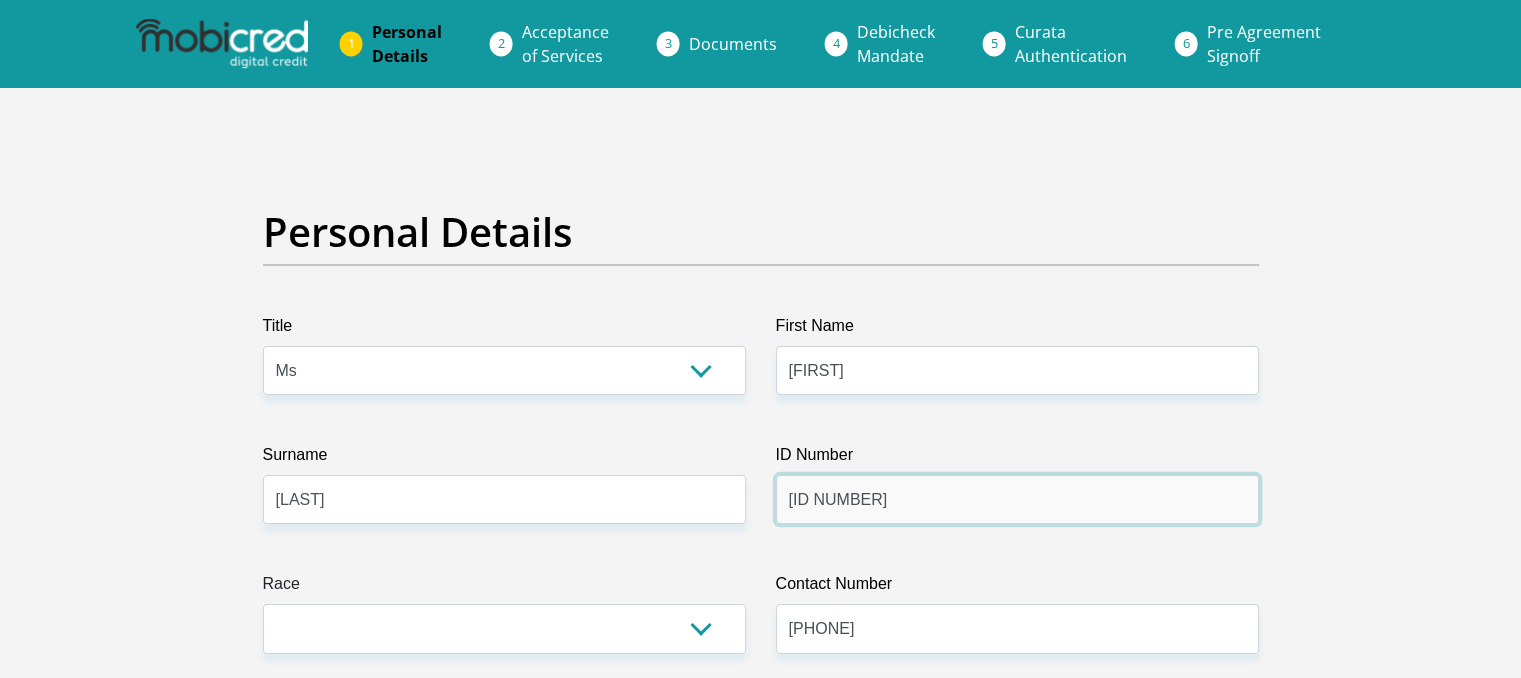 type on "[ID NUMBER]" 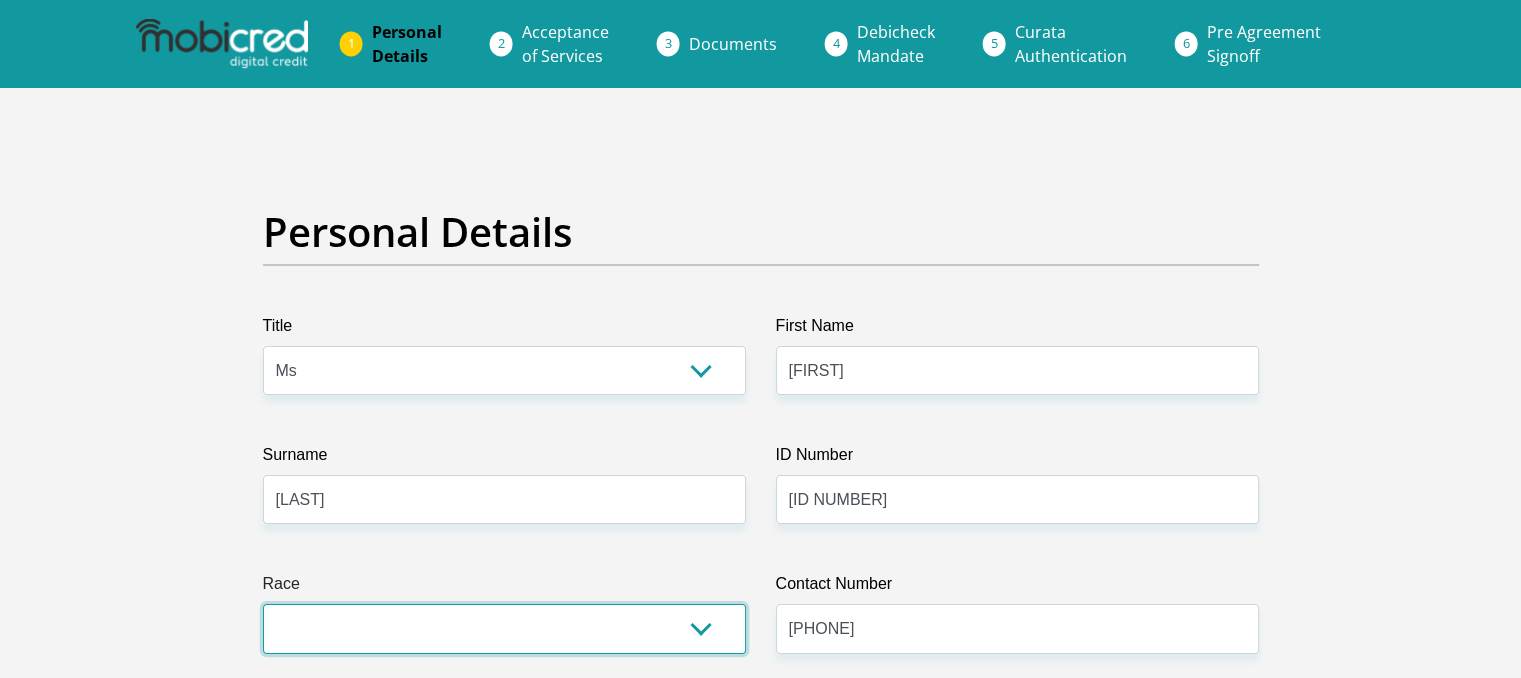 click on "Black
Coloured
Indian
White
Other" at bounding box center [504, 628] 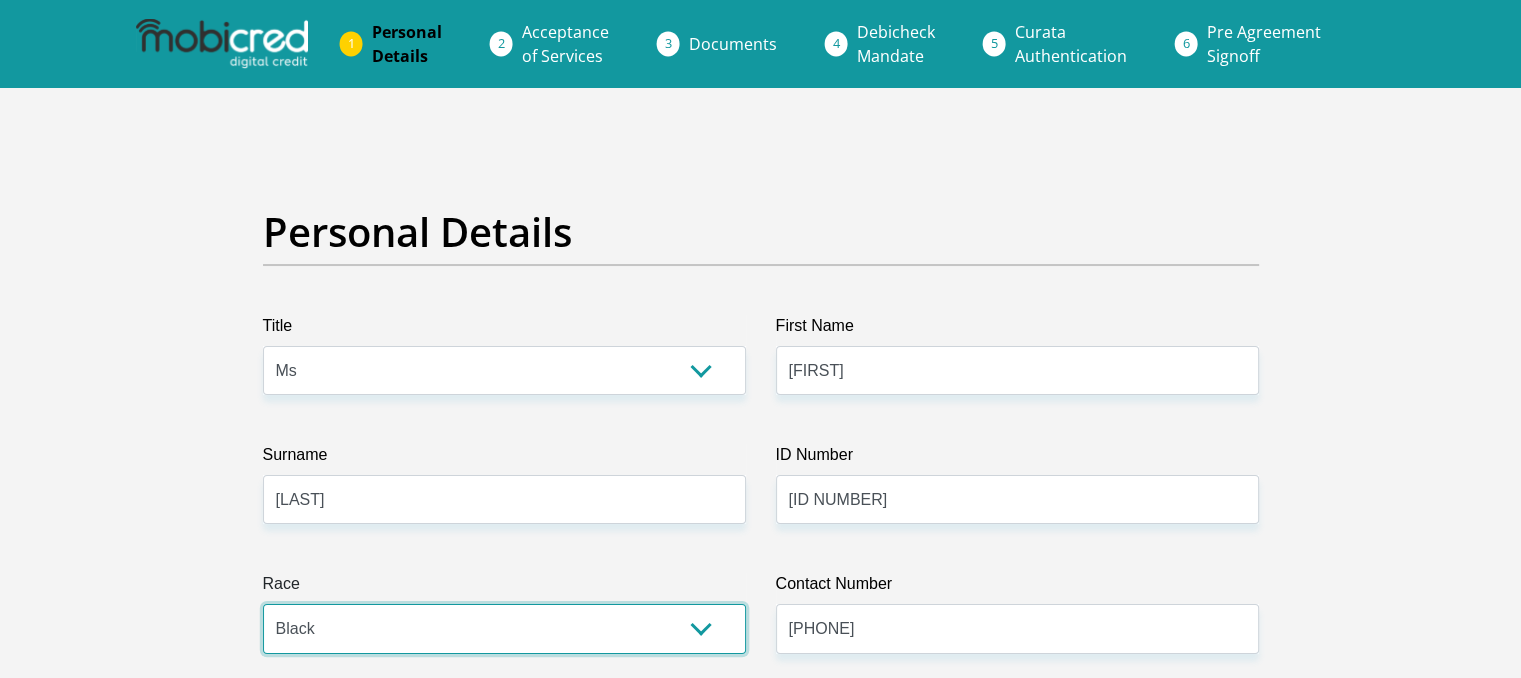 click on "Black
Coloured
Indian
White
Other" at bounding box center [504, 628] 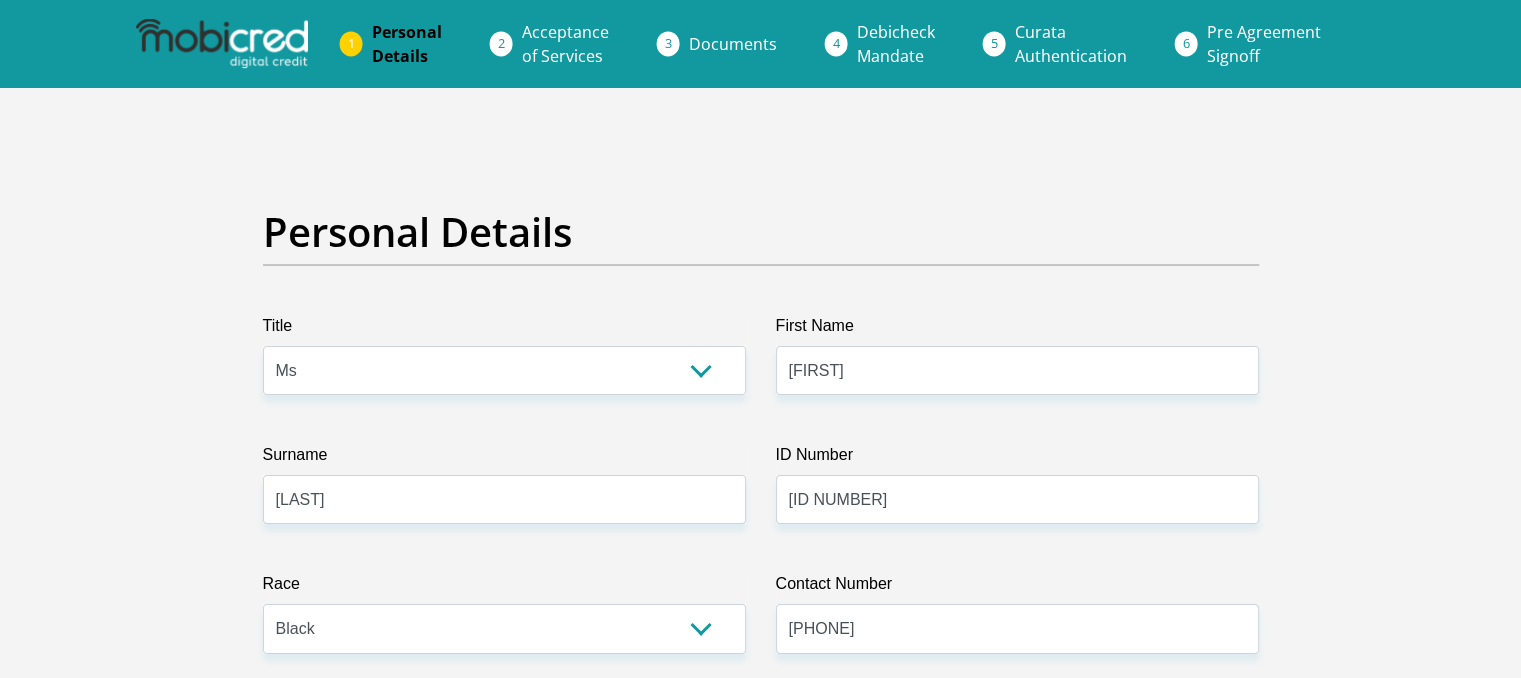 click on "Personal Details
Title
Mr
Ms
Mrs
Dr
Other
First Name
[FIRST][LAST]
Surname
[LAST][LAST]
ID Number
[ID NUMBER]
Please input valid ID number
Race
Black
Coloured
Indian
White
Other
Contact Number
[PHONE]
Please input valid contact number" at bounding box center [760, 3573] 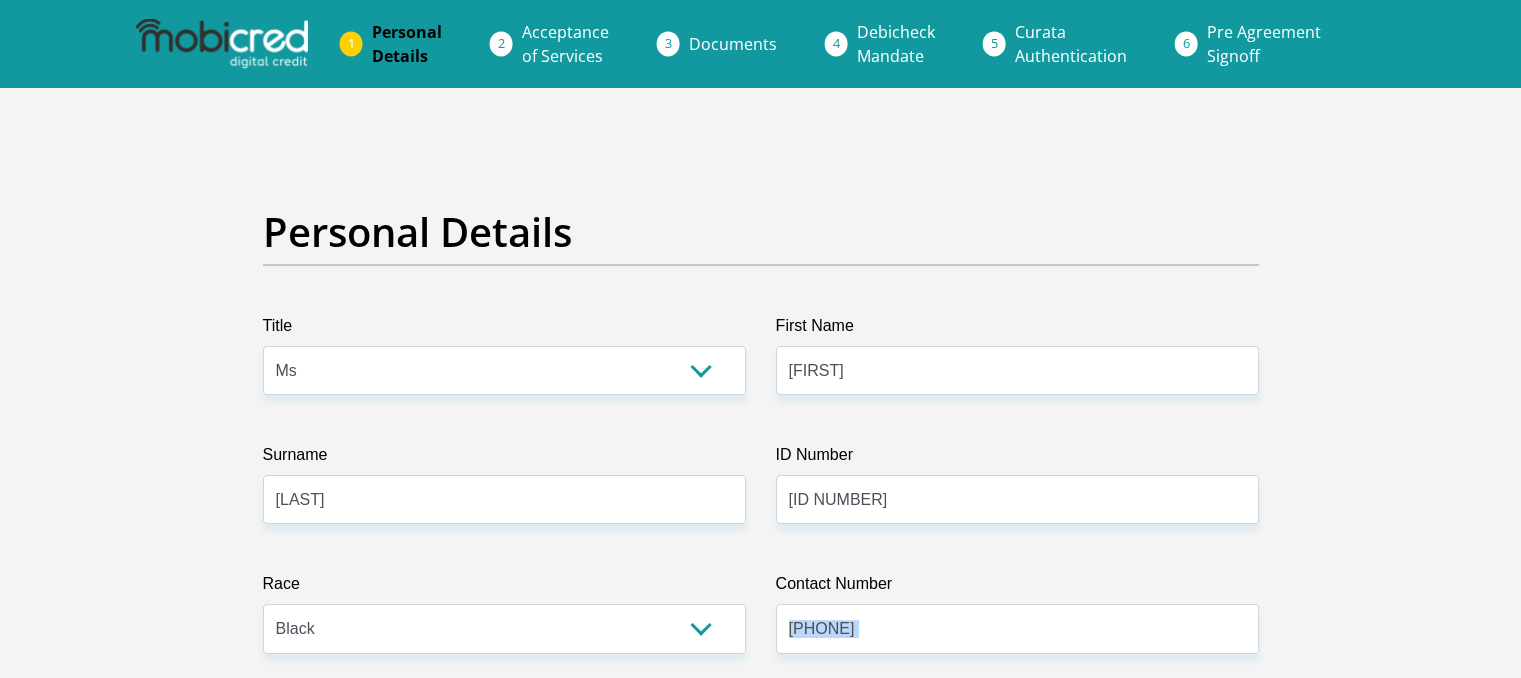 click on "Personal Details
Title
Mr
Ms
Mrs
Dr
Other
First Name
[FIRST][LAST]
Surname
[LAST][LAST]
ID Number
[ID NUMBER]
Please input valid ID number
Race
Black
Coloured
Indian
White
Other
Contact Number
[PHONE]
Please input valid contact number" at bounding box center [760, 3573] 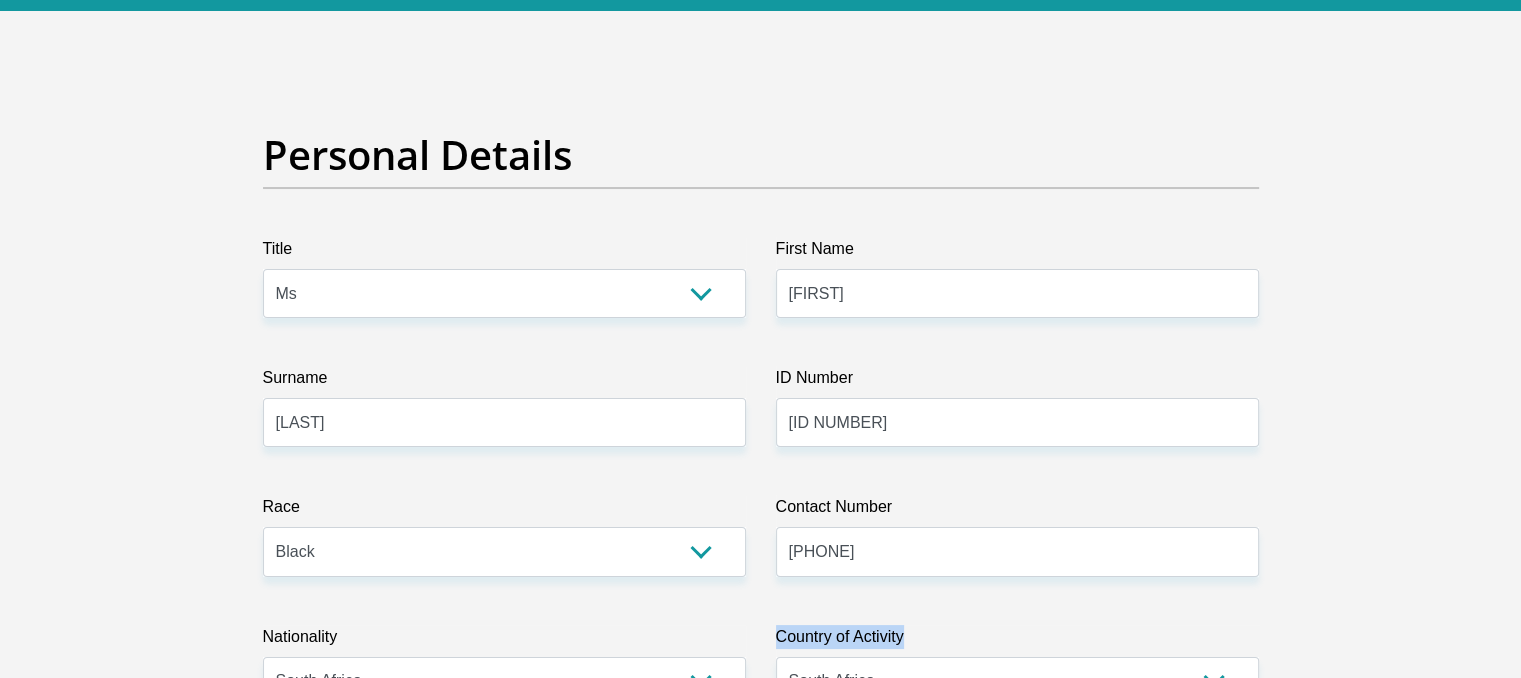 click on "Personal Details
Title
Mr
Ms
Mrs
Dr
Other
First Name
[FIRST][LAST]
Surname
[LAST][LAST]
ID Number
[ID NUMBER]
Please input valid ID number
Race
Black
Coloured
Indian
White
Other
Contact Number
[PHONE]
Please input valid contact number" at bounding box center [760, 3496] 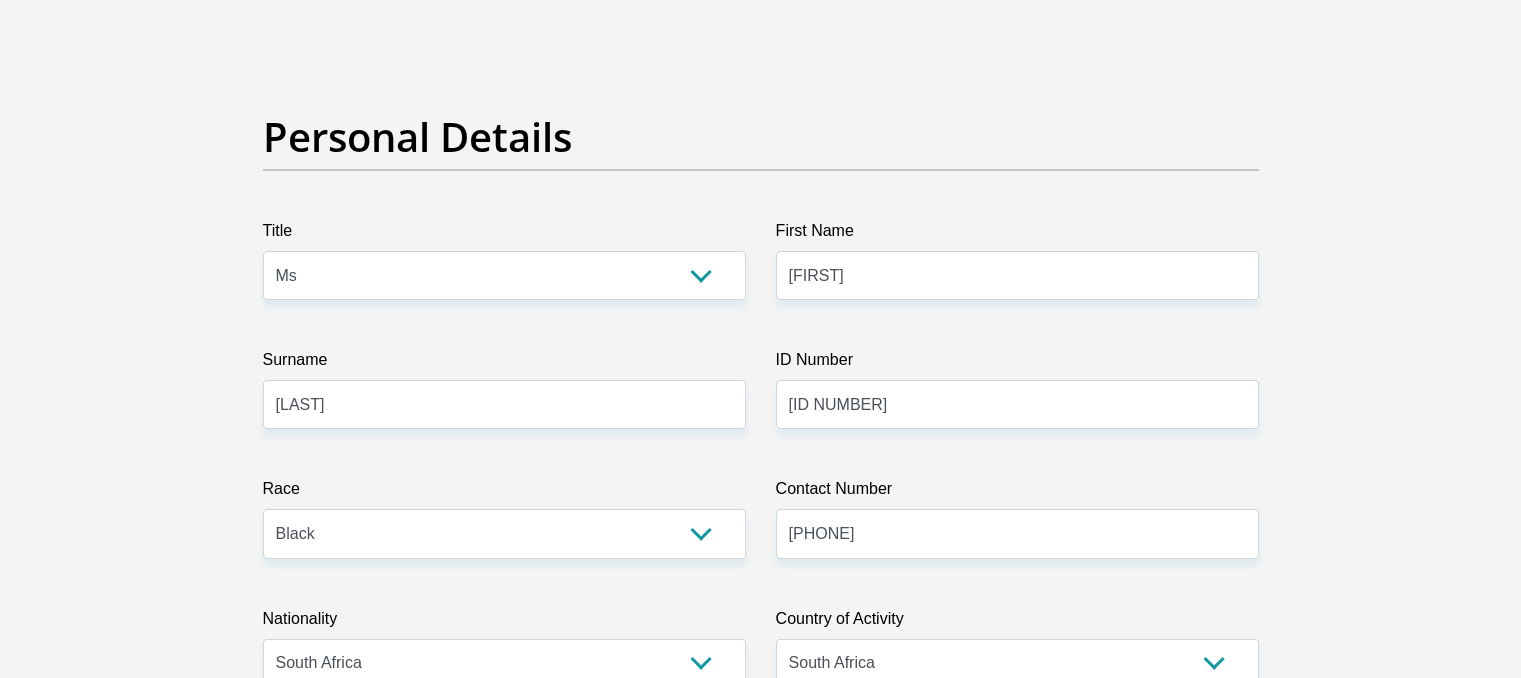 click on "Personal Details
Title
Mr
Ms
Mrs
Dr
Other
First Name
[FIRST][LAST]
Surname
[LAST][LAST]
ID Number
[ID NUMBER]
Please input valid ID number
Race
Black
Coloured
Indian
White
Other
Contact Number
[PHONE]
Please input valid contact number" at bounding box center (760, 3478) 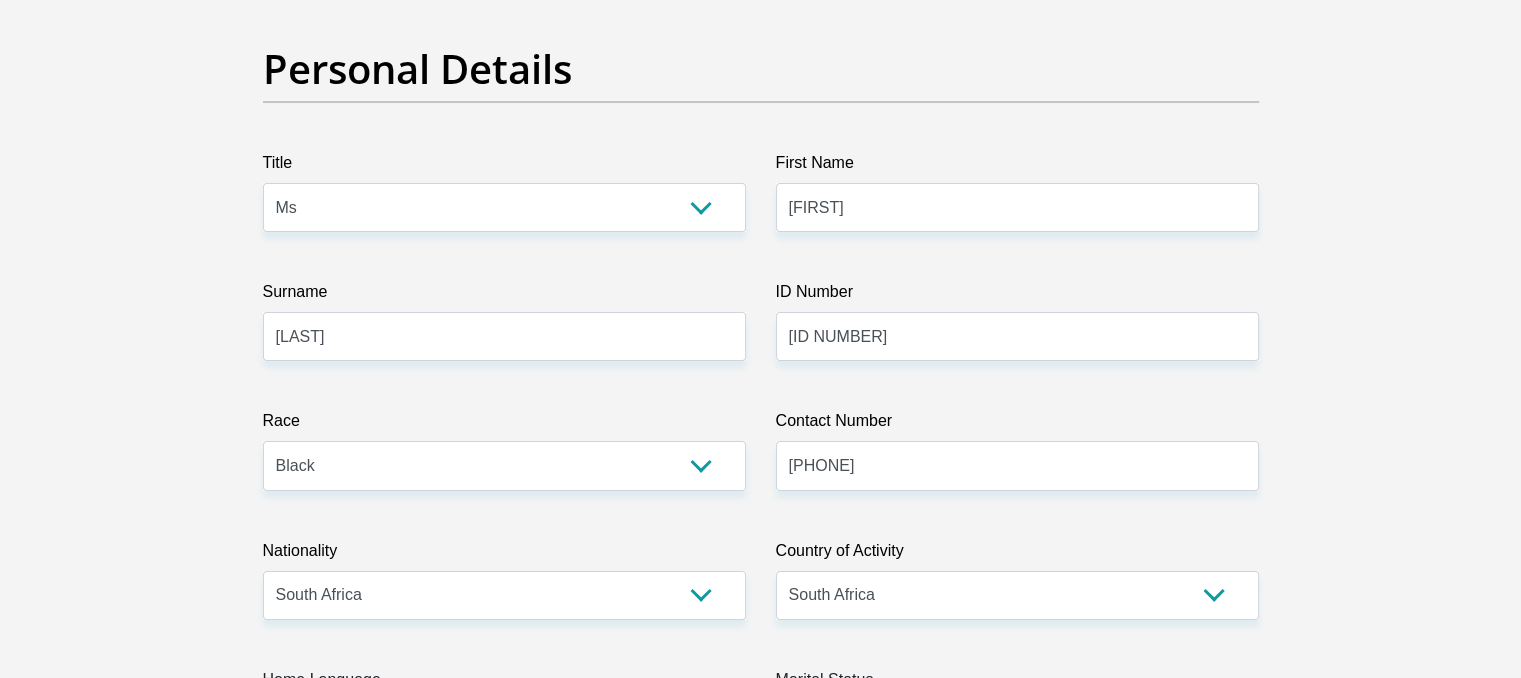 click on "Personal Details
Title
Mr
Ms
Mrs
Dr
Other
First Name
[FIRST][LAST]
Surname
[LAST][LAST]
ID Number
[ID NUMBER]
Please input valid ID number
Race
Black
Coloured
Indian
White
Other
Contact Number
[PHONE]
Please input valid contact number" at bounding box center (760, 3410) 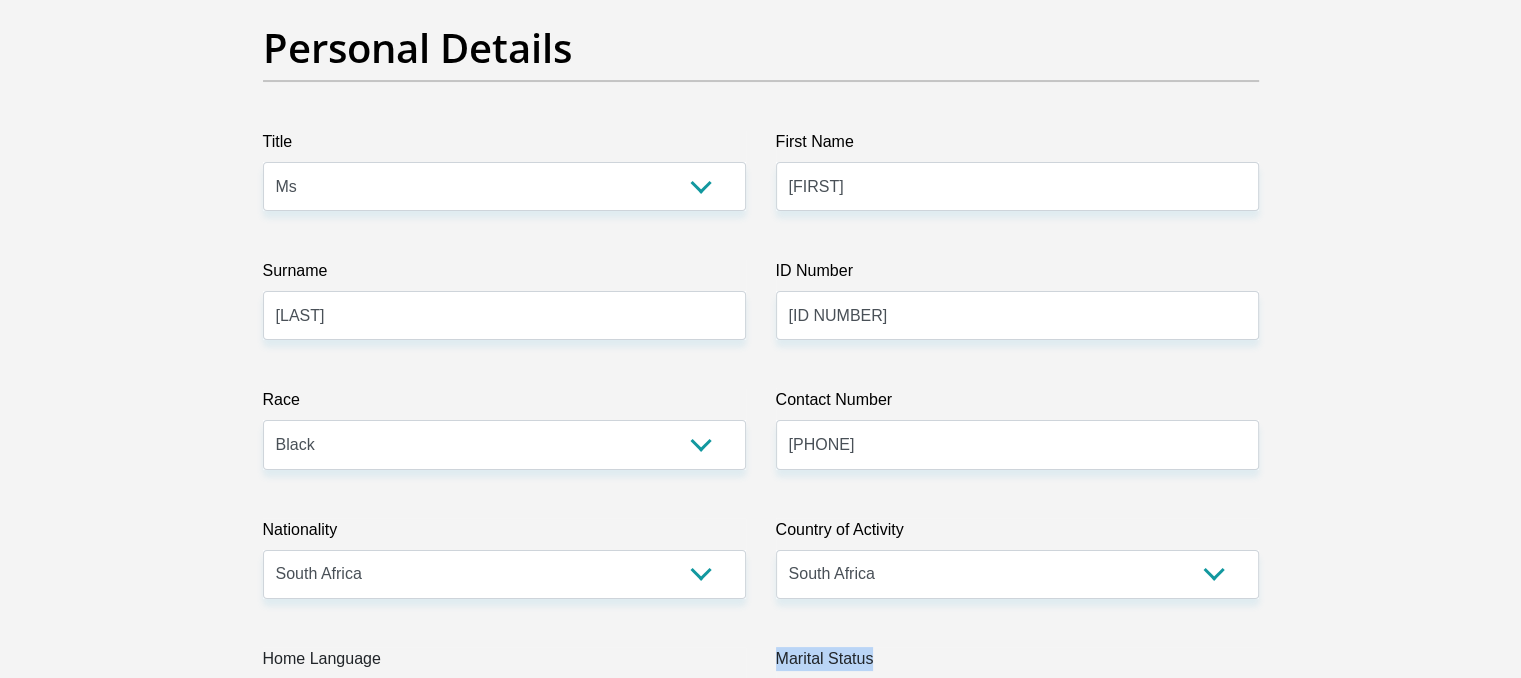 scroll, scrollTop: 207, scrollLeft: 0, axis: vertical 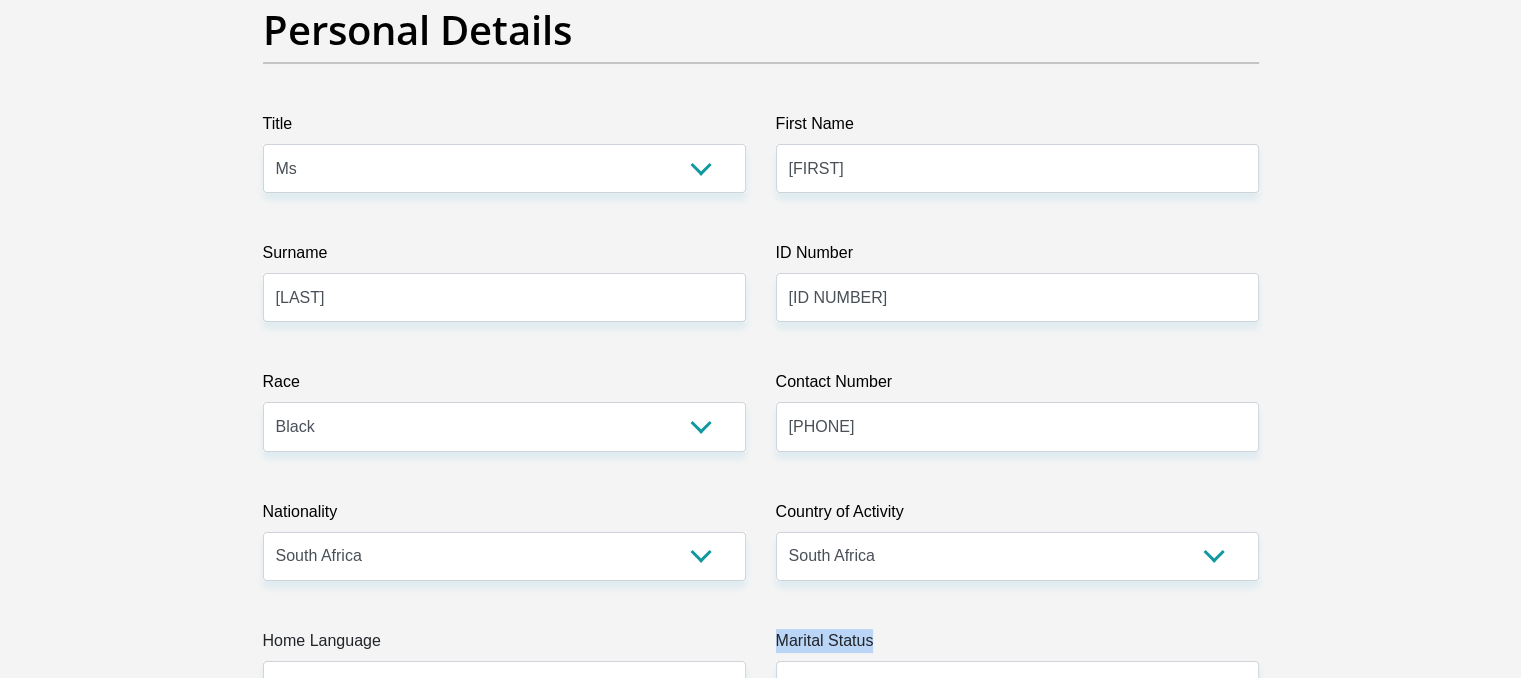 click on "Personal Details
Title
Mr
Ms
Mrs
Dr
Other
First Name
[FIRST][LAST]
Surname
[LAST][LAST]
ID Number
[ID NUMBER]
Please input valid ID number
Race
Black
Coloured
Indian
White
Other
Contact Number
[PHONE]
Please input valid contact number" at bounding box center [760, 3371] 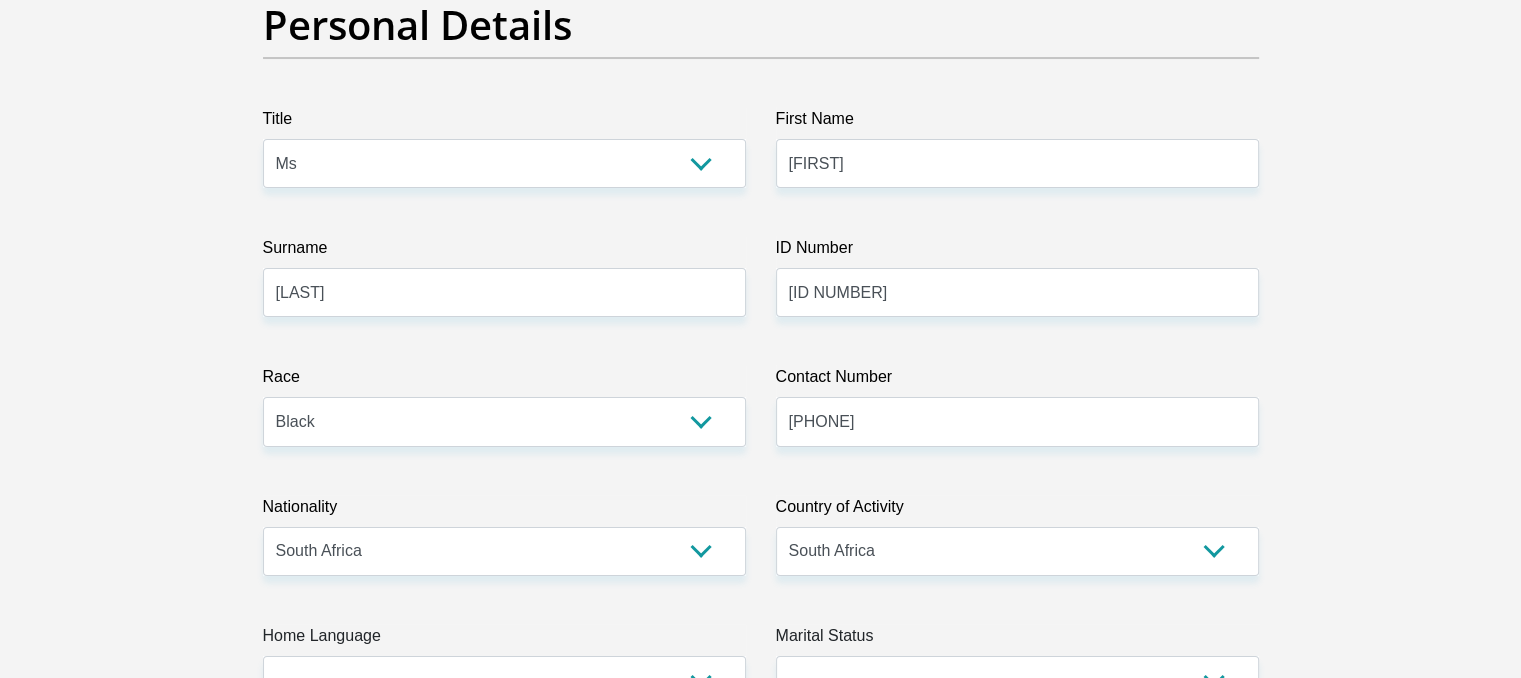 click on "Personal Details
Title
Mr
Ms
Mrs
Dr
Other
First Name
[FIRST][LAST]
Surname
[LAST][LAST]
ID Number
[ID NUMBER]
Please input valid ID number
Race
Black
Coloured
Indian
White
Other
Contact Number
[PHONE]
Please input valid contact number" at bounding box center (760, 3366) 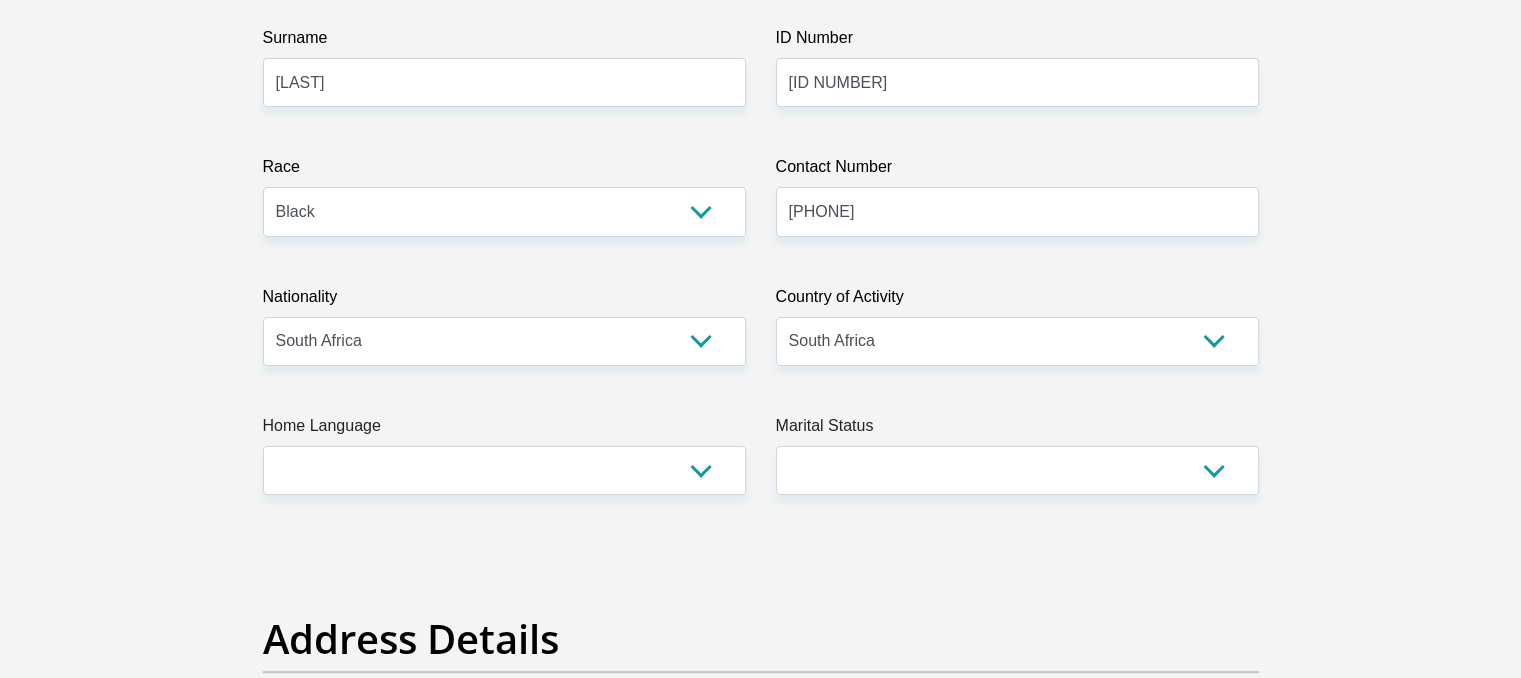 scroll, scrollTop: 447, scrollLeft: 0, axis: vertical 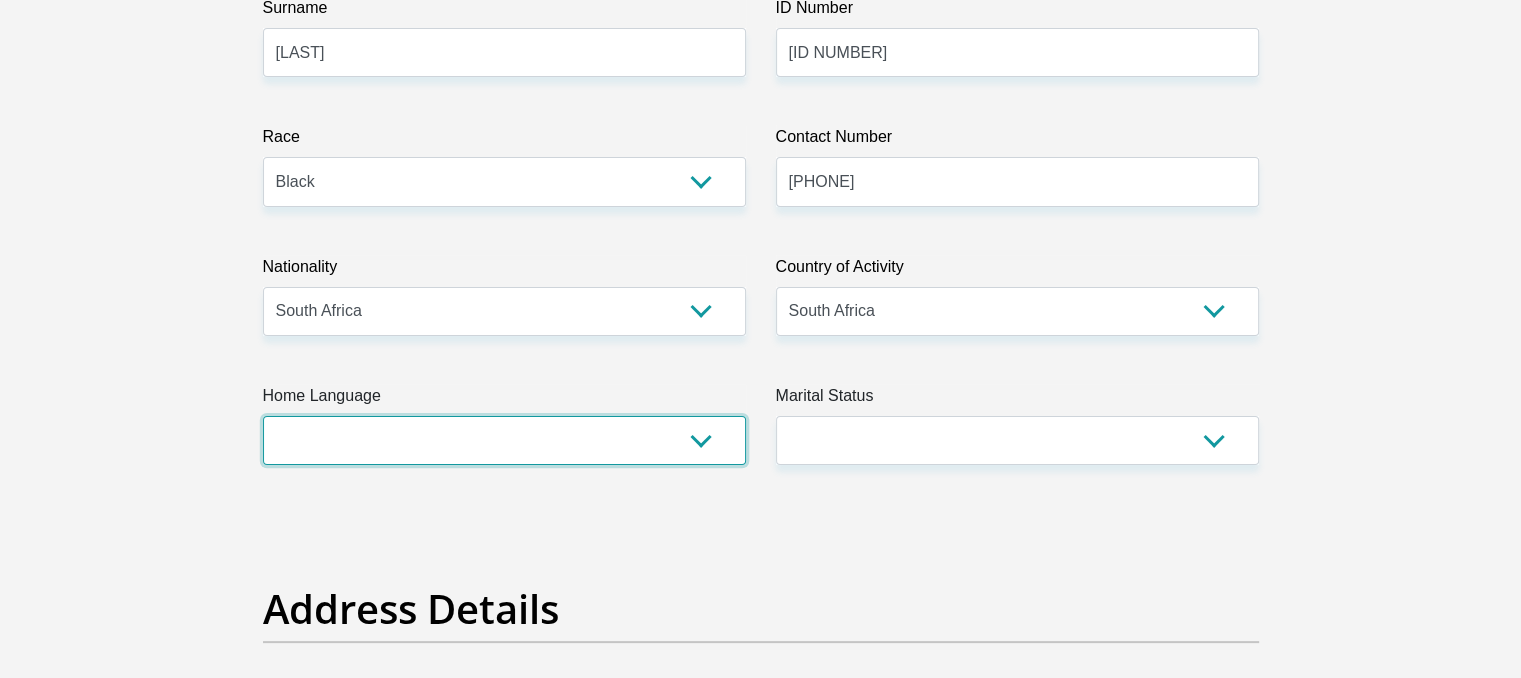 click on "Afrikaans
English
Sepedi
South Ndebele
Southern Sotho
Swati
Tsonga
Tswana
Venda
Xhosa
Zulu
Other" at bounding box center [504, 440] 